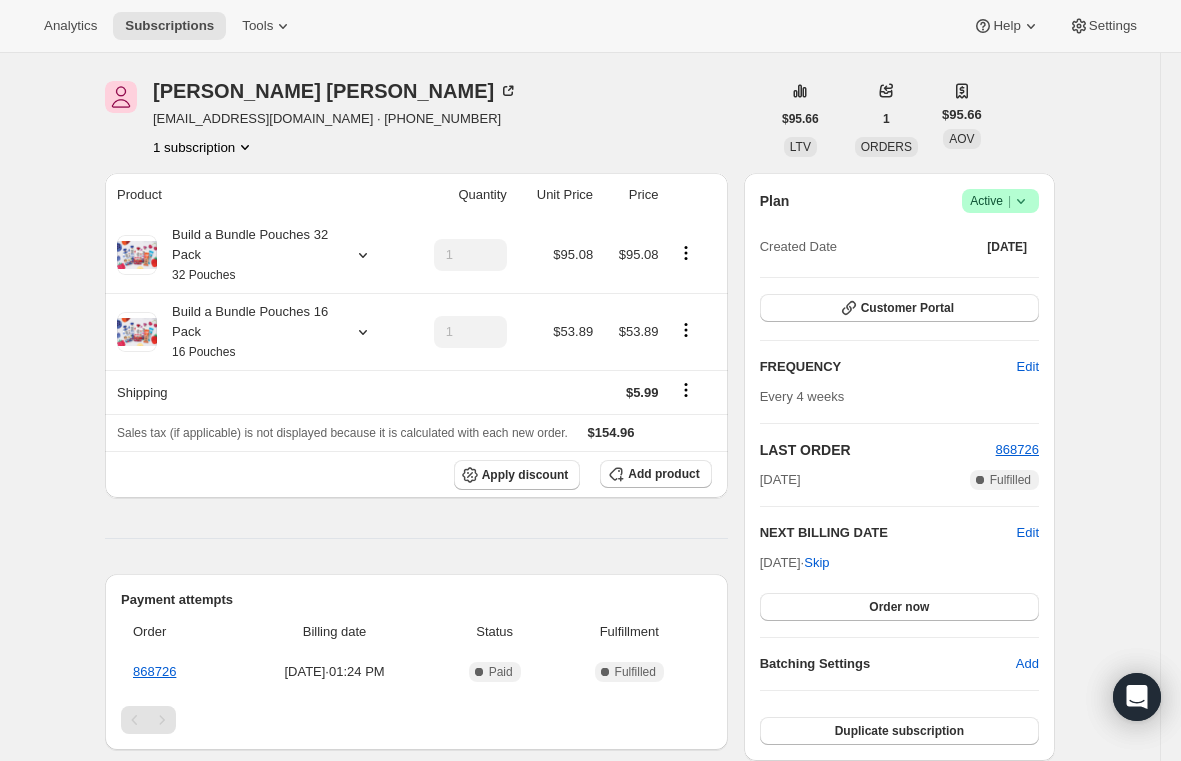 scroll, scrollTop: 0, scrollLeft: 0, axis: both 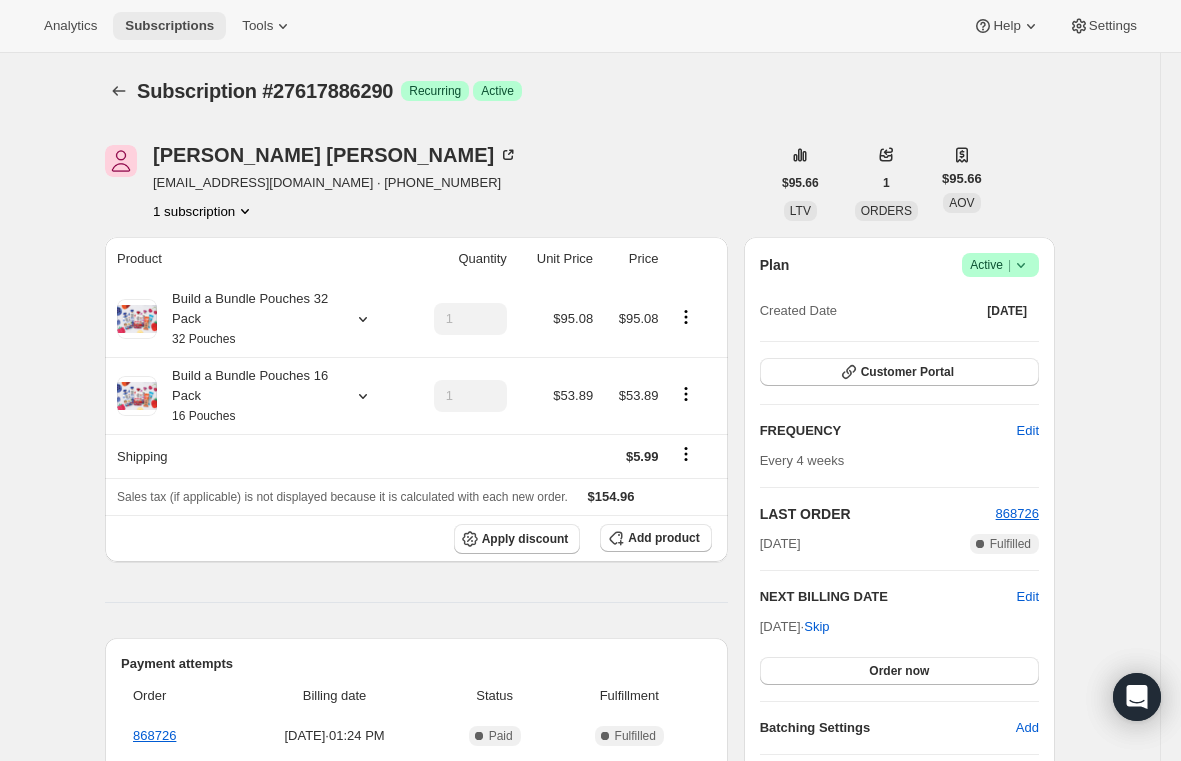 click on "Subscriptions" at bounding box center (169, 26) 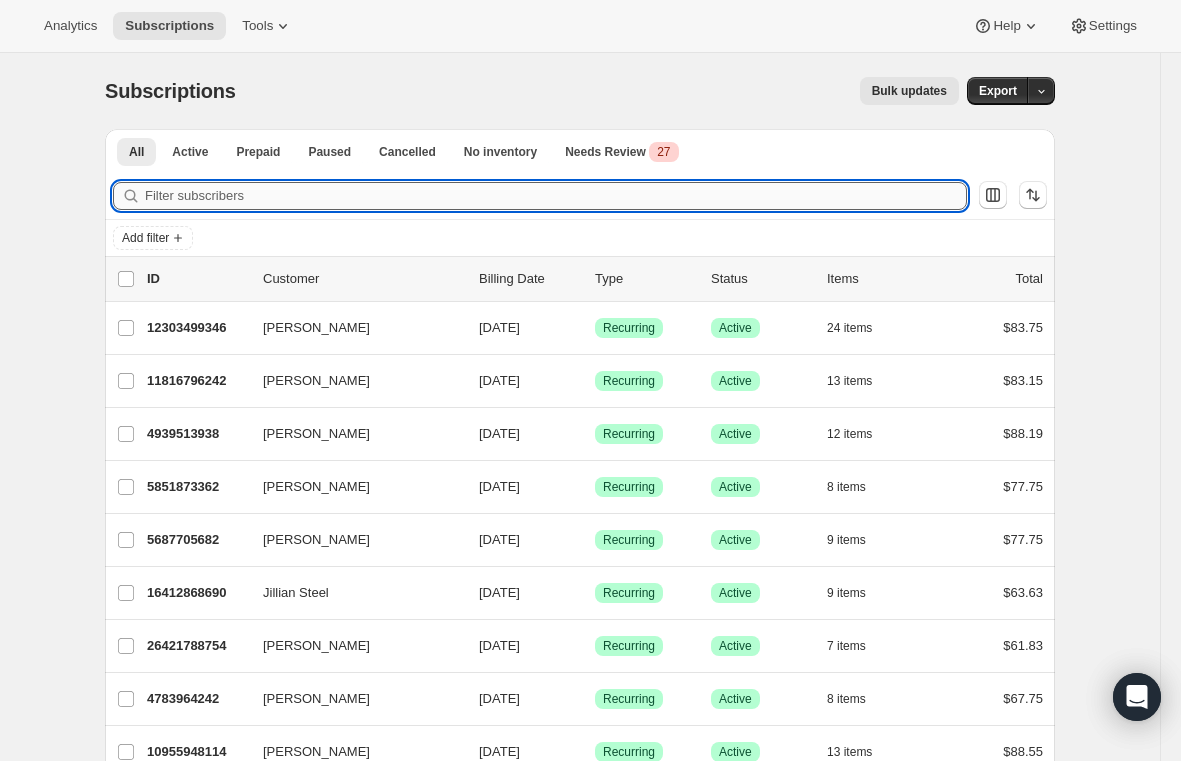 click on "Filter subscribers" at bounding box center [556, 196] 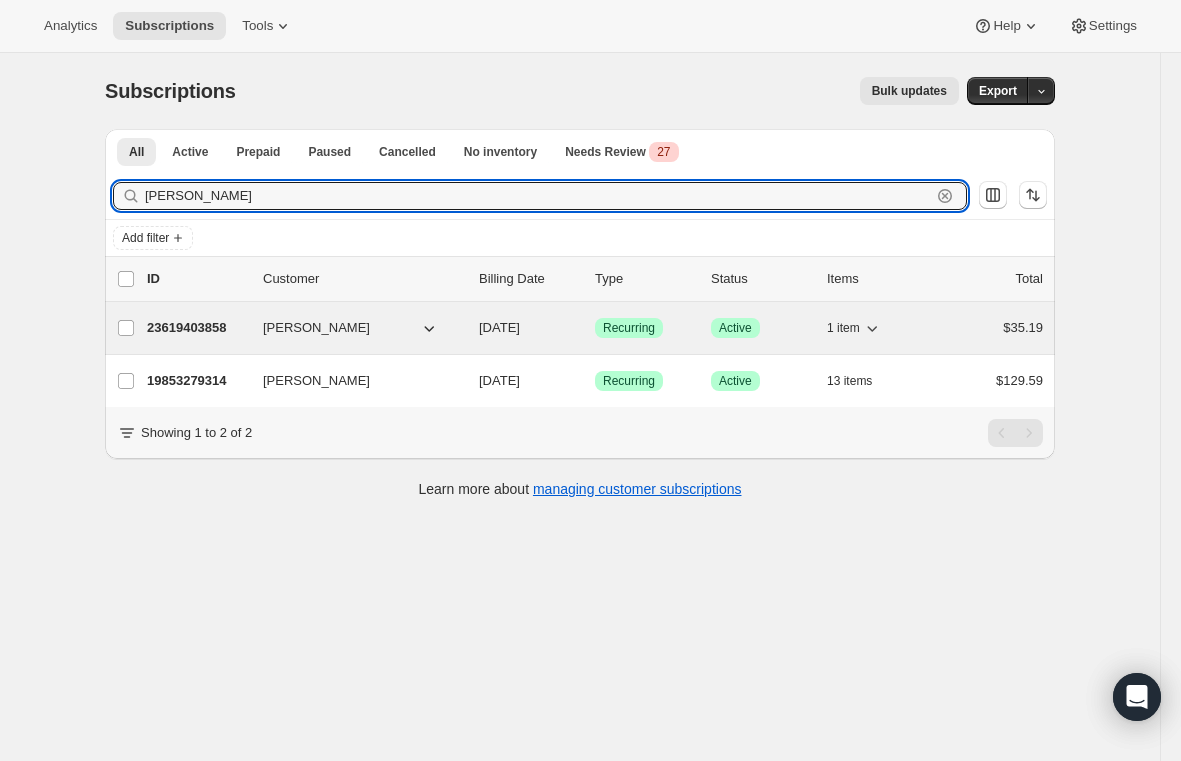type on "[PERSON_NAME]" 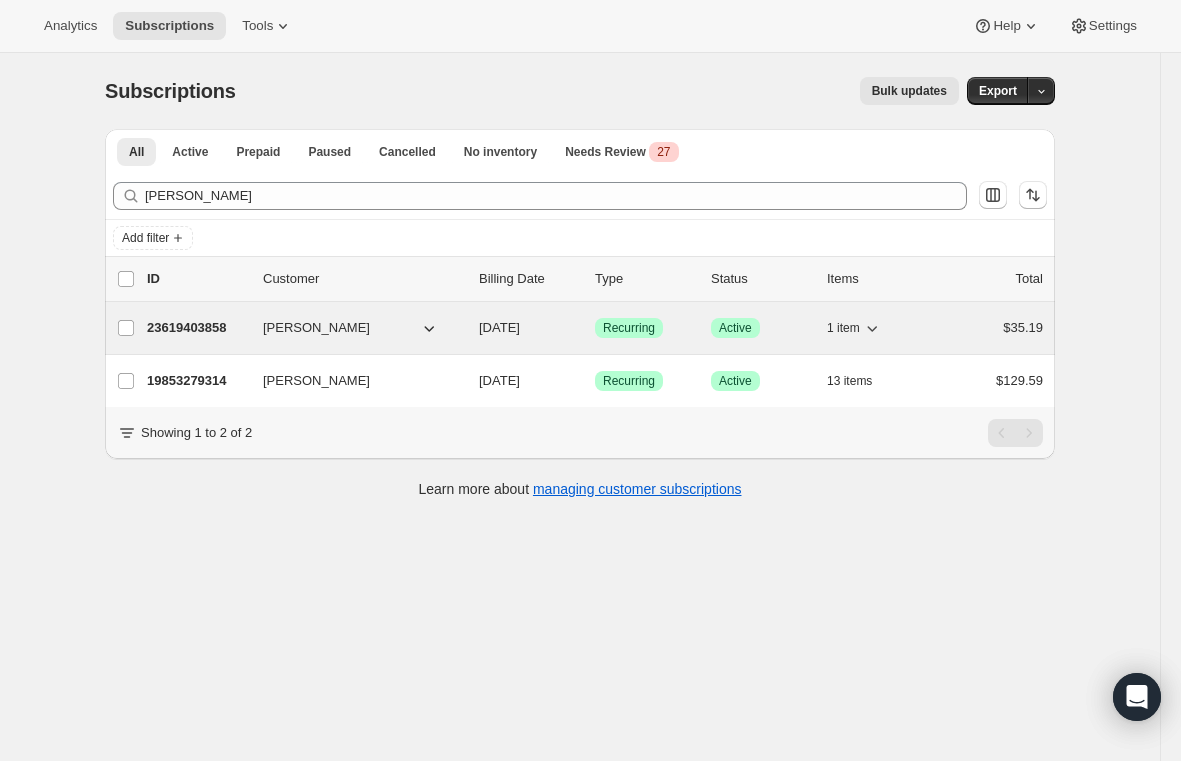 click on "23619403858" at bounding box center (197, 328) 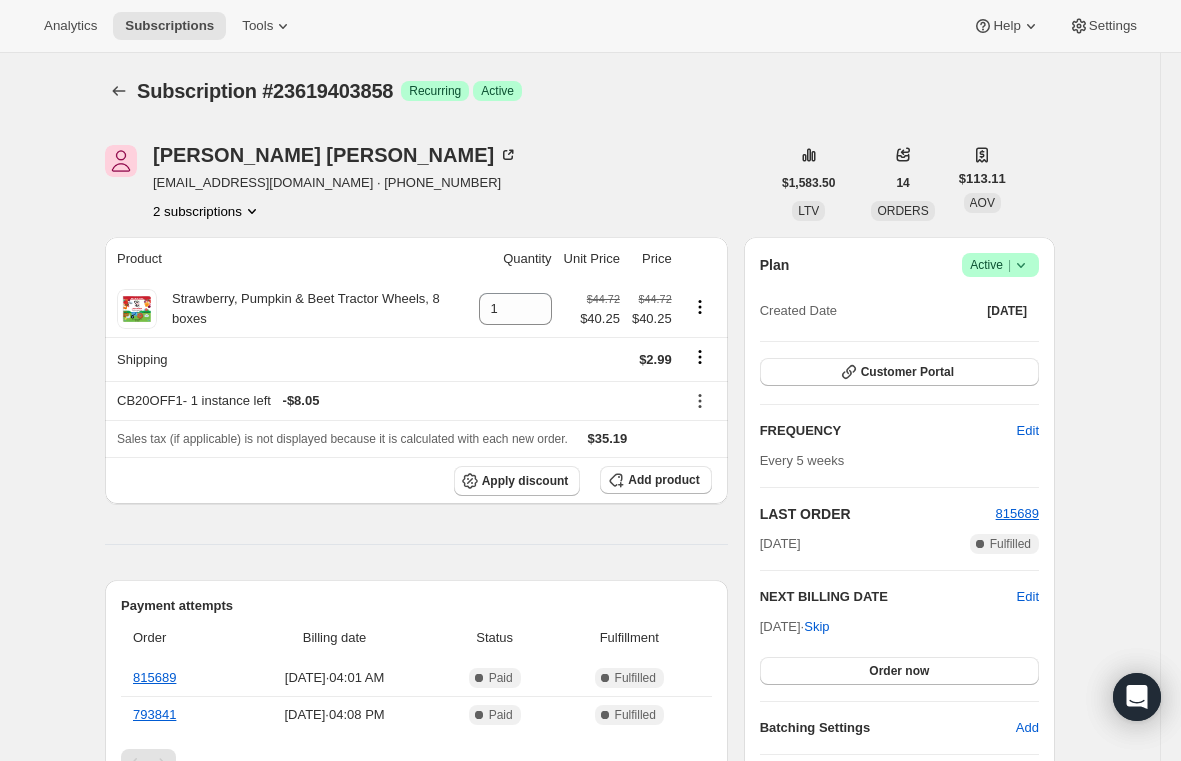 click on "2 subscriptions" at bounding box center [207, 211] 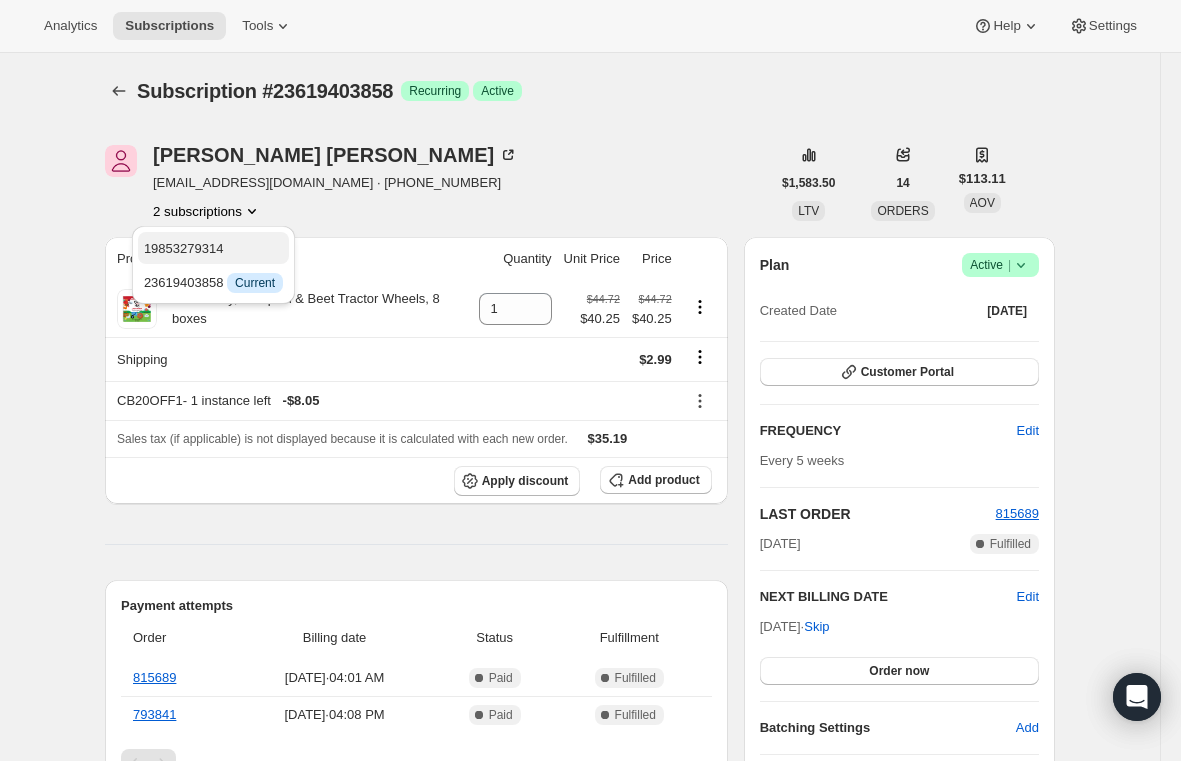 click on "19853279314" at bounding box center (184, 248) 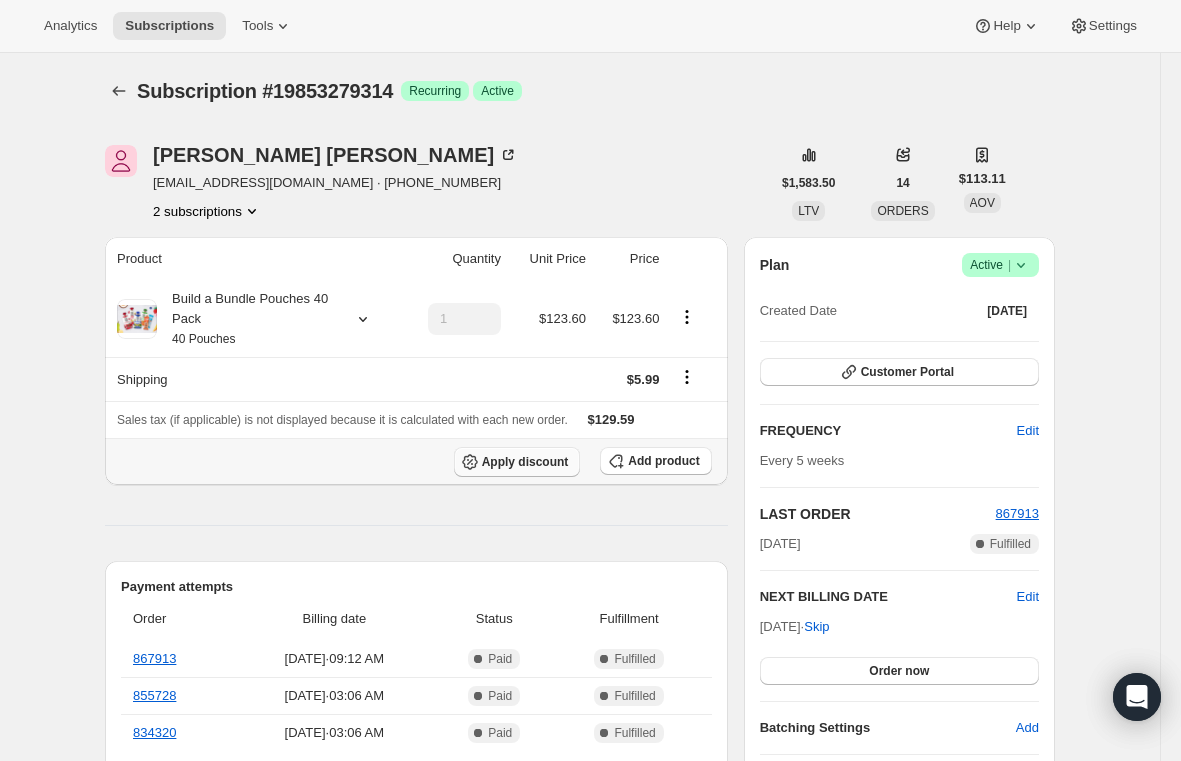click on "Apply discount" at bounding box center [525, 462] 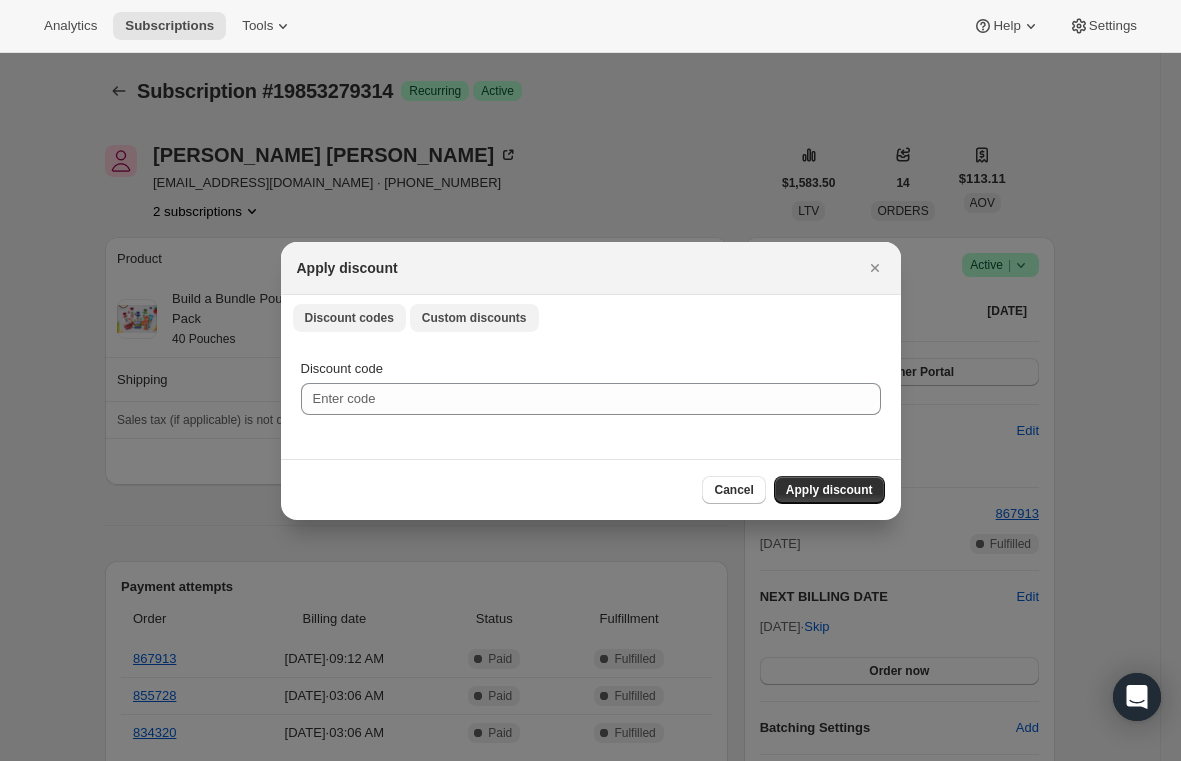 click on "Custom discounts" at bounding box center [474, 318] 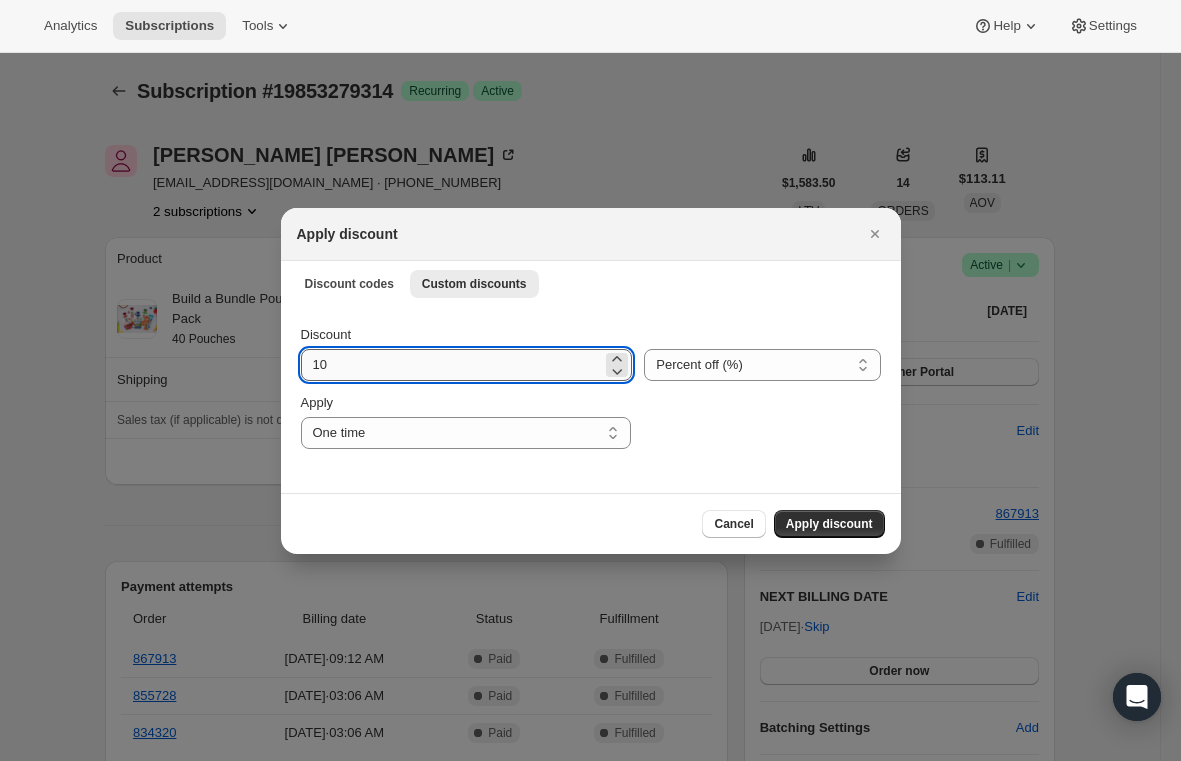 click on "10" at bounding box center [452, 365] 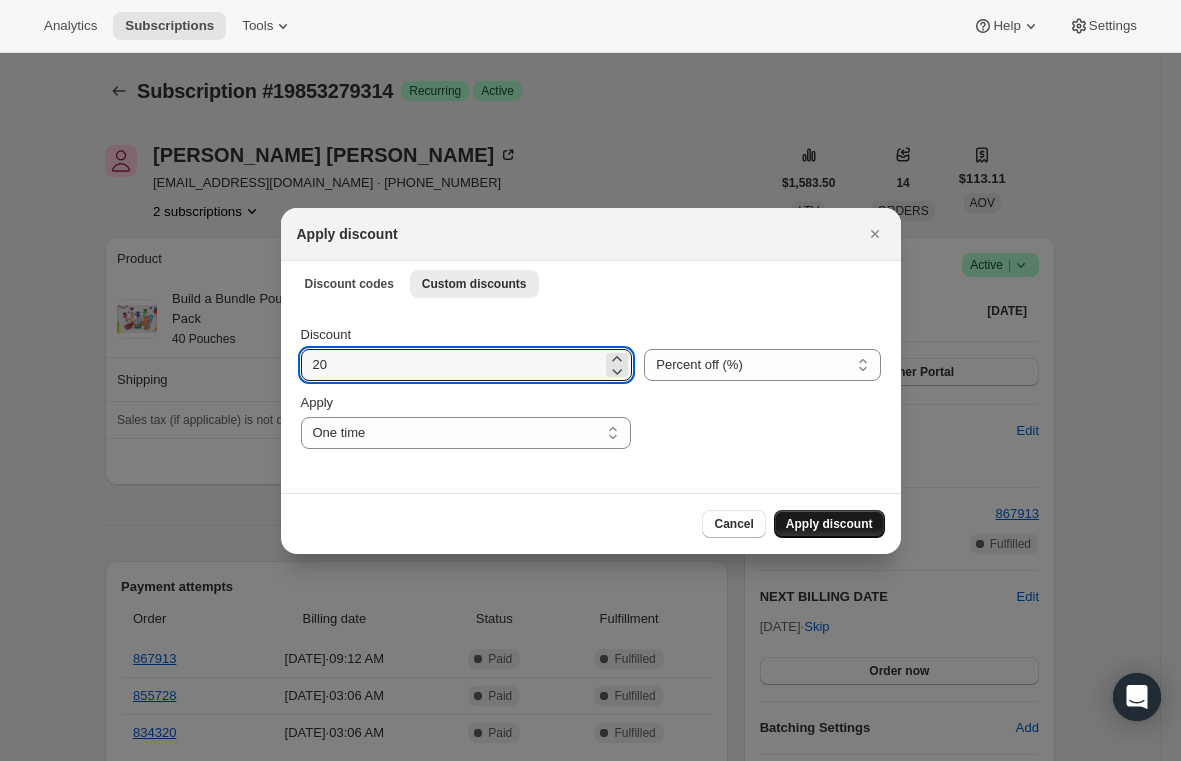 type on "20" 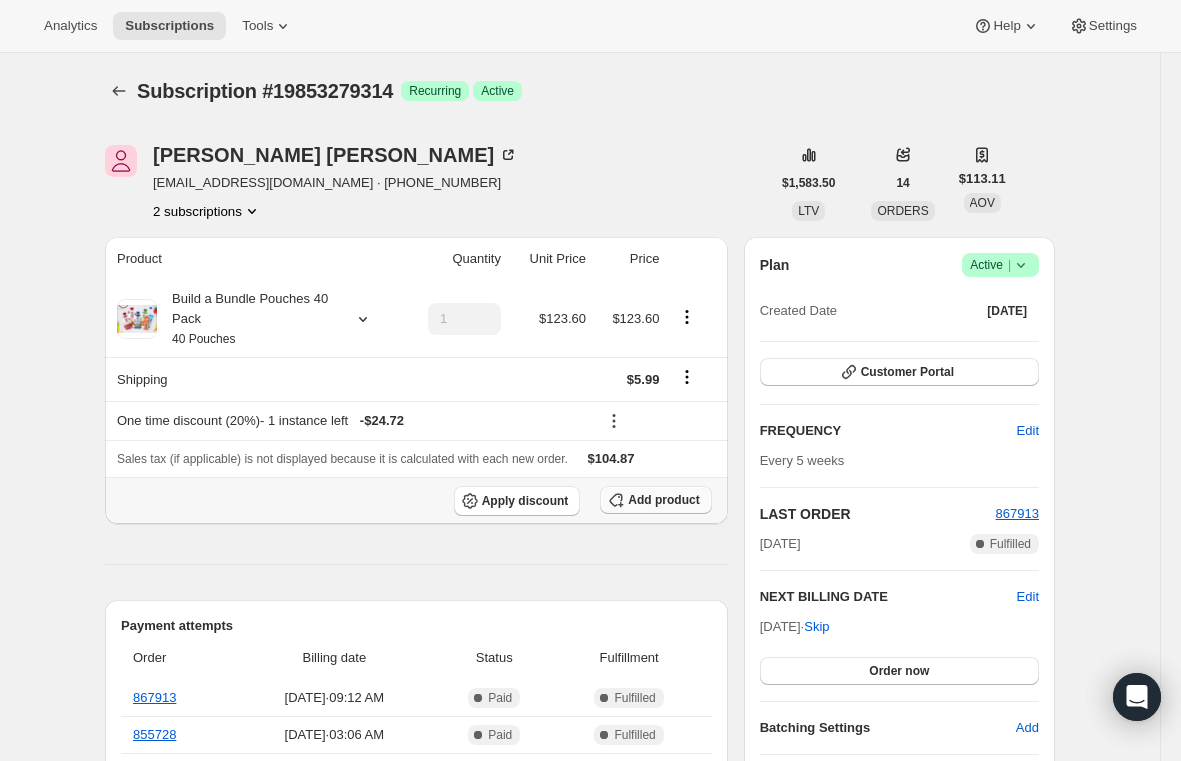 click on "Add product" at bounding box center (655, 500) 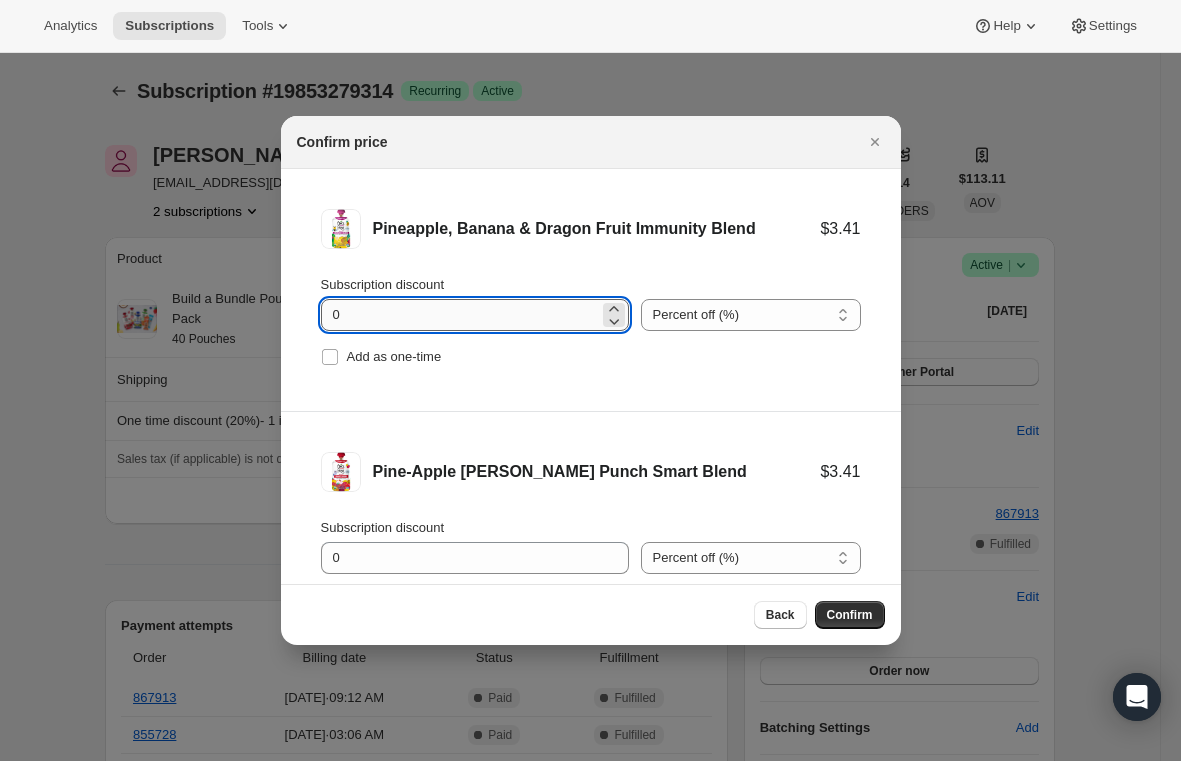 click on "0" at bounding box center (460, 315) 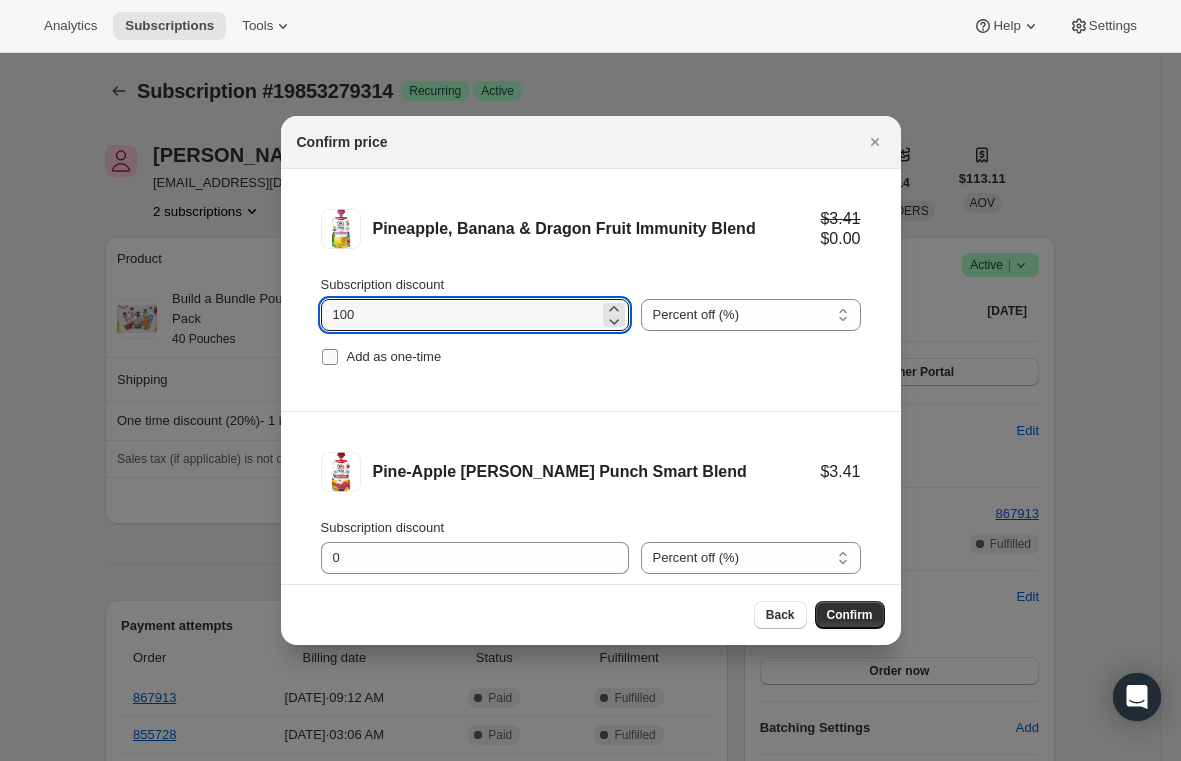 type on "100" 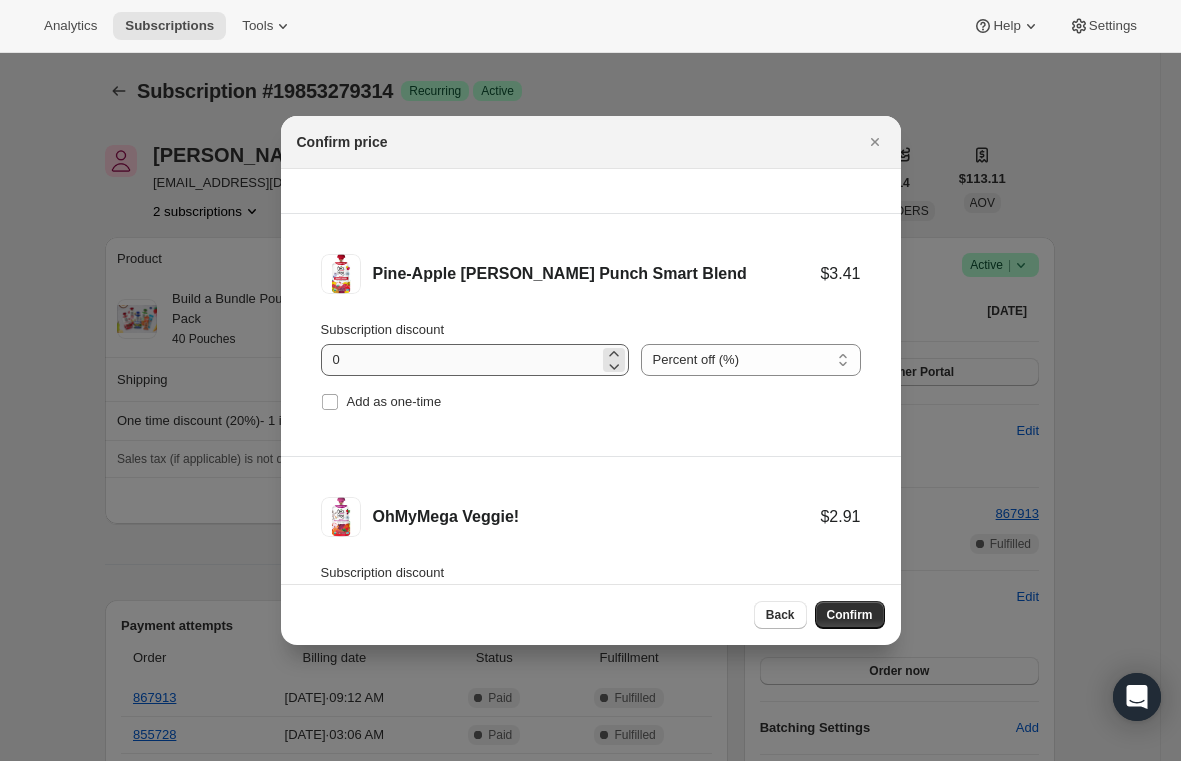 scroll, scrollTop: 200, scrollLeft: 0, axis: vertical 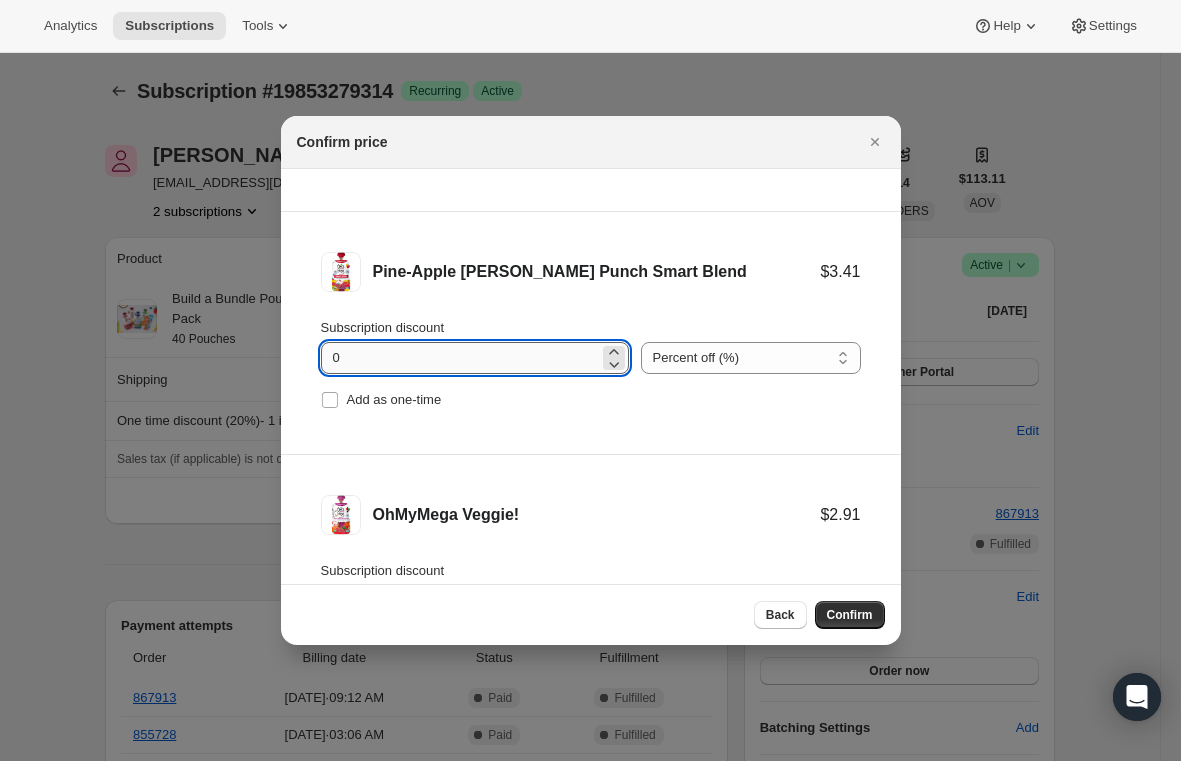 click on "0" at bounding box center [460, 358] 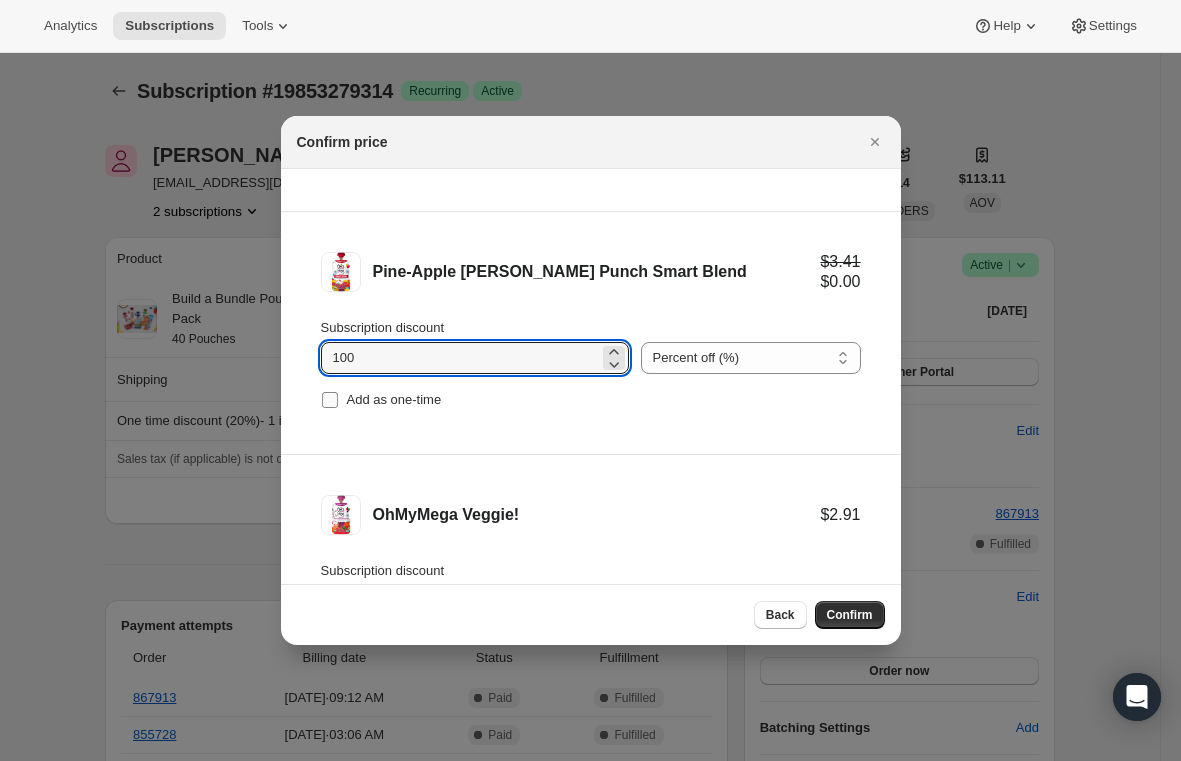 type on "100" 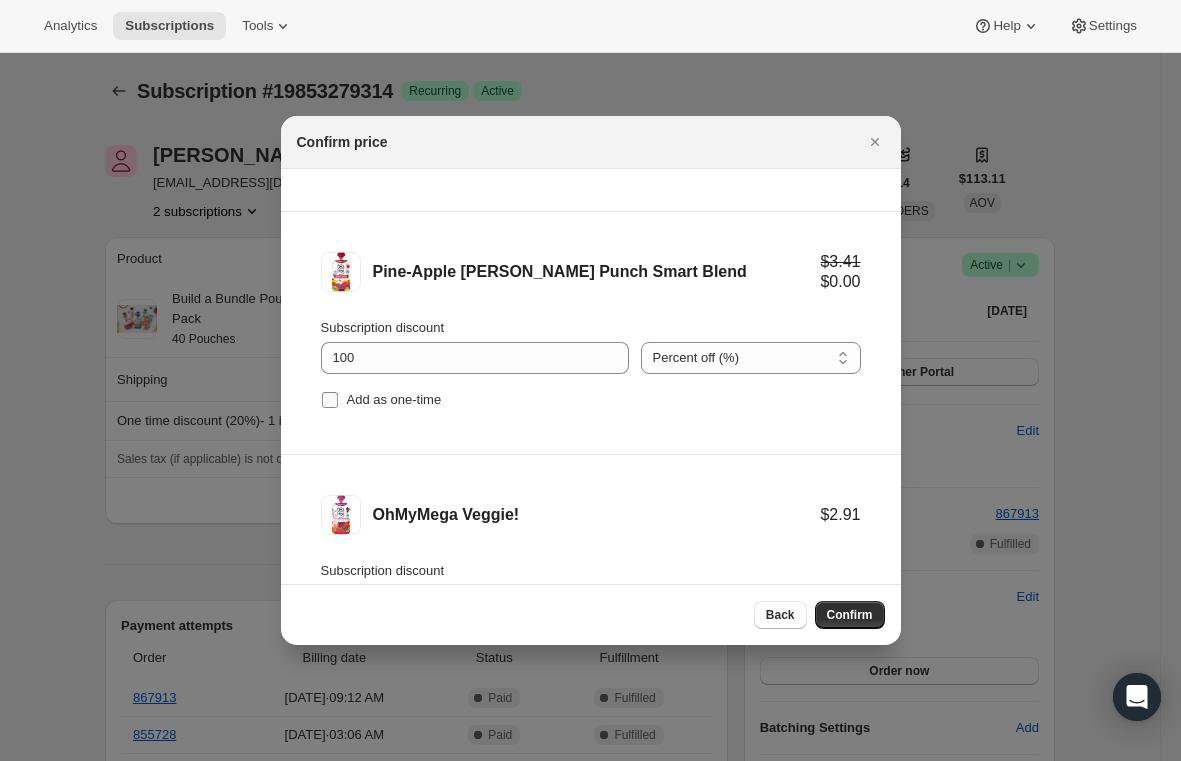 click on "Add as one-time" at bounding box center (330, 400) 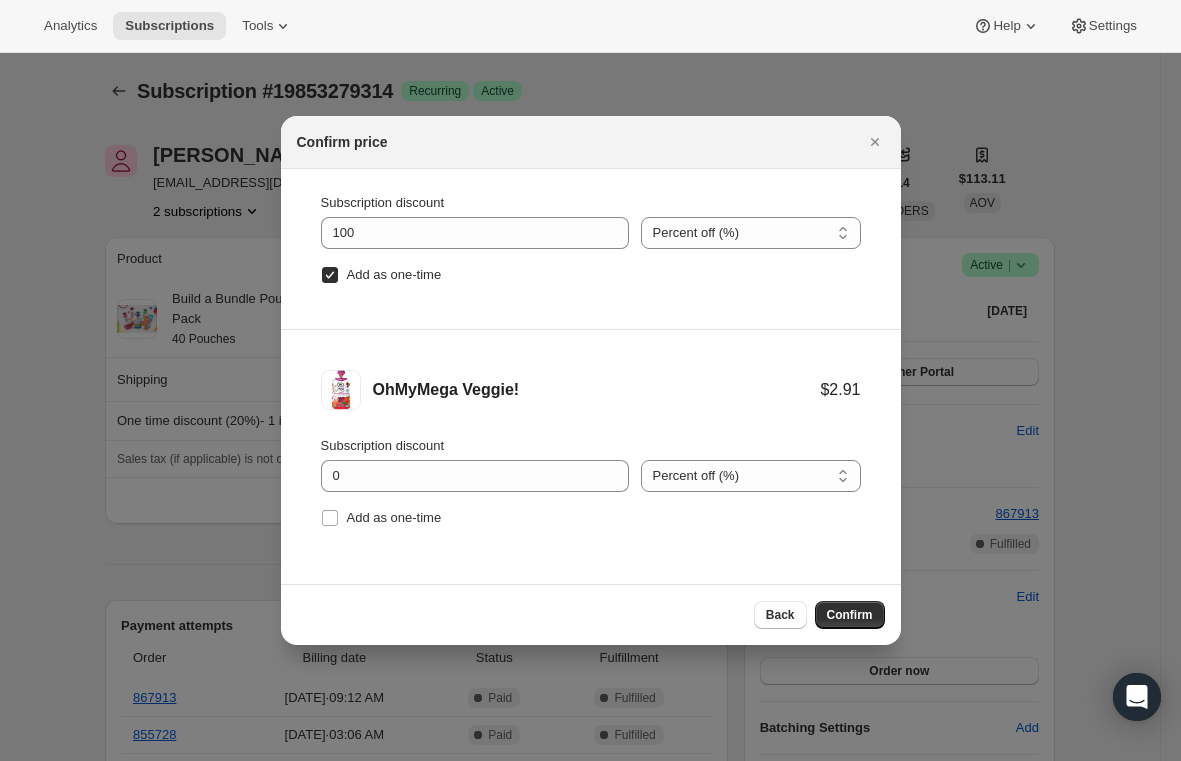 scroll, scrollTop: 326, scrollLeft: 0, axis: vertical 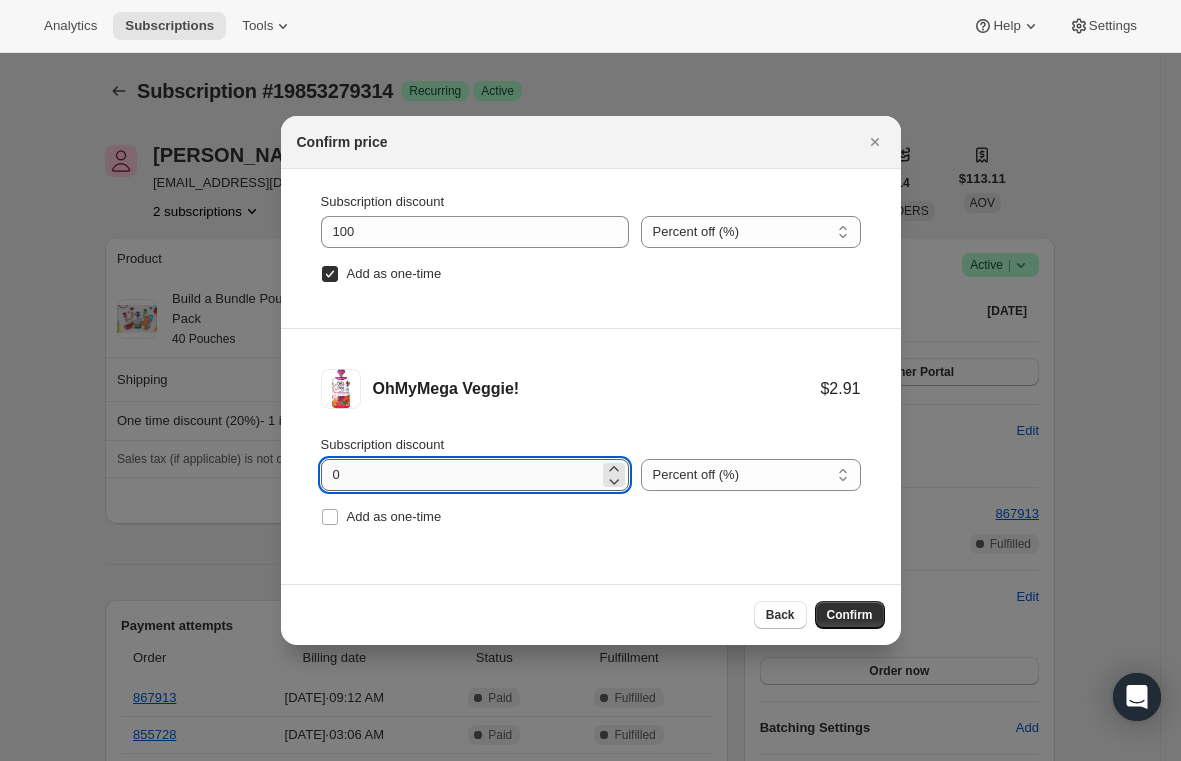 click on "0" at bounding box center (460, 475) 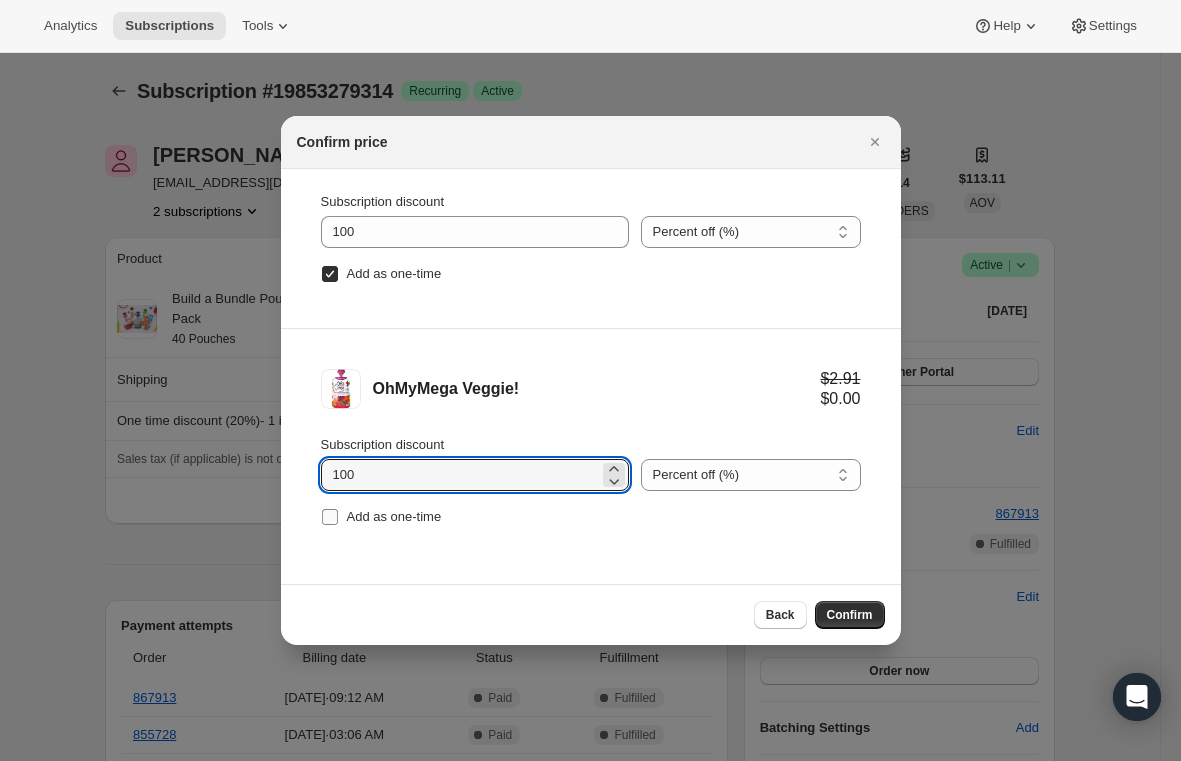type on "100" 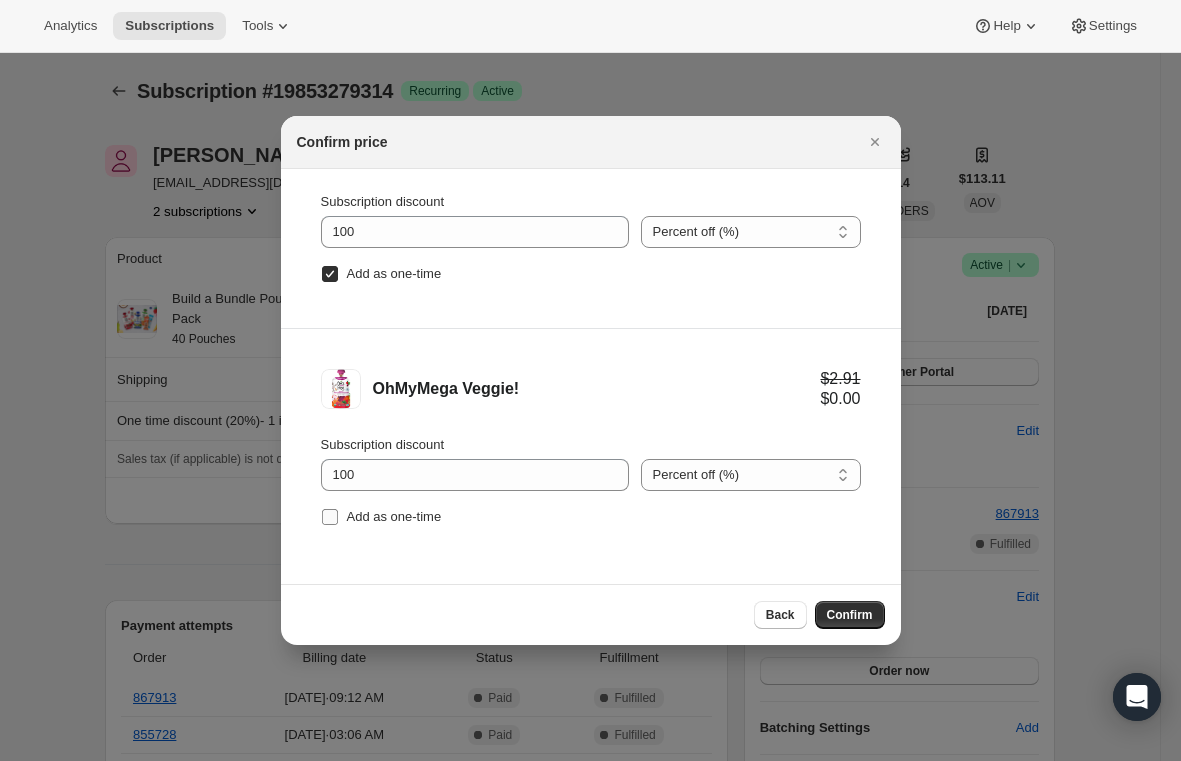 click on "Add as one-time" at bounding box center [330, 517] 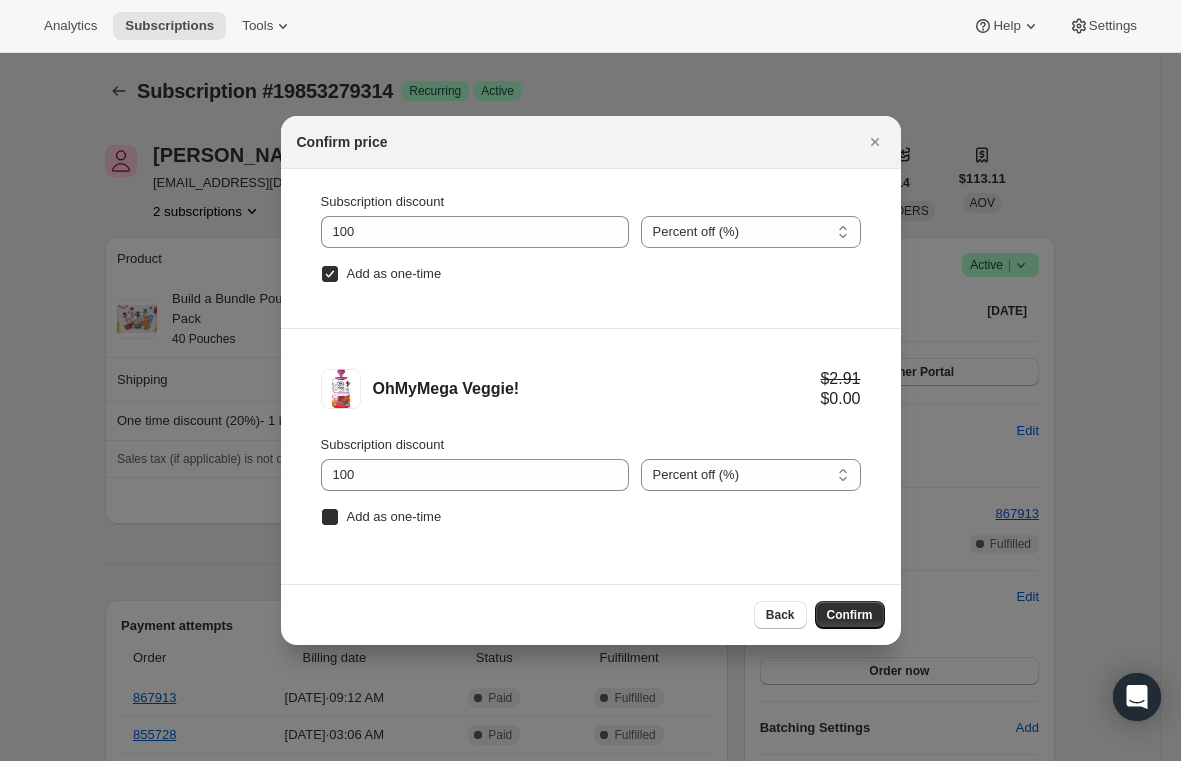 checkbox on "true" 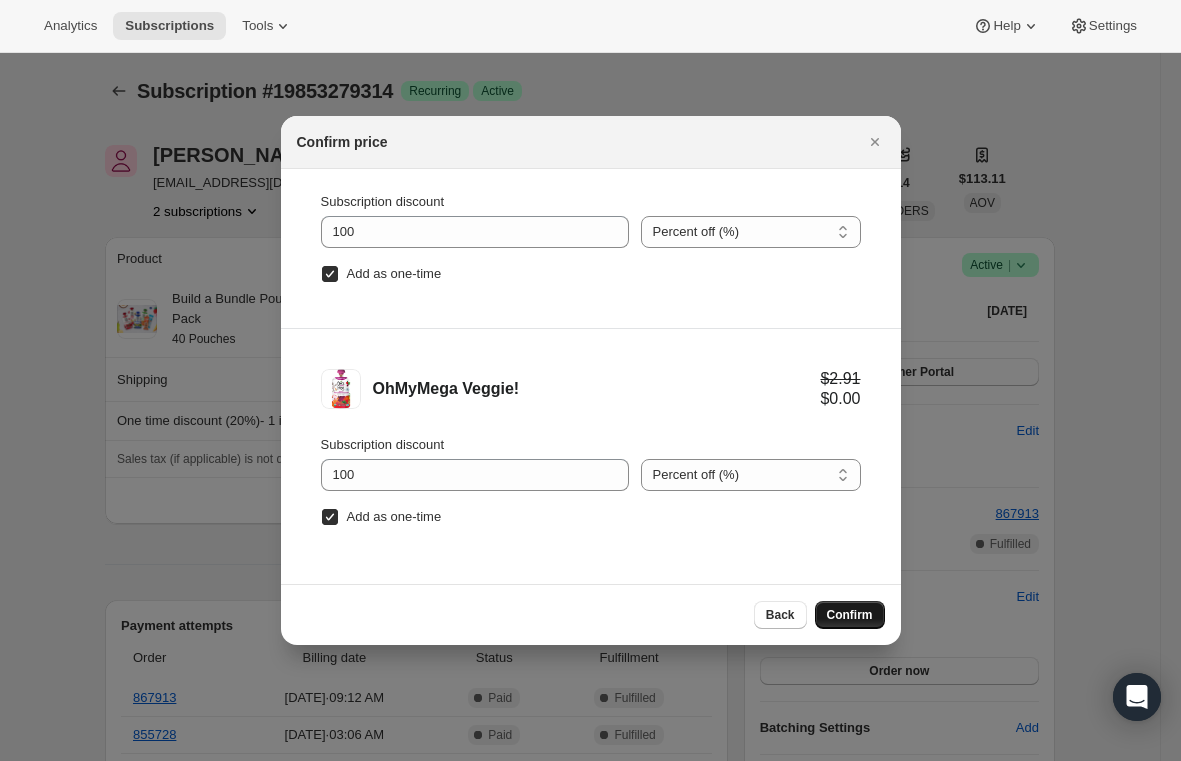 click on "Confirm" at bounding box center [850, 615] 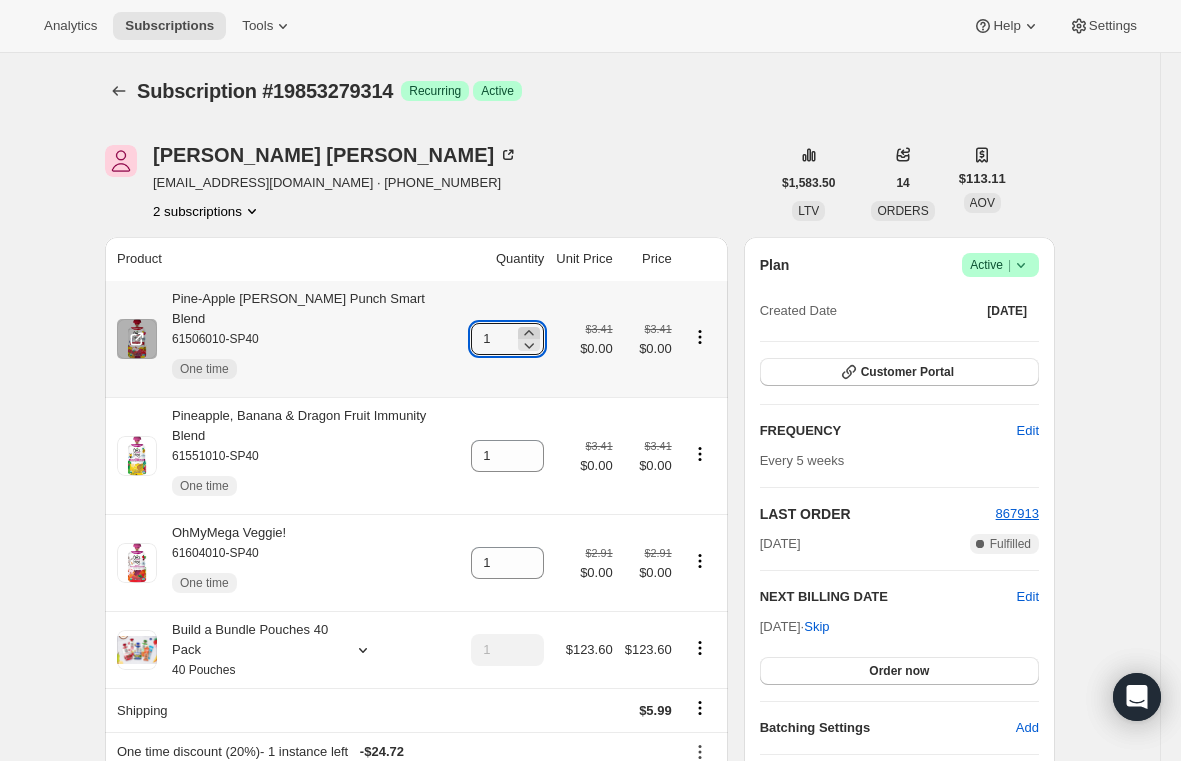 click 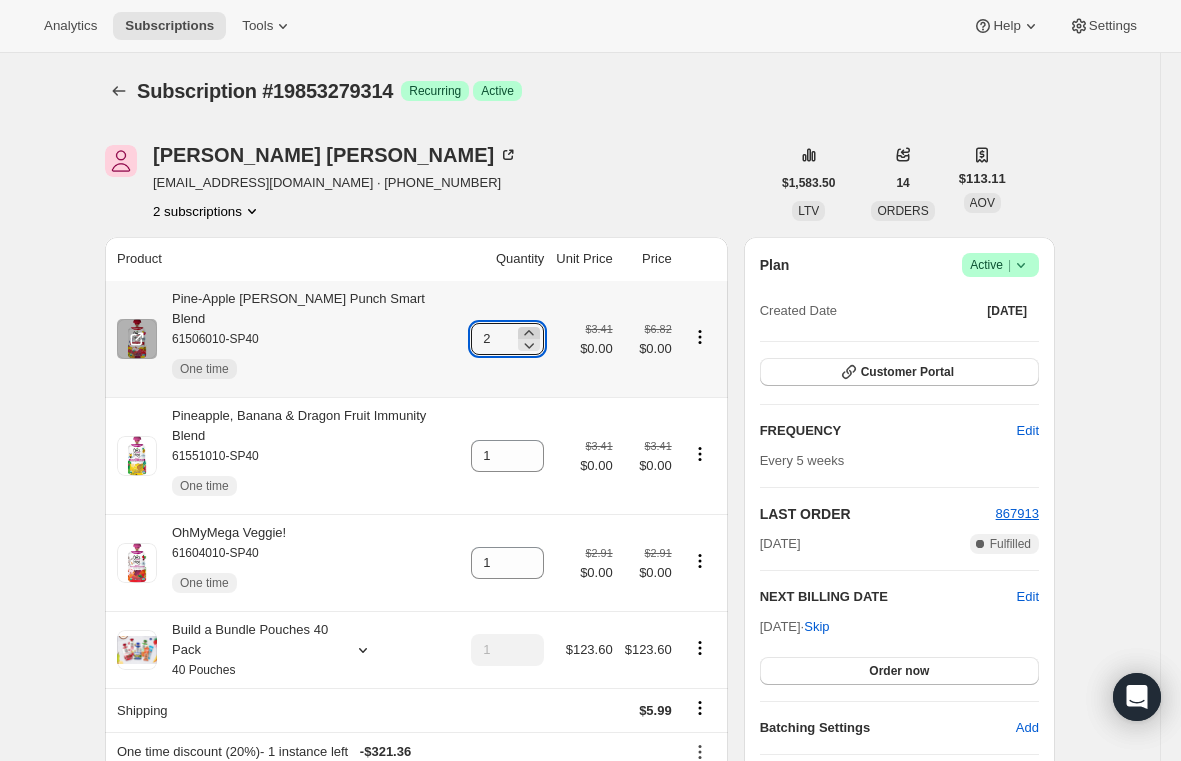 click 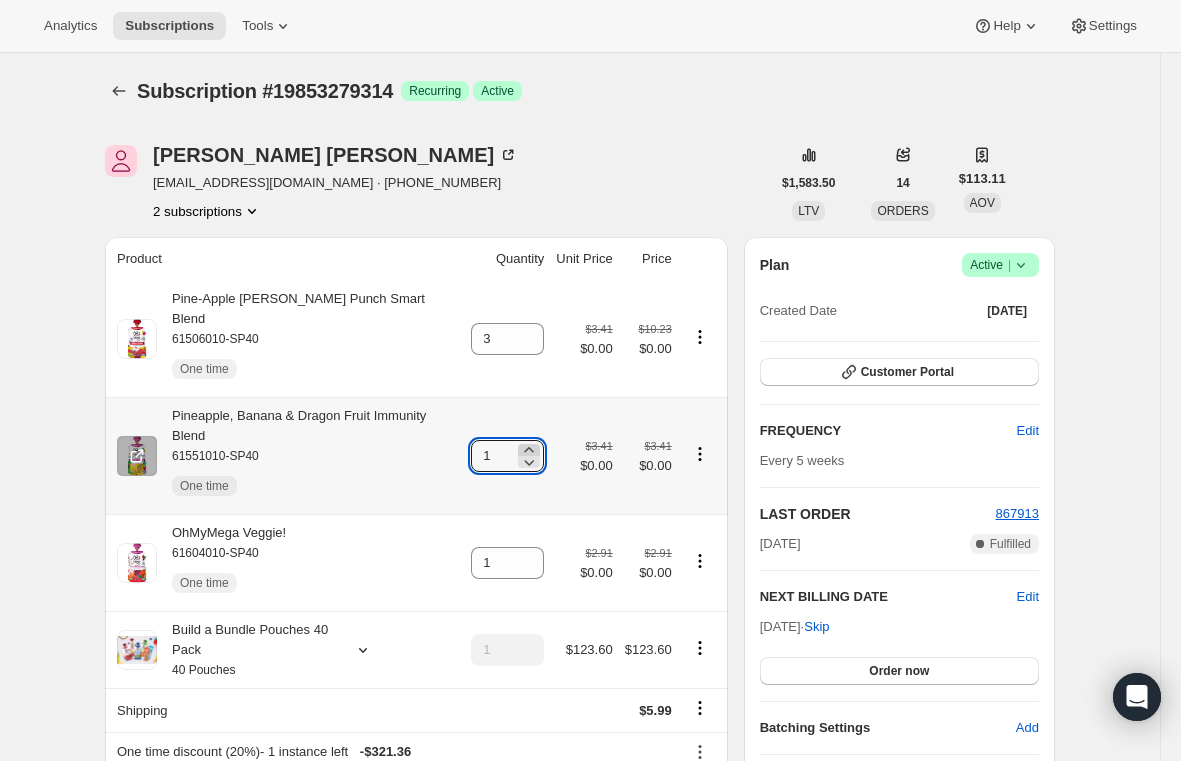 click 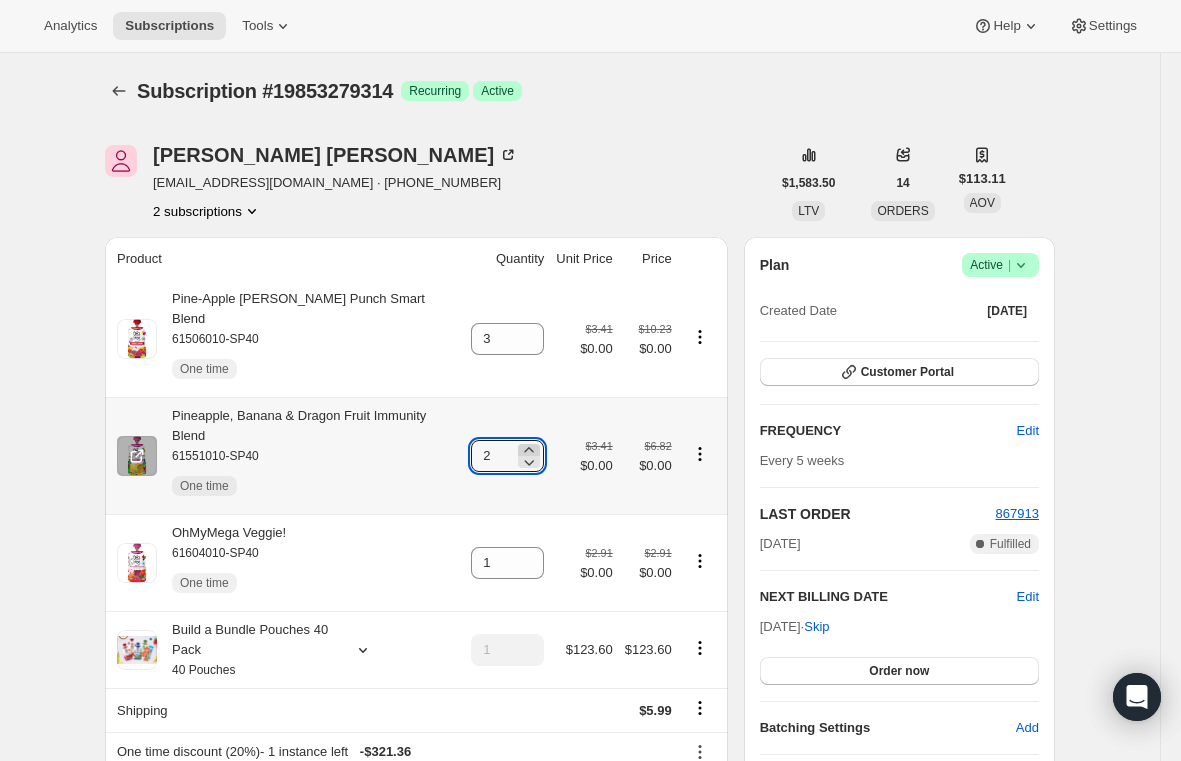 click 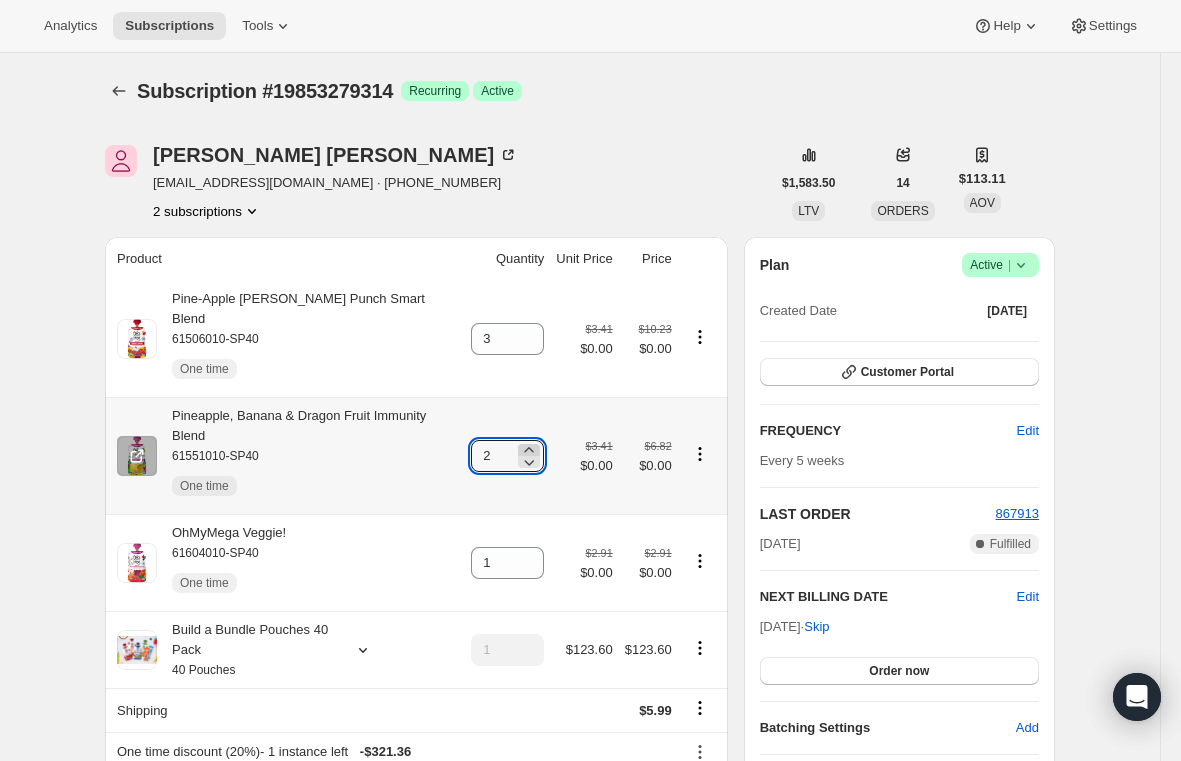 type on "3" 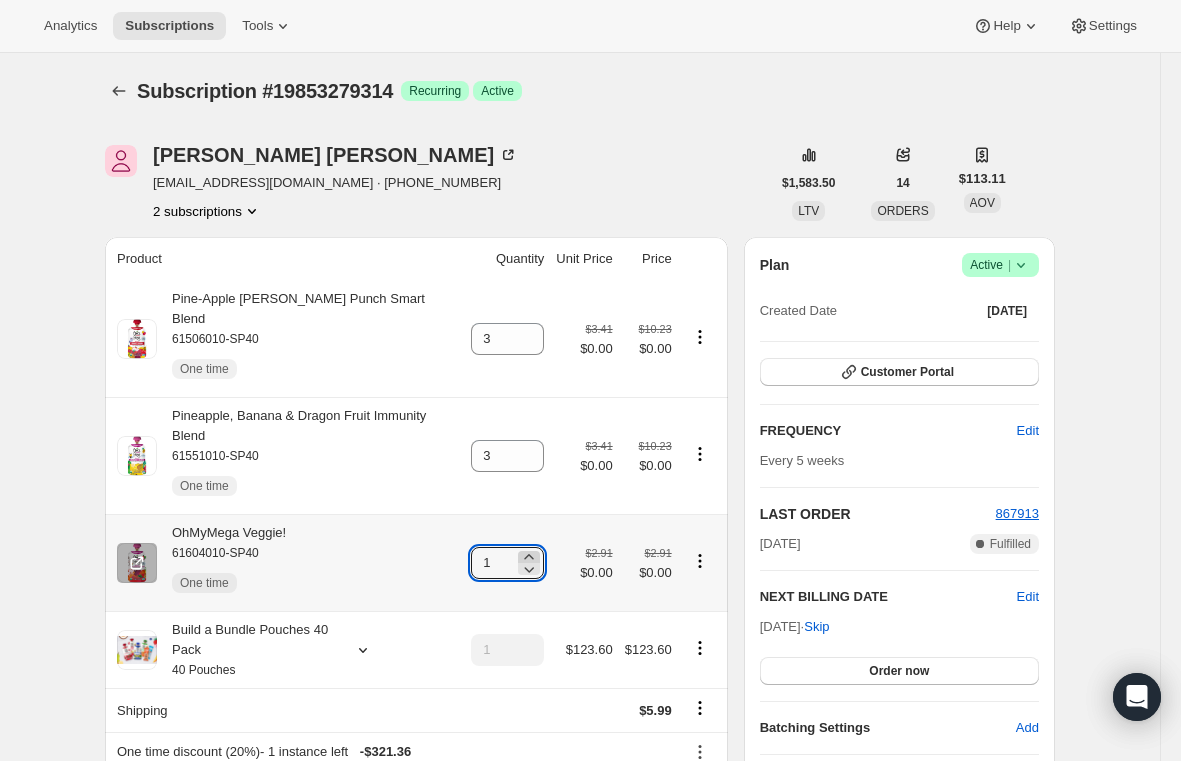 click 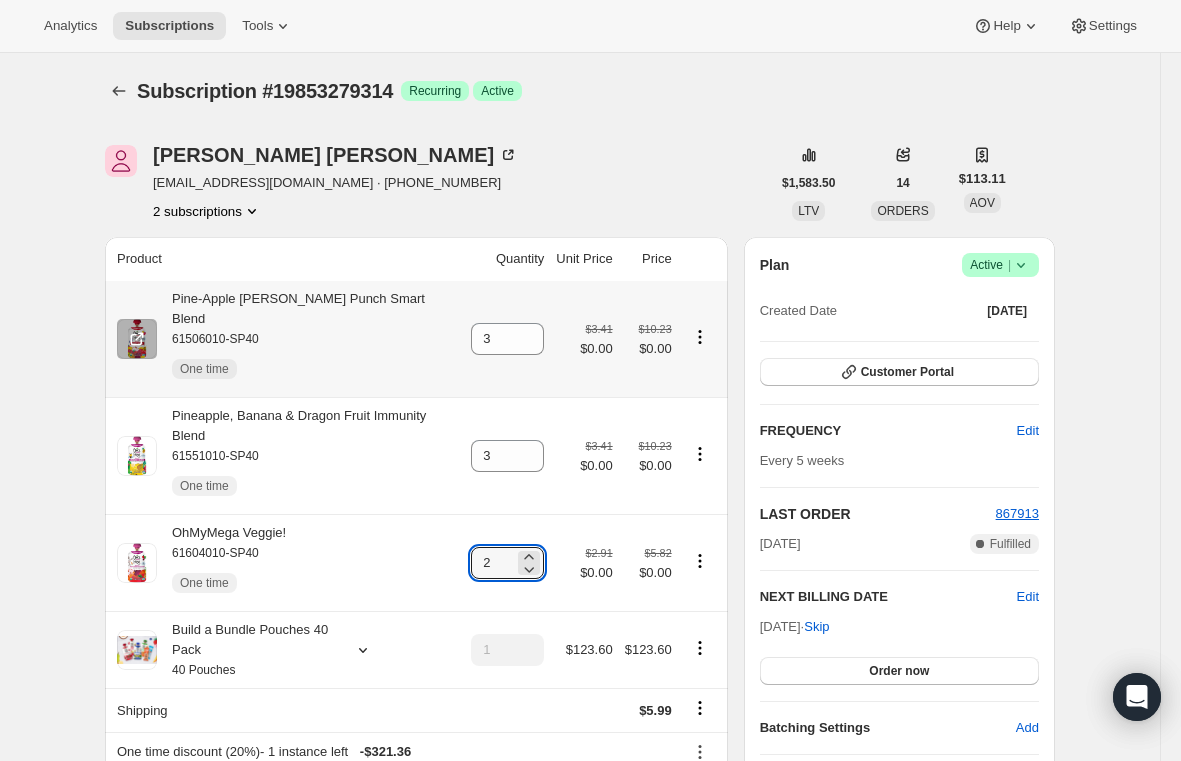 click on "Pine-Apple [PERSON_NAME] Punch Smart Blend 61506010-SP40 One time" at bounding box center [308, 339] 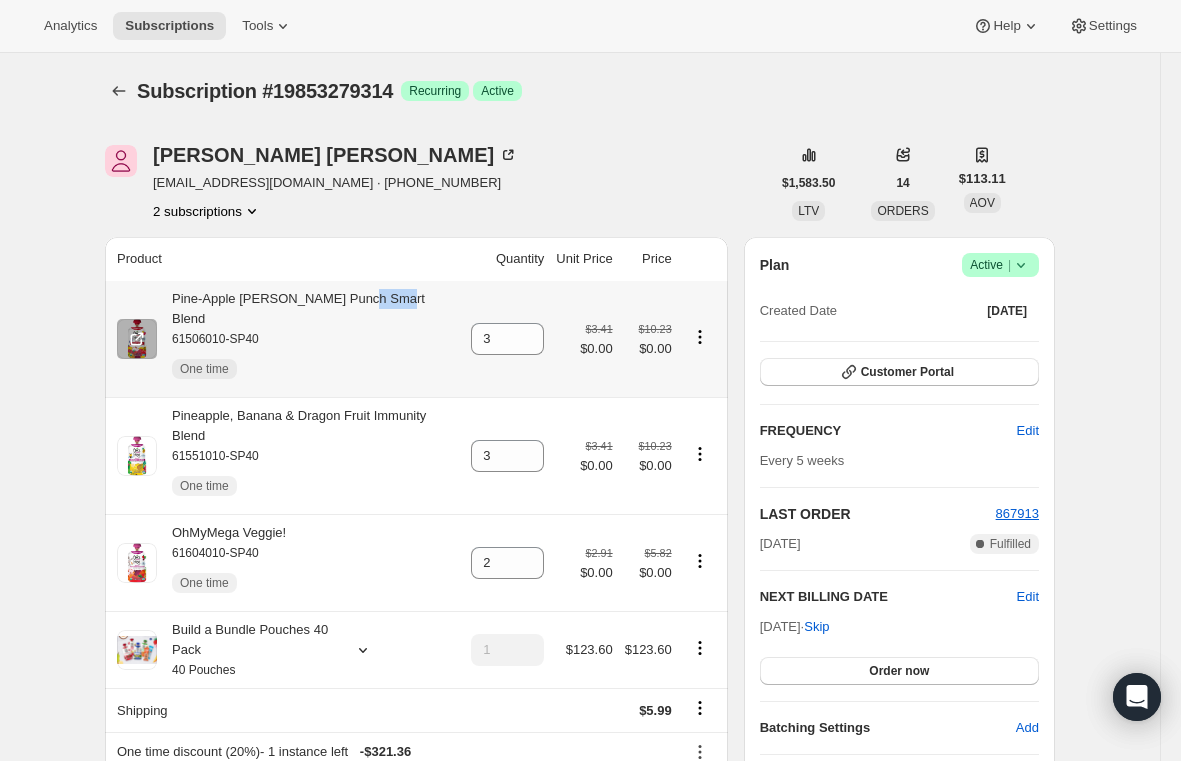 click on "Pine-Apple [PERSON_NAME] Punch Smart Blend 61506010-SP40 One time" at bounding box center (308, 339) 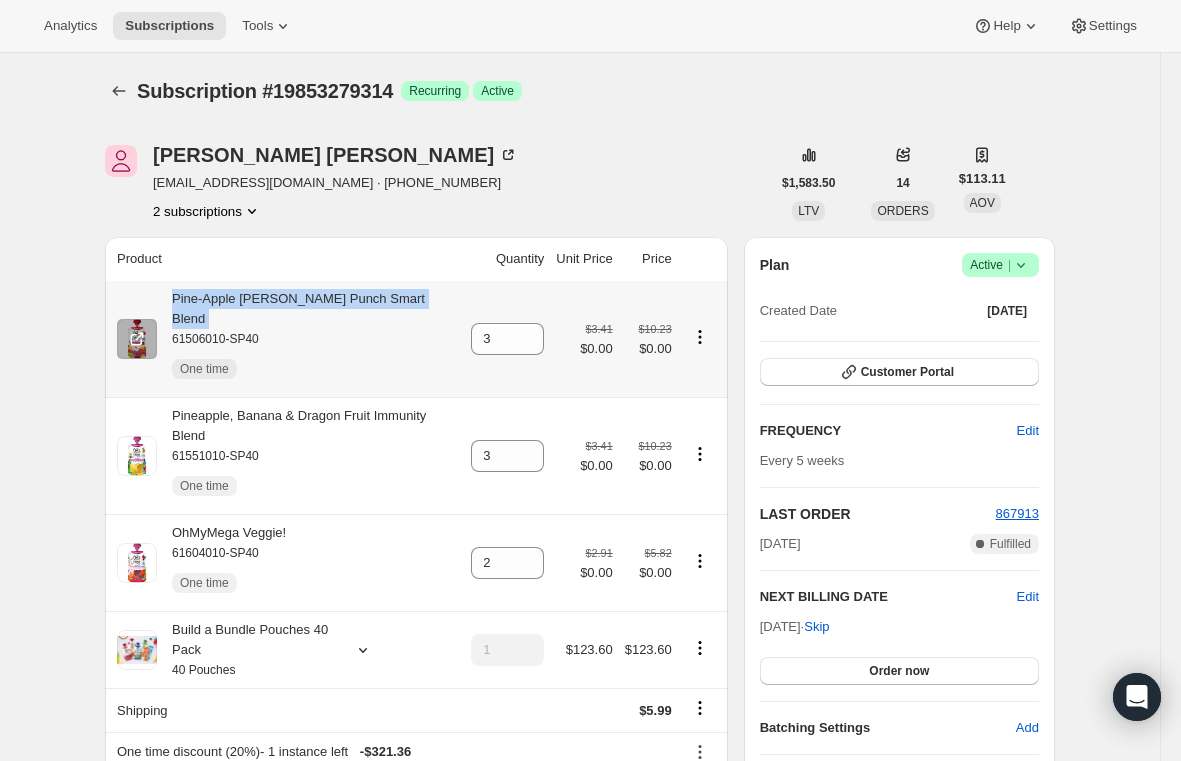 click on "Pine-Apple [PERSON_NAME] Punch Smart Blend 61506010-SP40 One time" at bounding box center [308, 339] 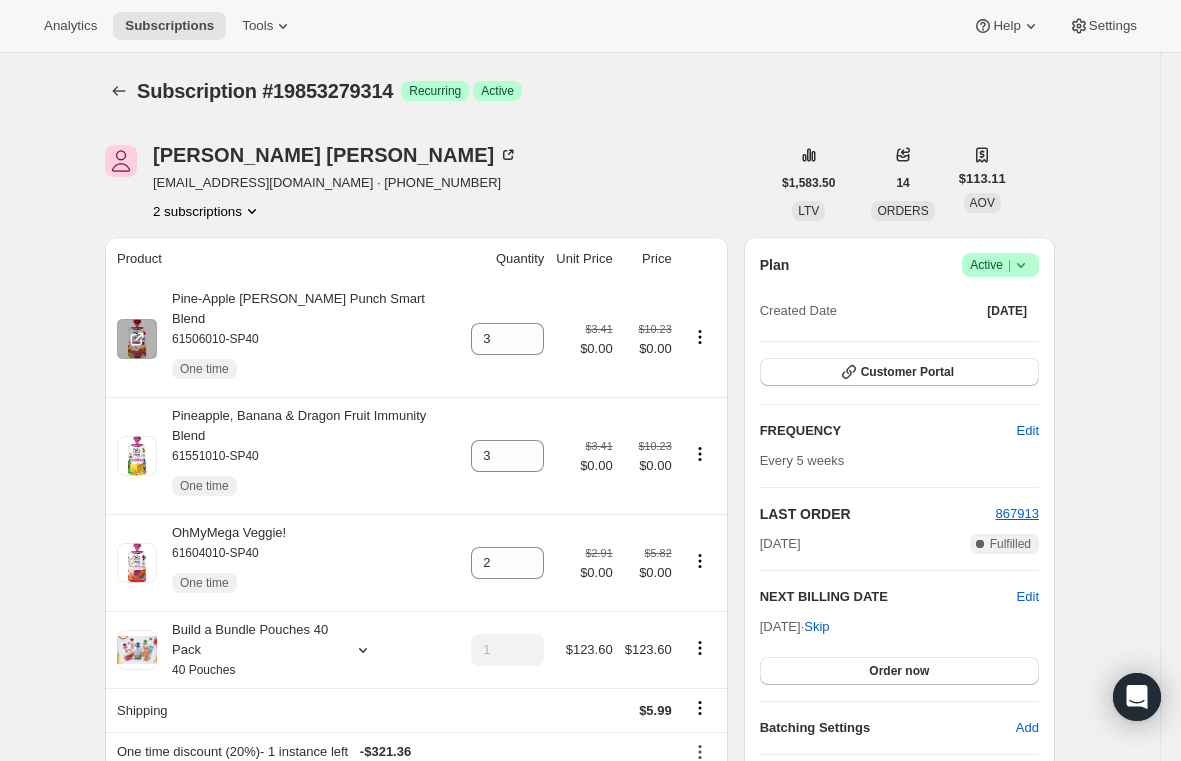 type on "1" 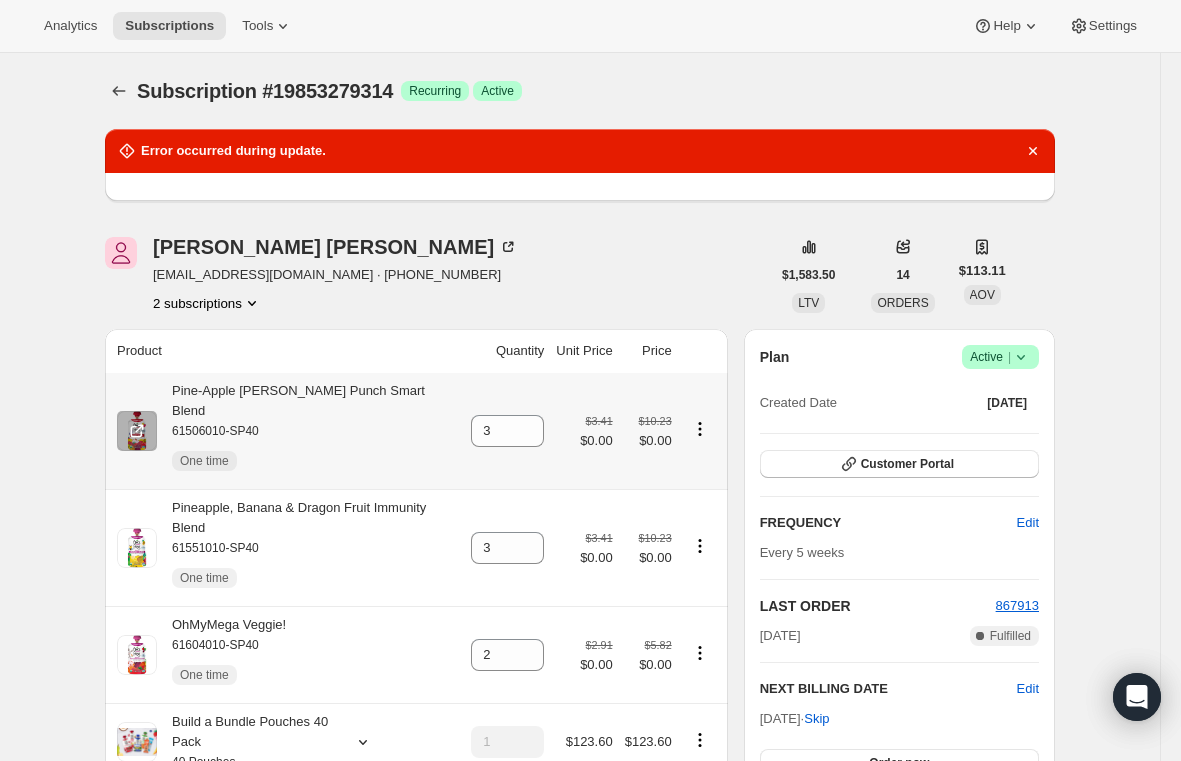click on "Pine-Apple [PERSON_NAME] Punch Smart Blend 61506010-SP40 One time" at bounding box center (308, 431) 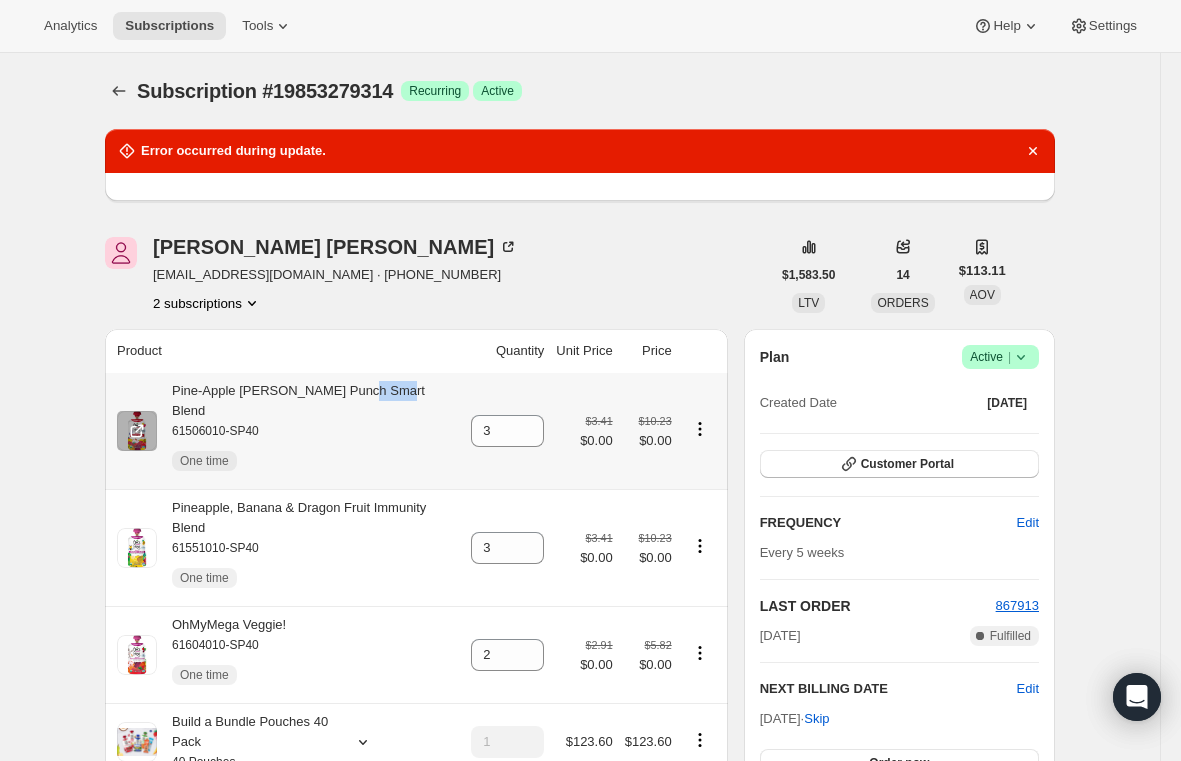 click on "Pine-Apple [PERSON_NAME] Punch Smart Blend 61506010-SP40 One time" at bounding box center [308, 431] 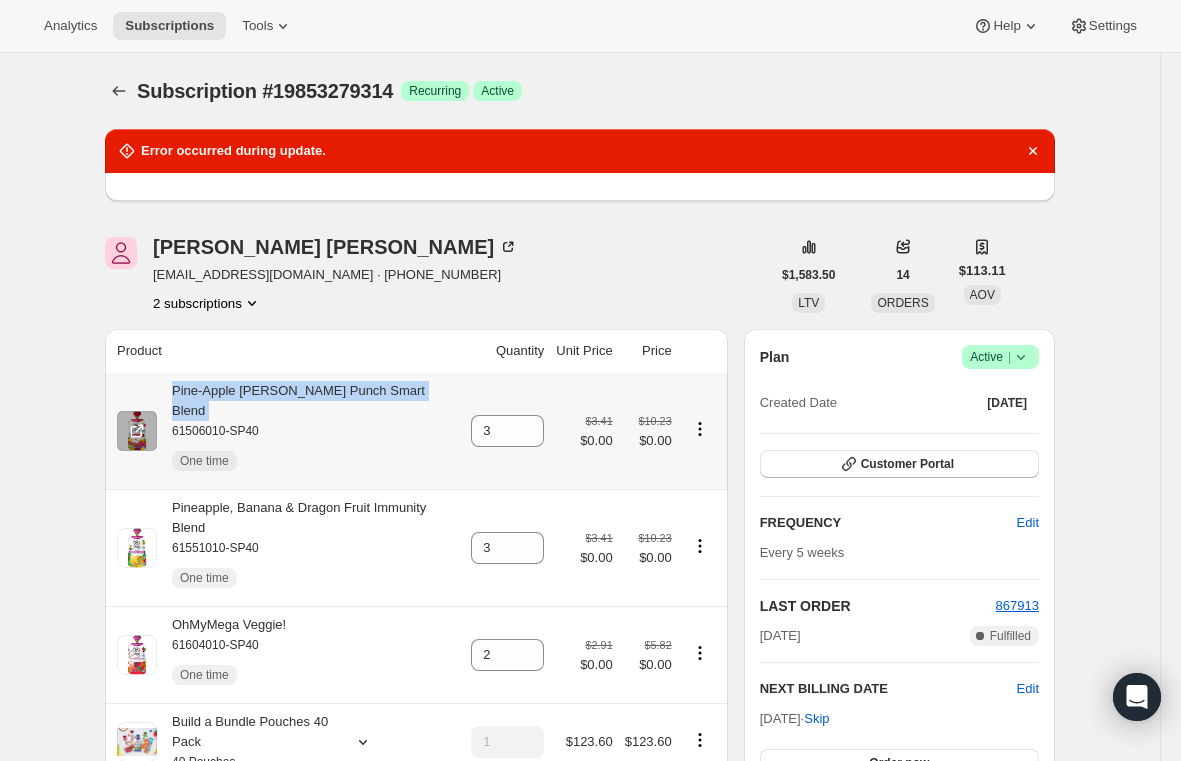 click on "Pine-Apple [PERSON_NAME] Punch Smart Blend 61506010-SP40 One time" at bounding box center (308, 431) 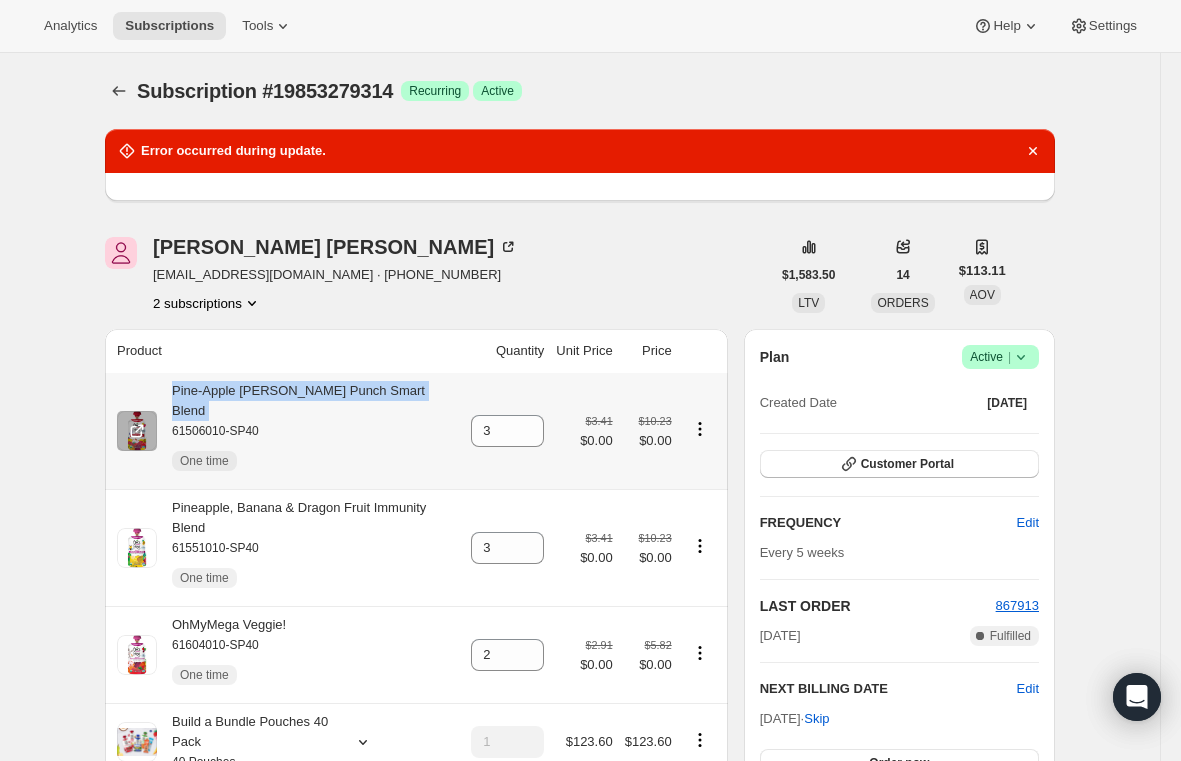 copy on "Pine-Apple [PERSON_NAME] Punch Smart Blend" 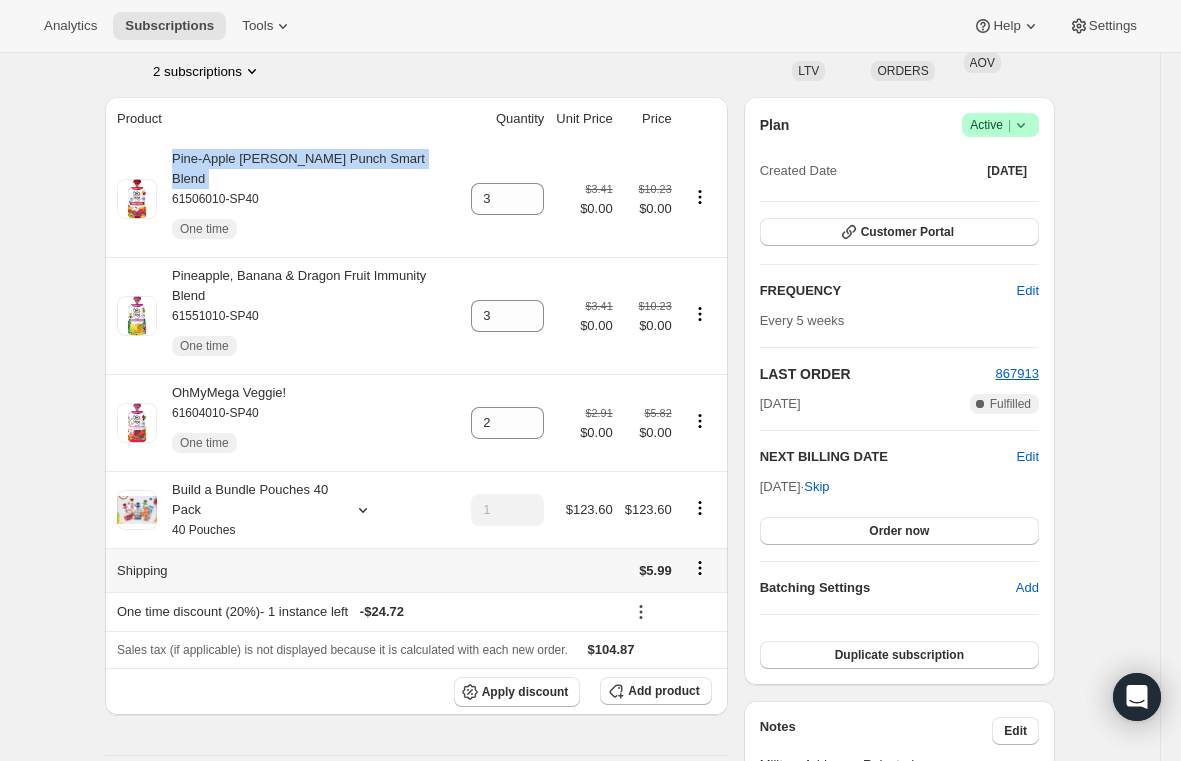 scroll, scrollTop: 200, scrollLeft: 0, axis: vertical 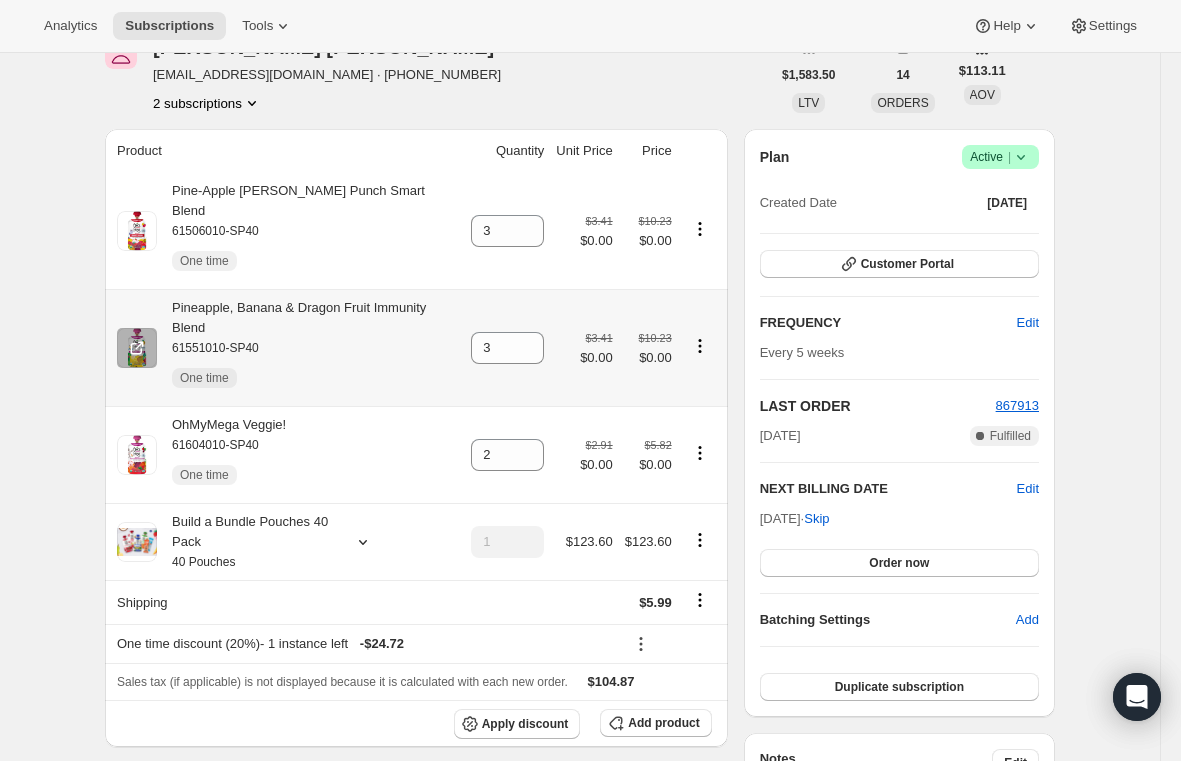 click on "Pineapple, Banana & Dragon Fruit Immunity Blend 61551010-SP40 One time" at bounding box center [308, 348] 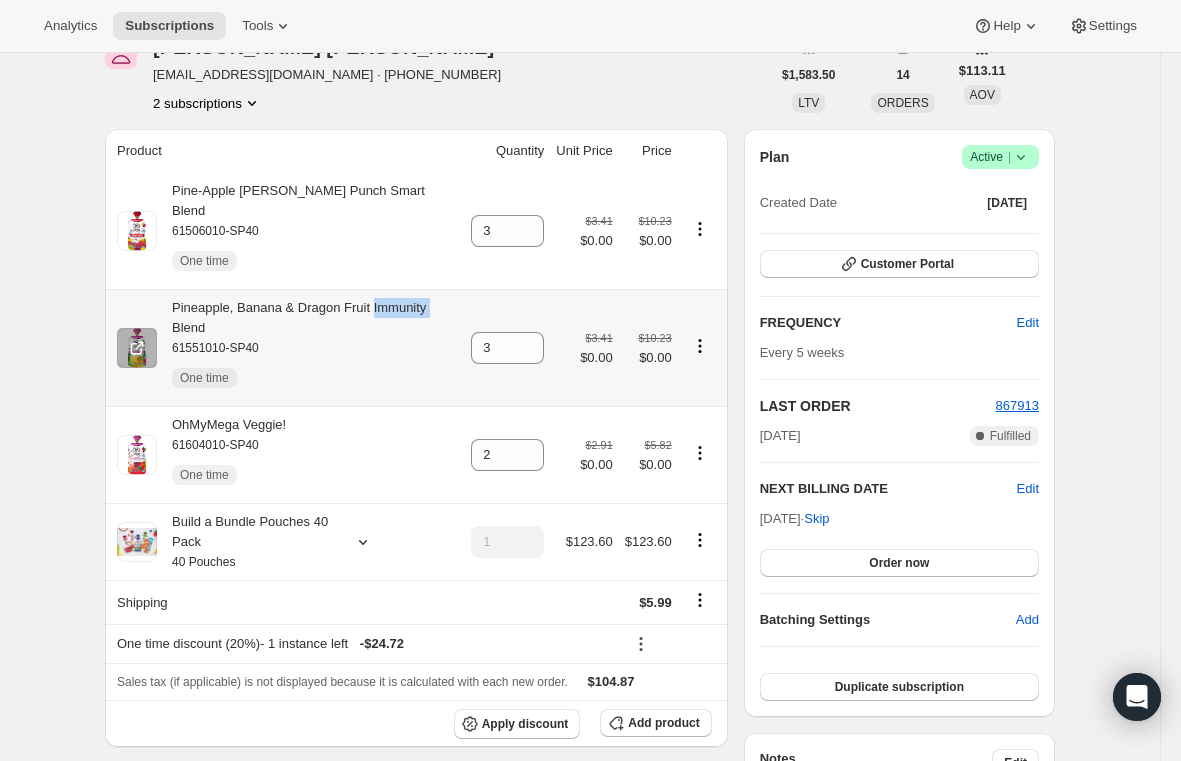 click on "Pineapple, Banana & Dragon Fruit Immunity Blend 61551010-SP40 One time" at bounding box center (308, 348) 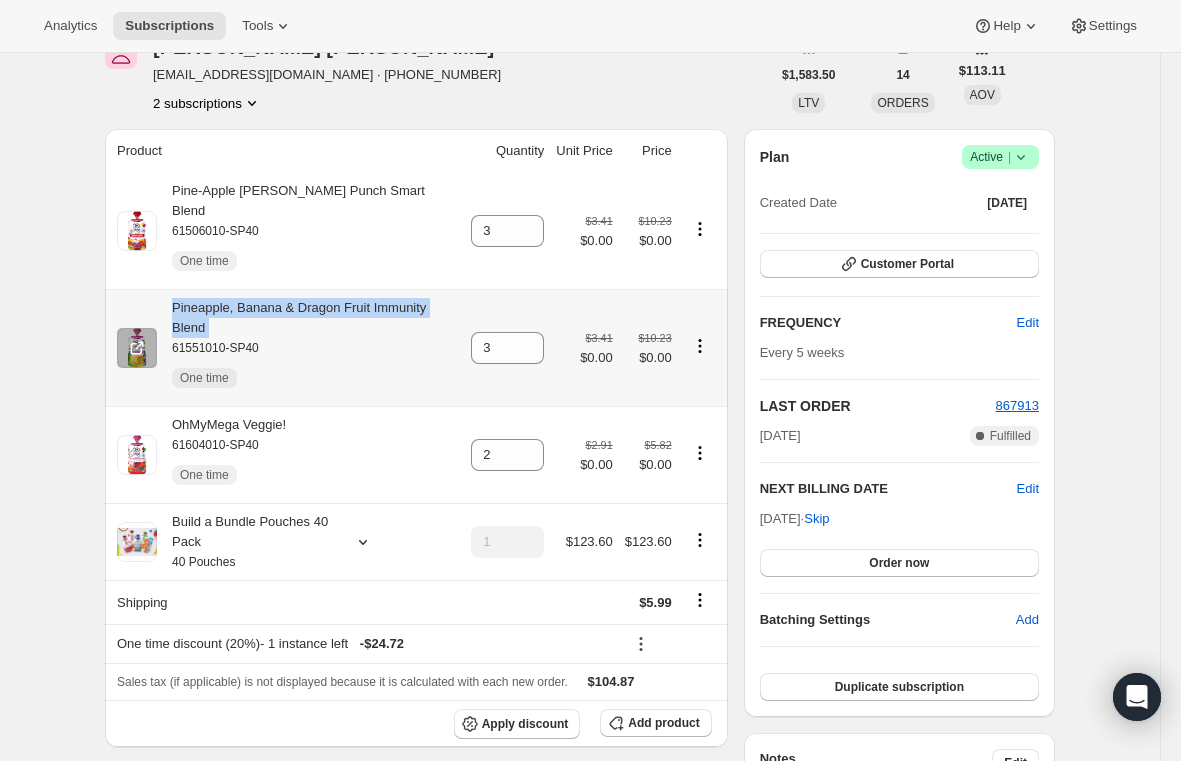 click on "Pineapple, Banana & Dragon Fruit Immunity Blend 61551010-SP40 One time" at bounding box center (308, 348) 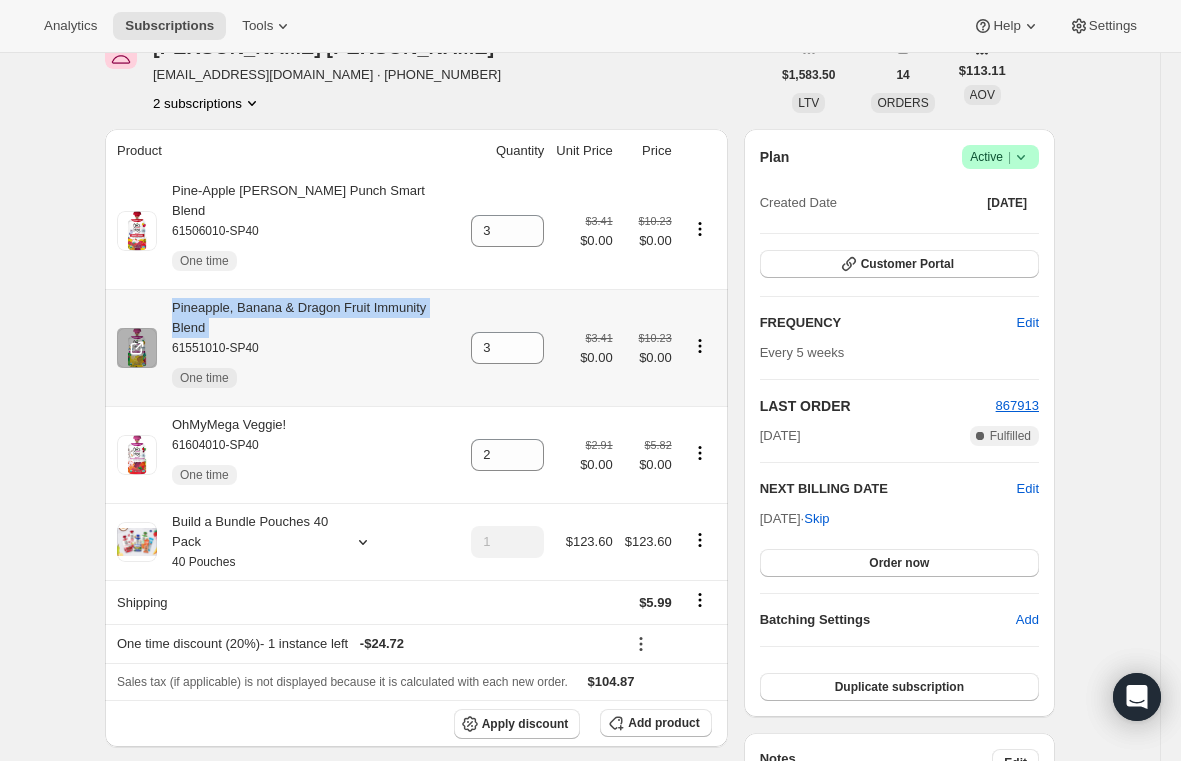 copy on "Pineapple, Banana & Dragon Fruit Immunity Blend" 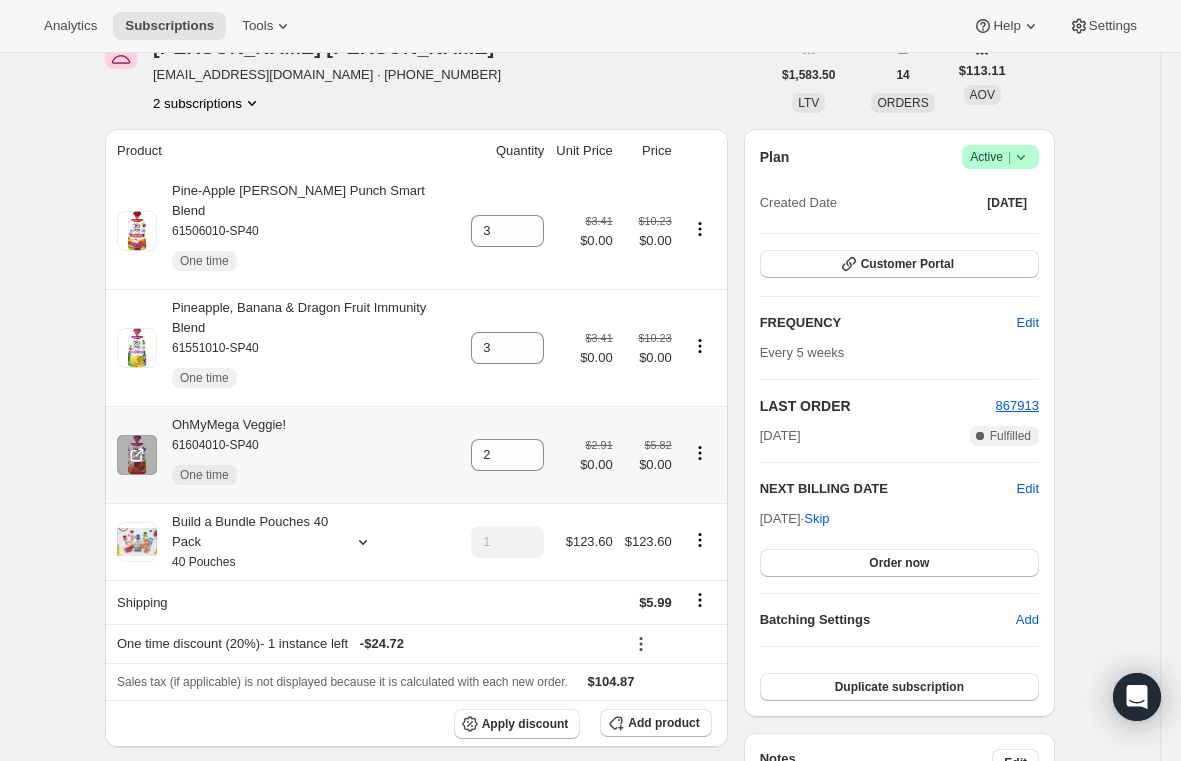 click on "OhMyMega Veggie! 61604010-SP40 One time" at bounding box center (221, 455) 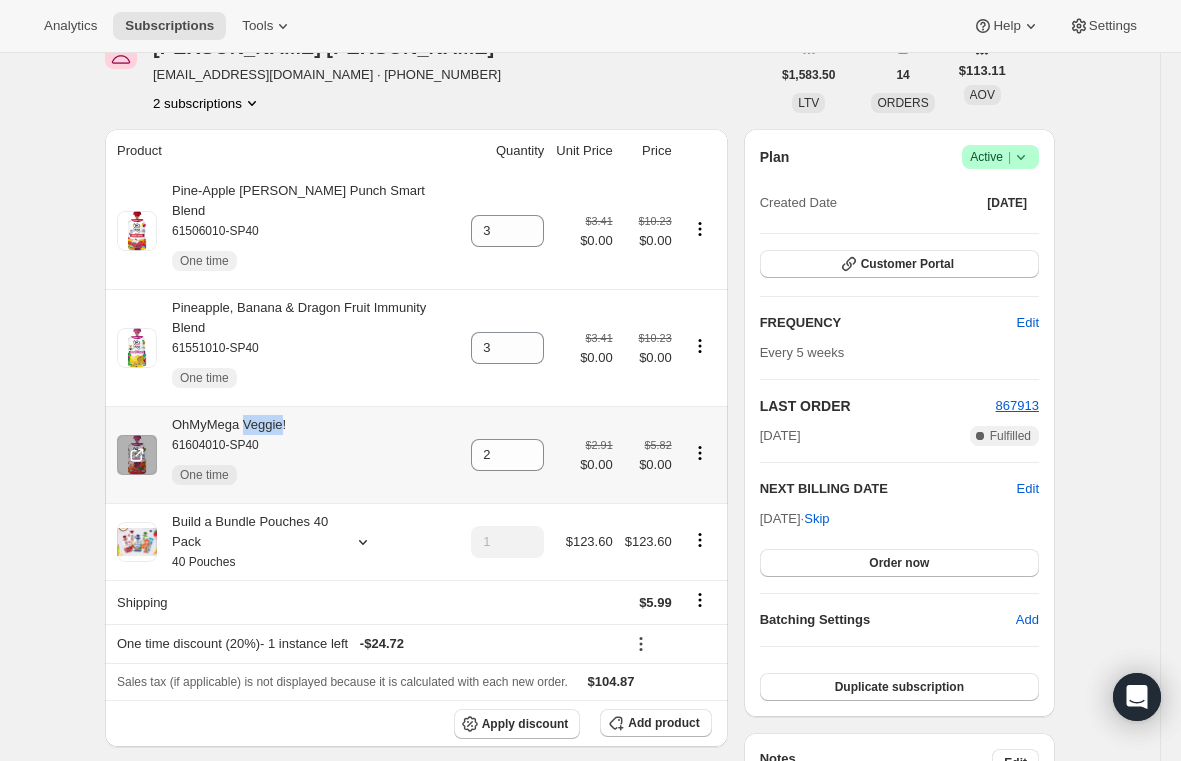 click on "OhMyMega Veggie! 61604010-SP40 One time" at bounding box center (221, 455) 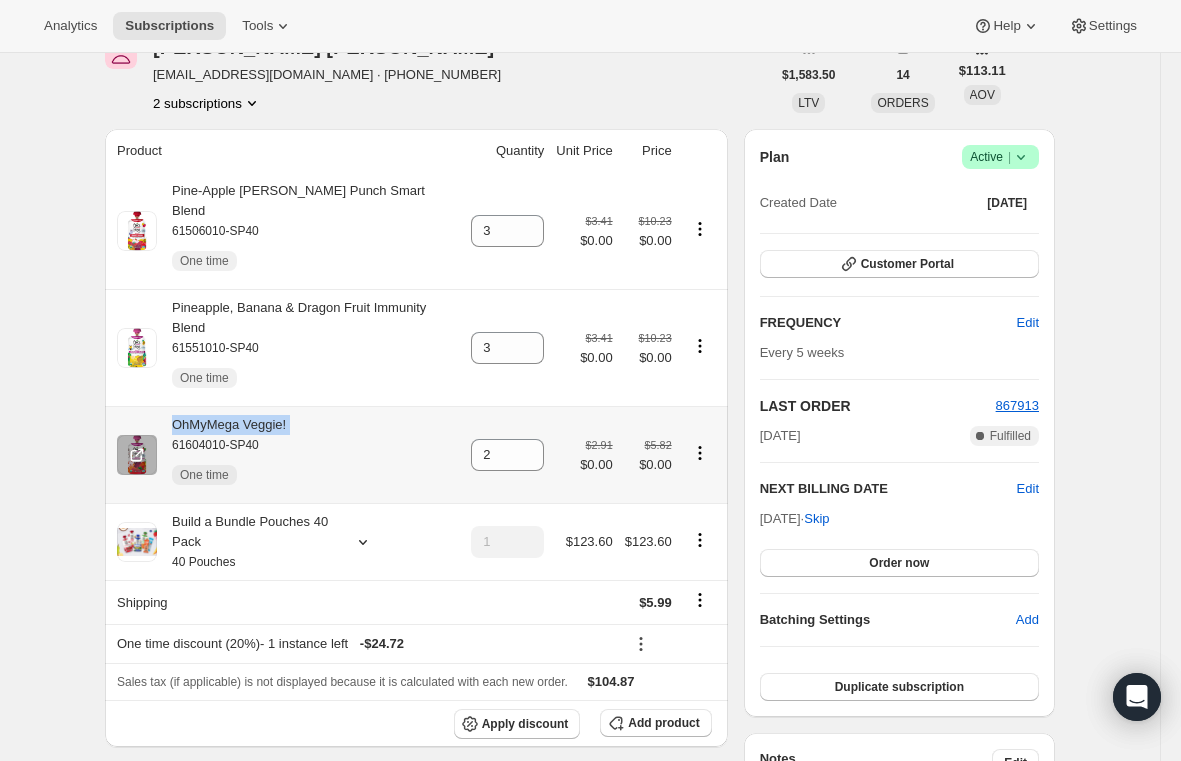 click on "OhMyMega Veggie! 61604010-SP40 One time" at bounding box center (221, 455) 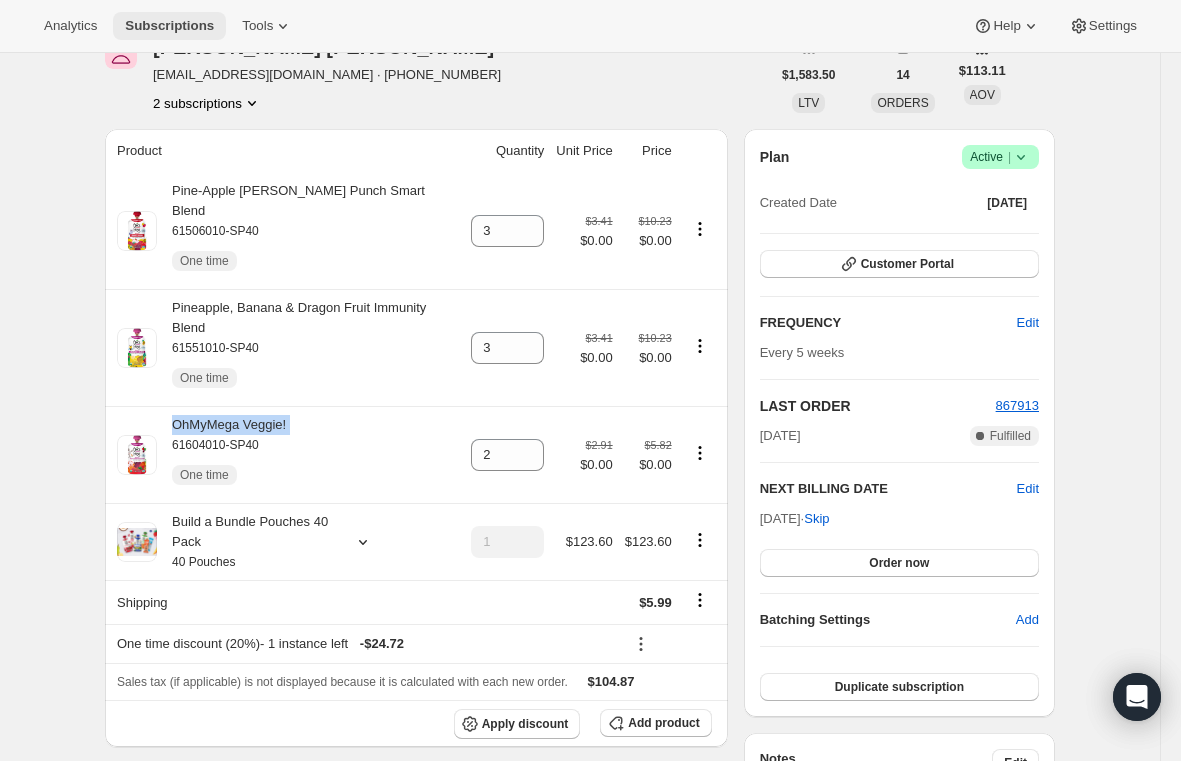 click on "Subscriptions" at bounding box center [169, 26] 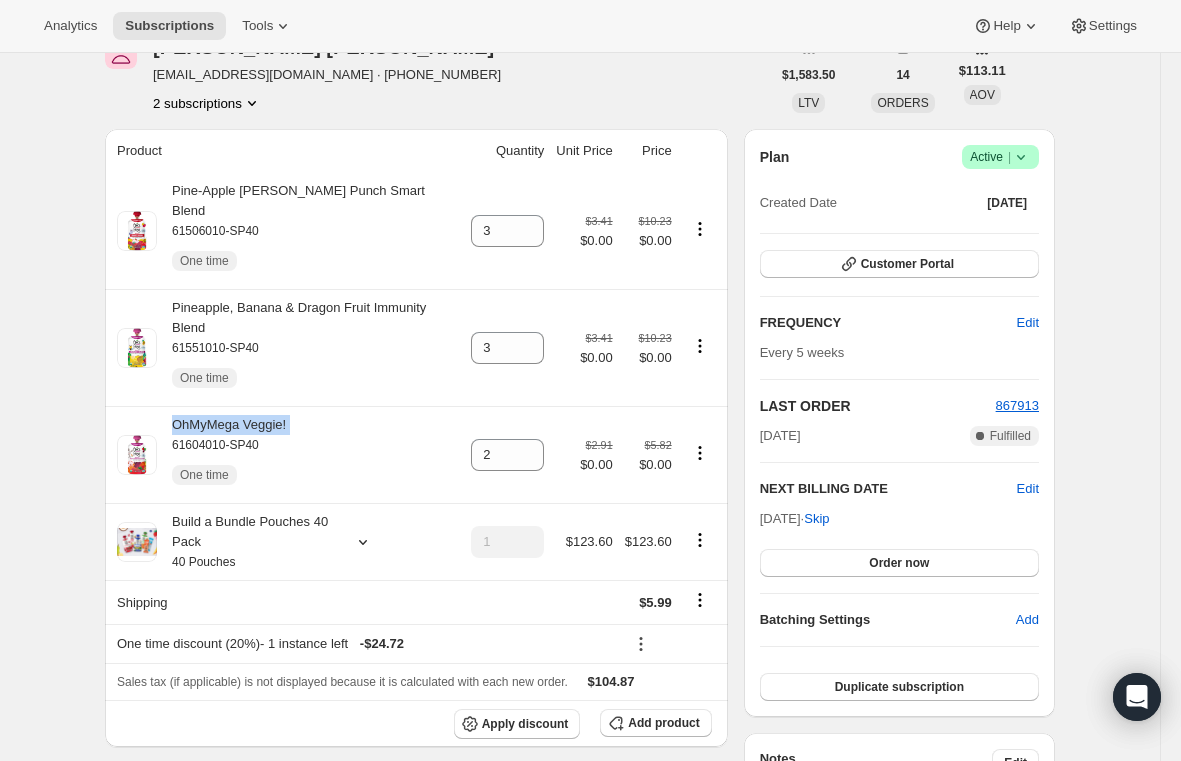 scroll, scrollTop: 0, scrollLeft: 0, axis: both 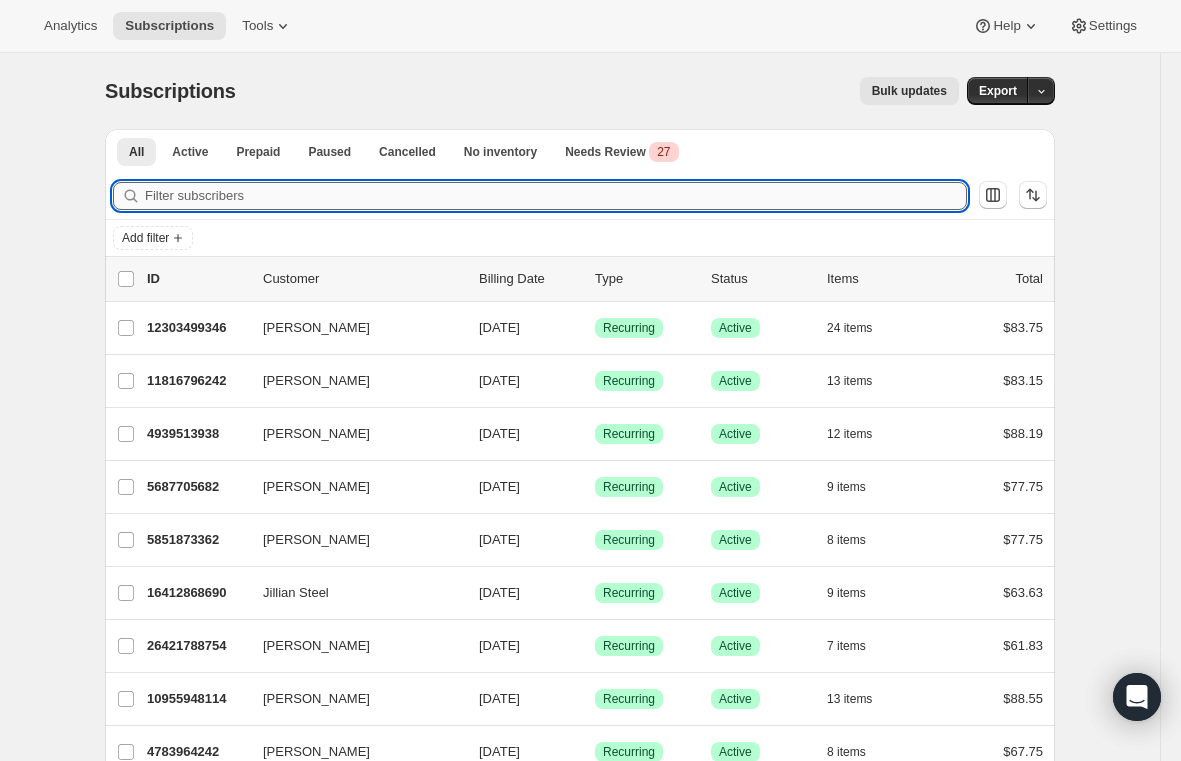 click on "Filter subscribers" at bounding box center [556, 196] 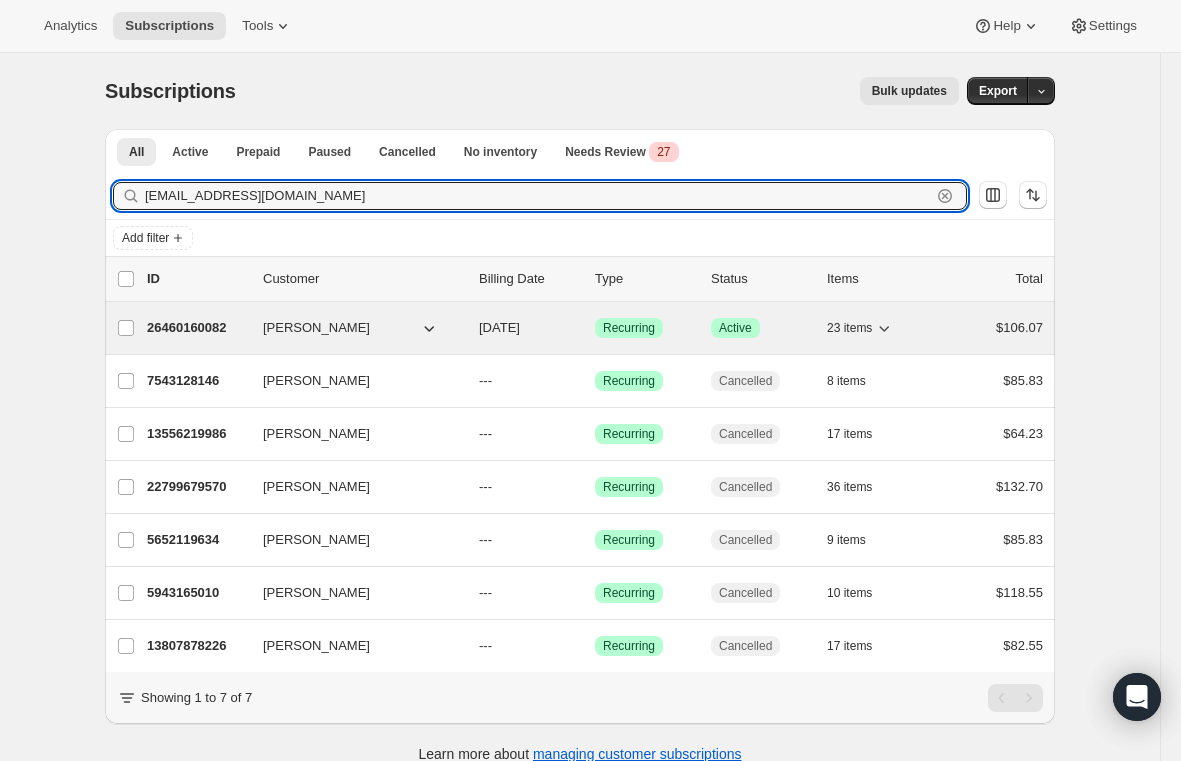 type on "[EMAIL_ADDRESS][DOMAIN_NAME]" 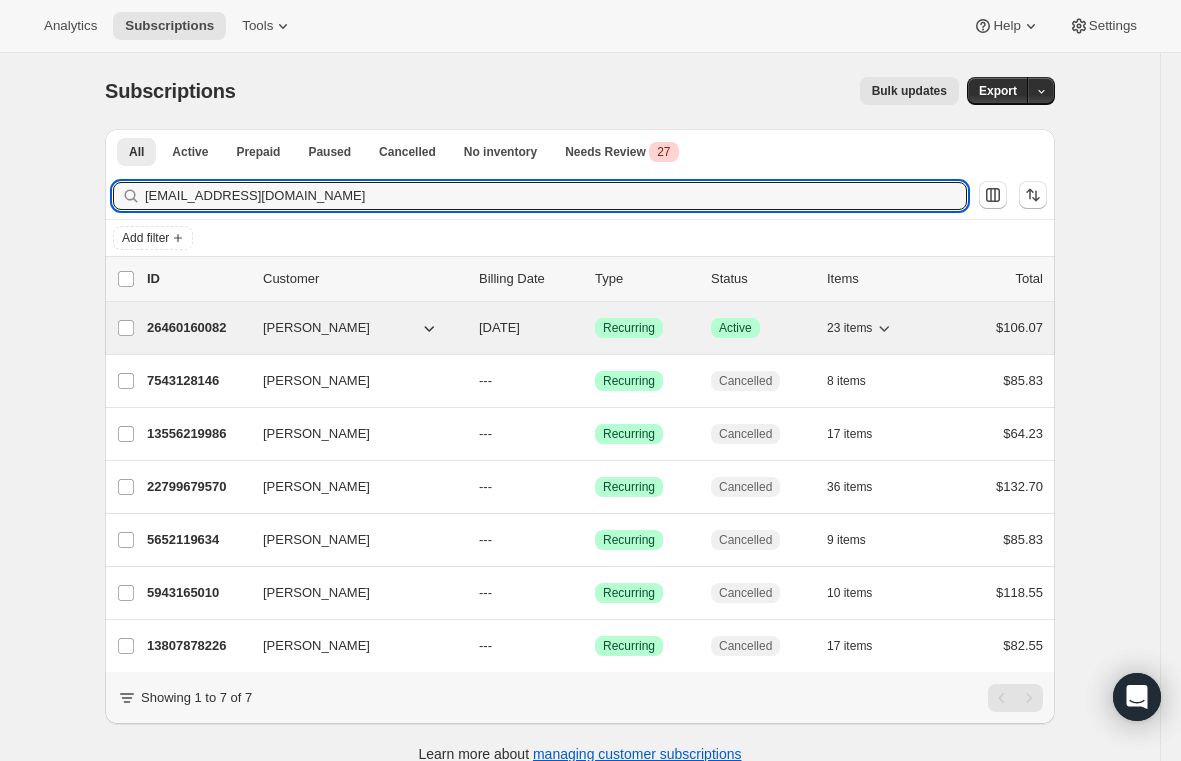 click on "26460160082" at bounding box center [197, 328] 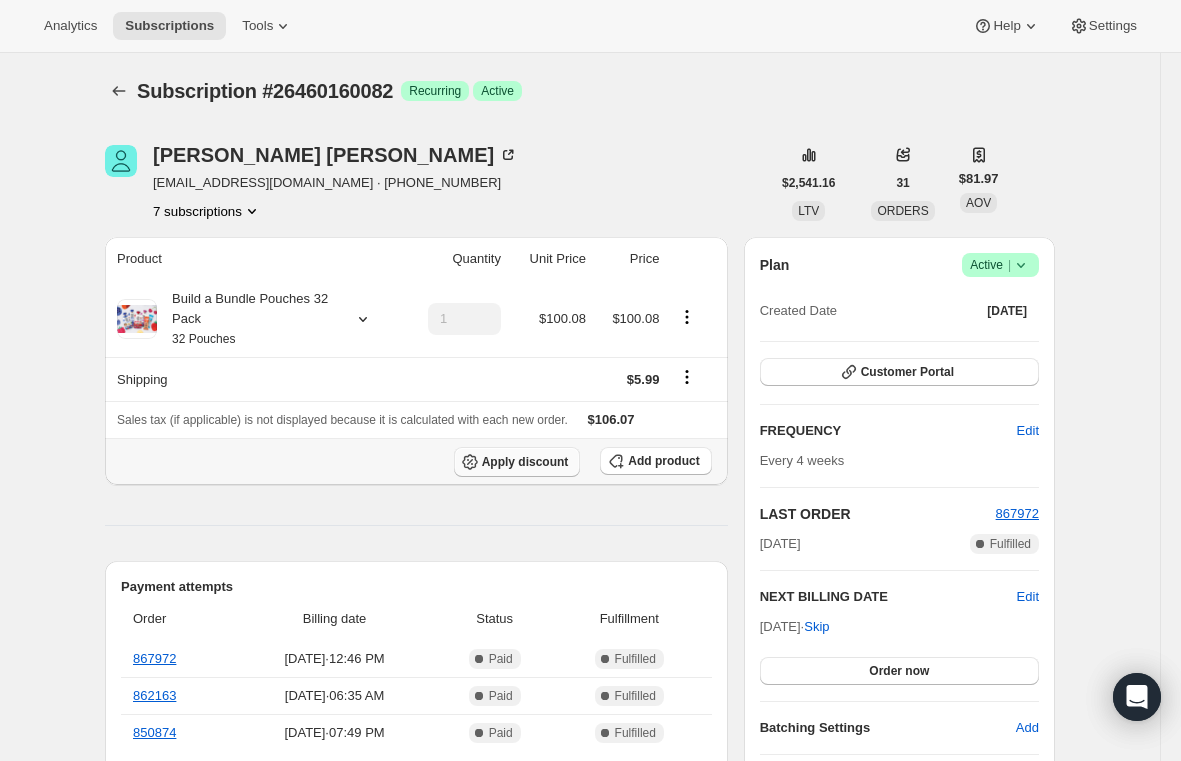click on "Apply discount" at bounding box center (525, 462) 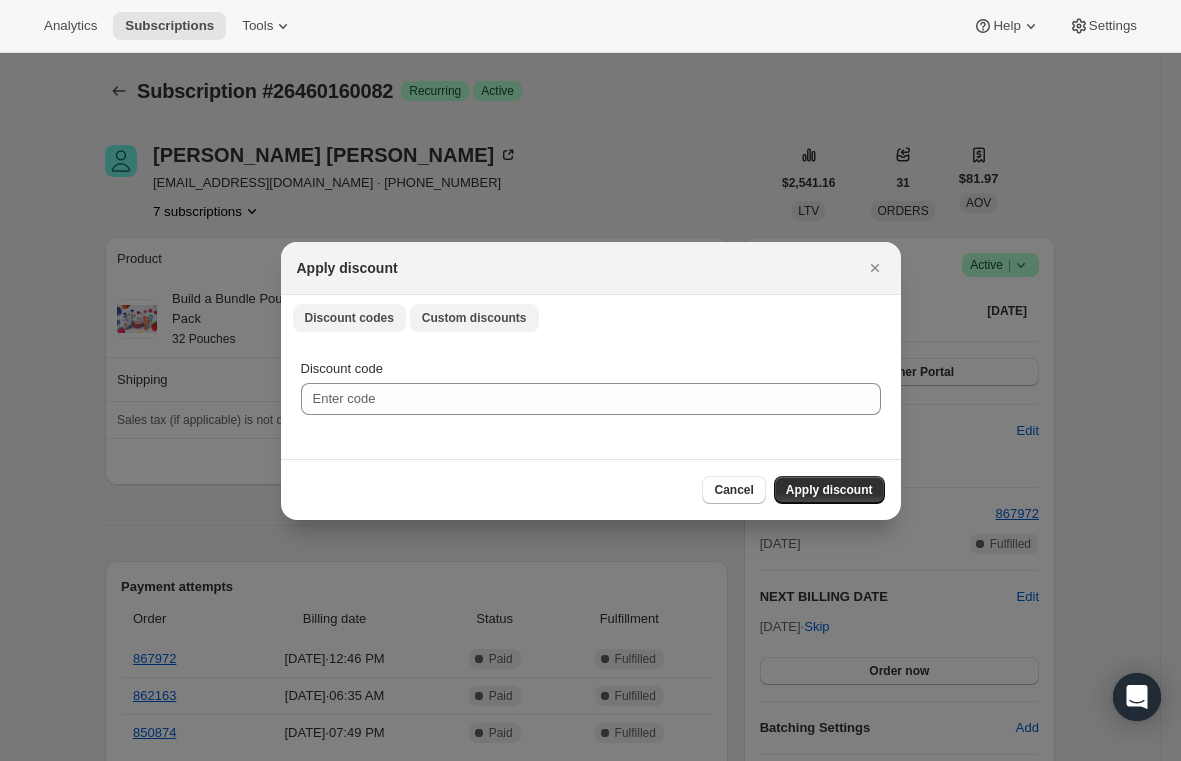 click on "Custom discounts" at bounding box center [474, 318] 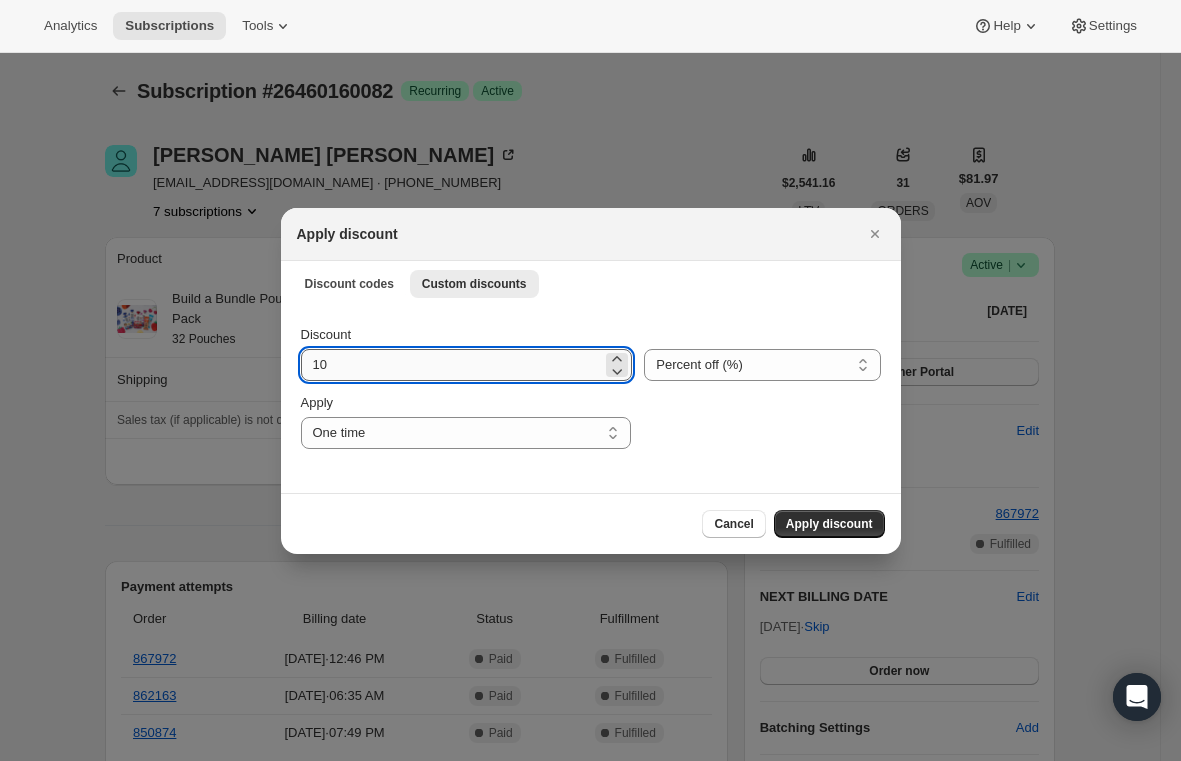 click on "10" at bounding box center [452, 365] 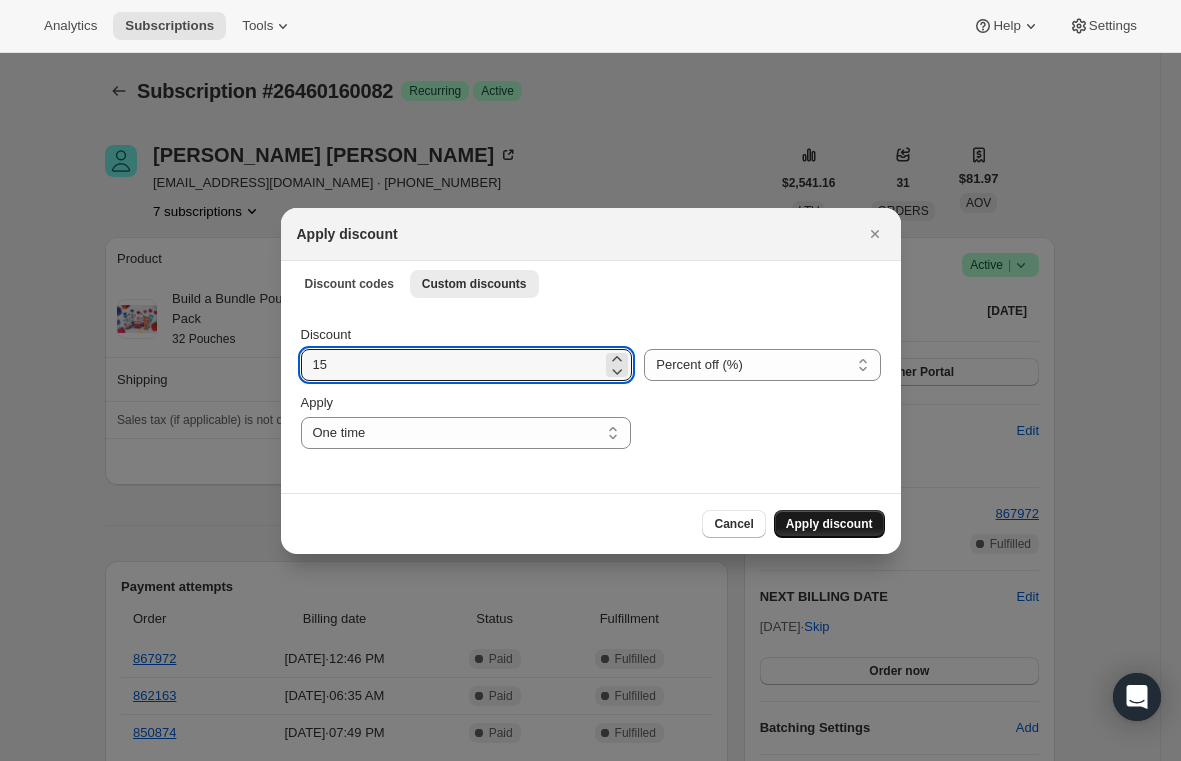 type on "15" 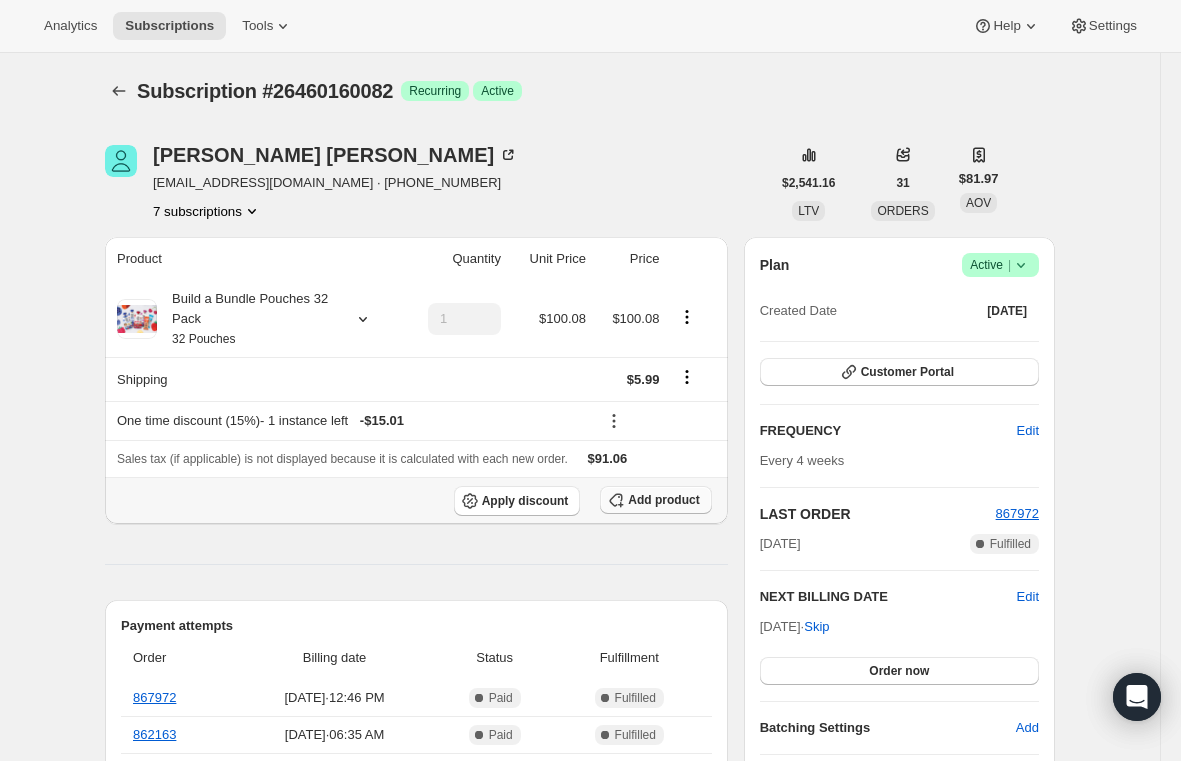 click on "Add product" at bounding box center (663, 500) 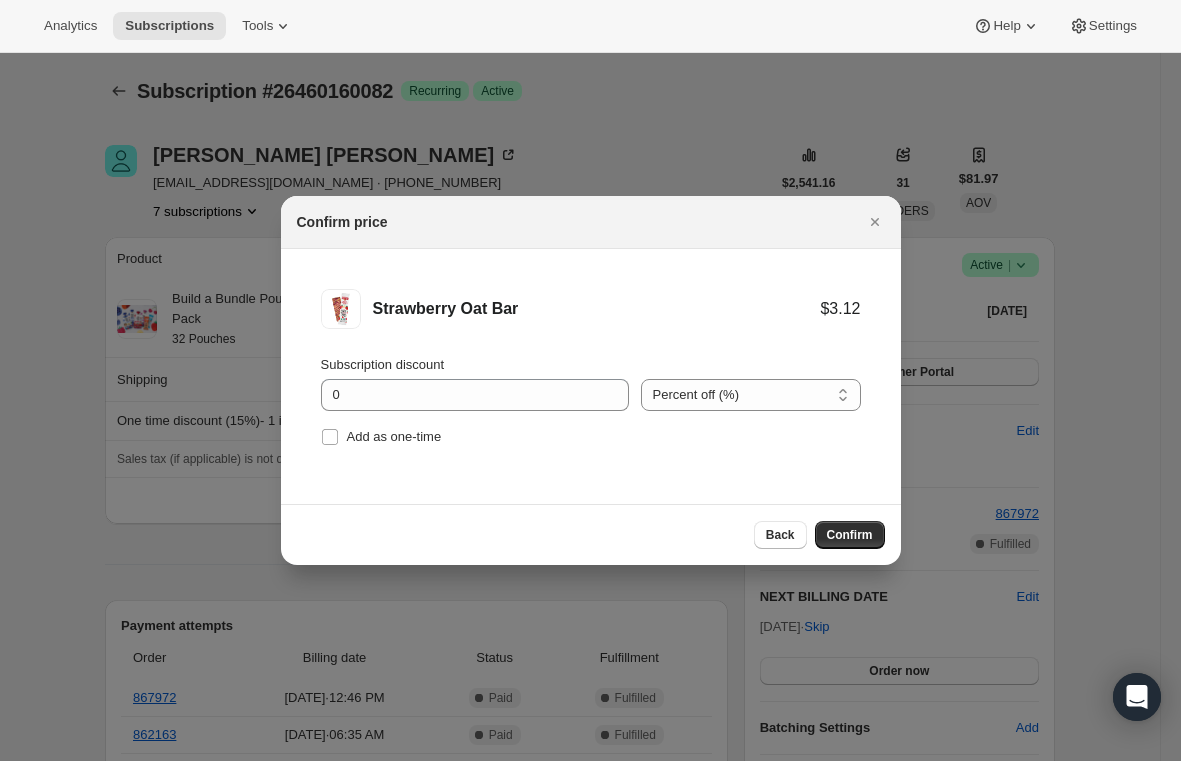 click on "Subscription discount" at bounding box center (383, 364) 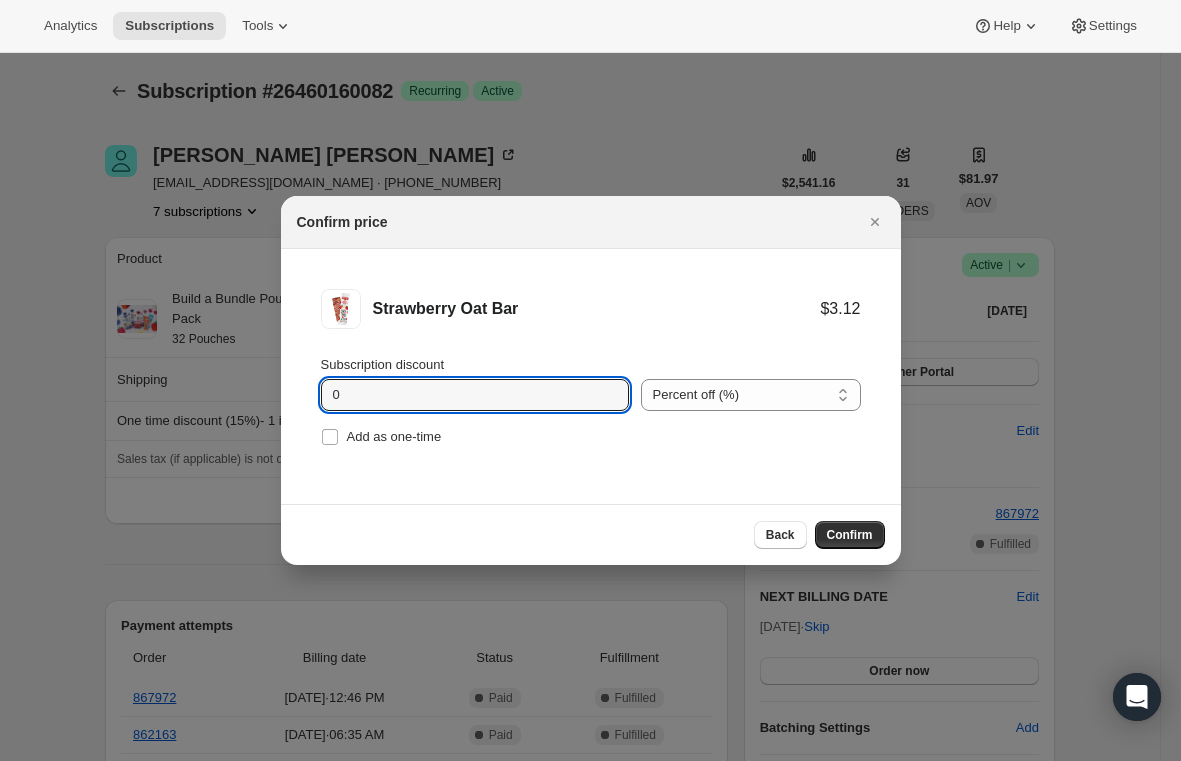 click on "0" at bounding box center (460, 395) 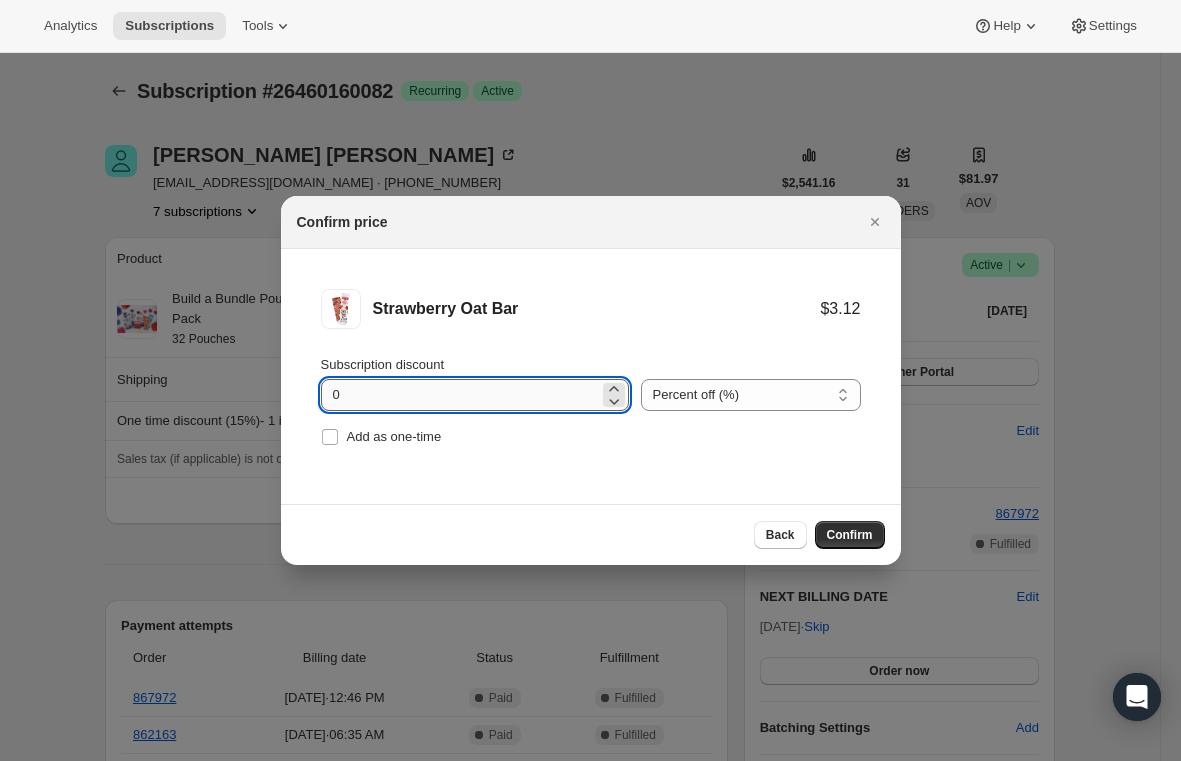 click on "0" at bounding box center [460, 395] 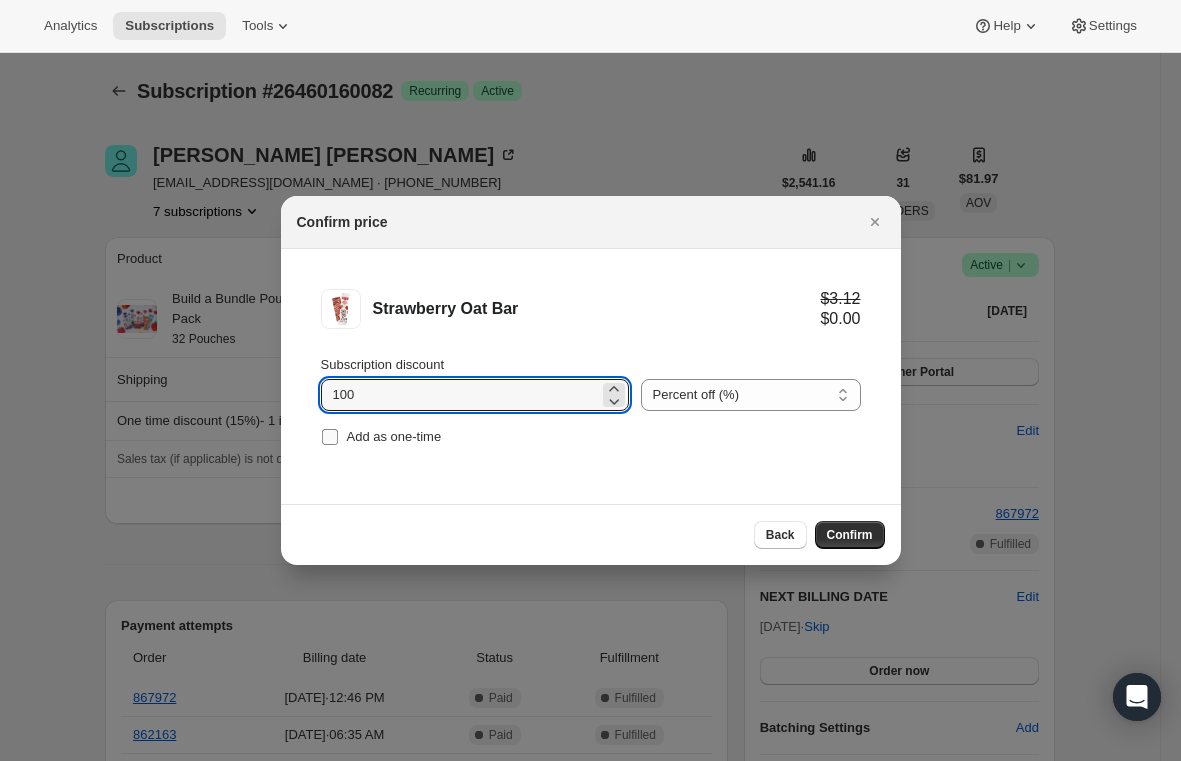 type on "100" 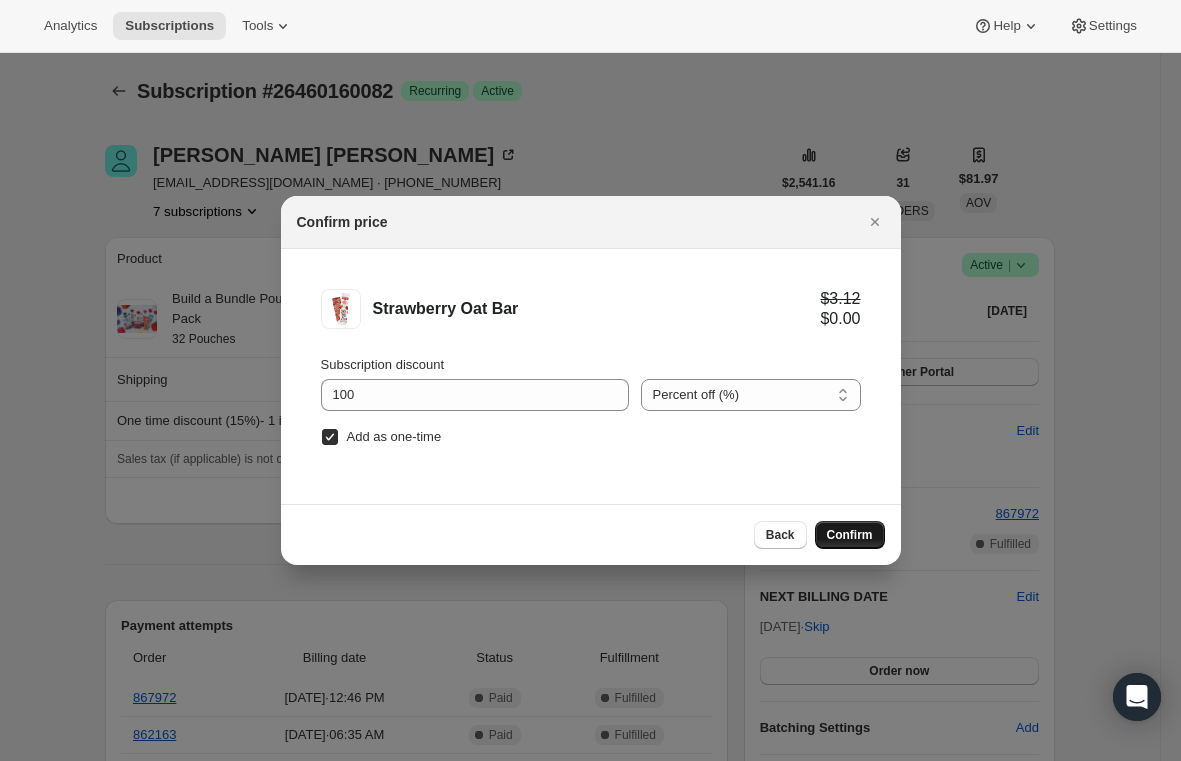 click on "Confirm" at bounding box center [850, 535] 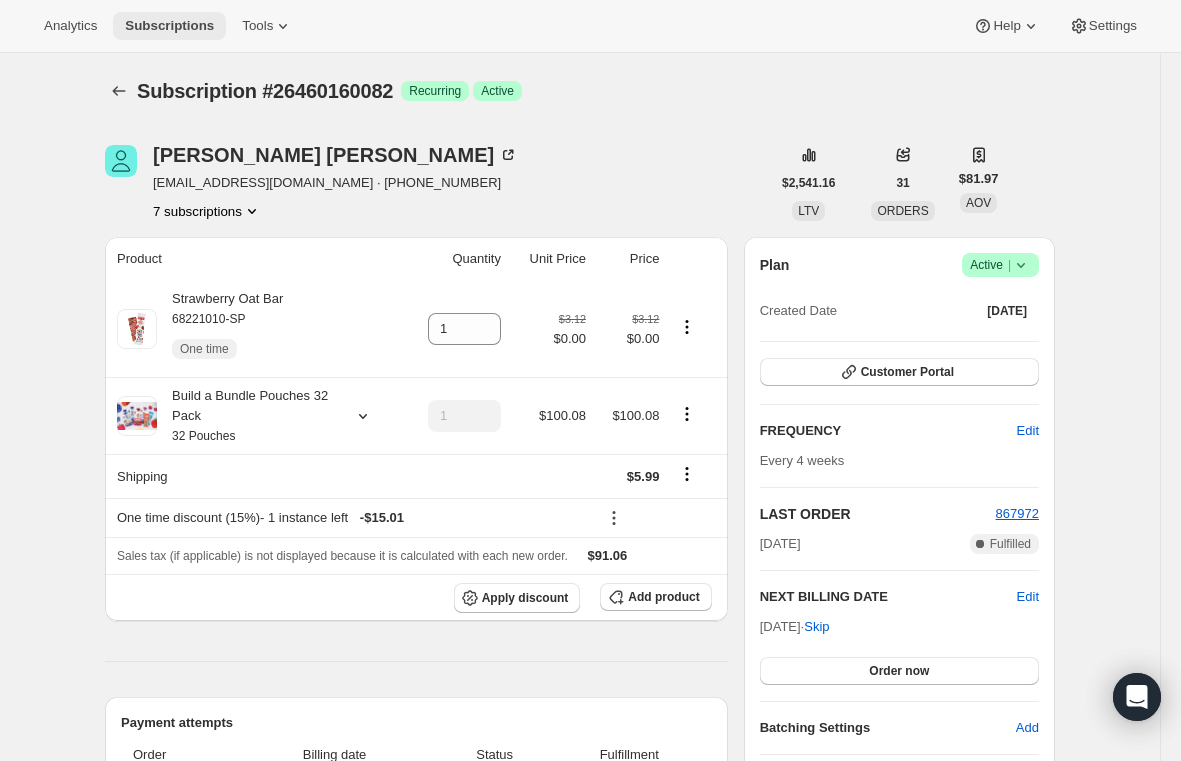 click on "Subscriptions" at bounding box center (169, 26) 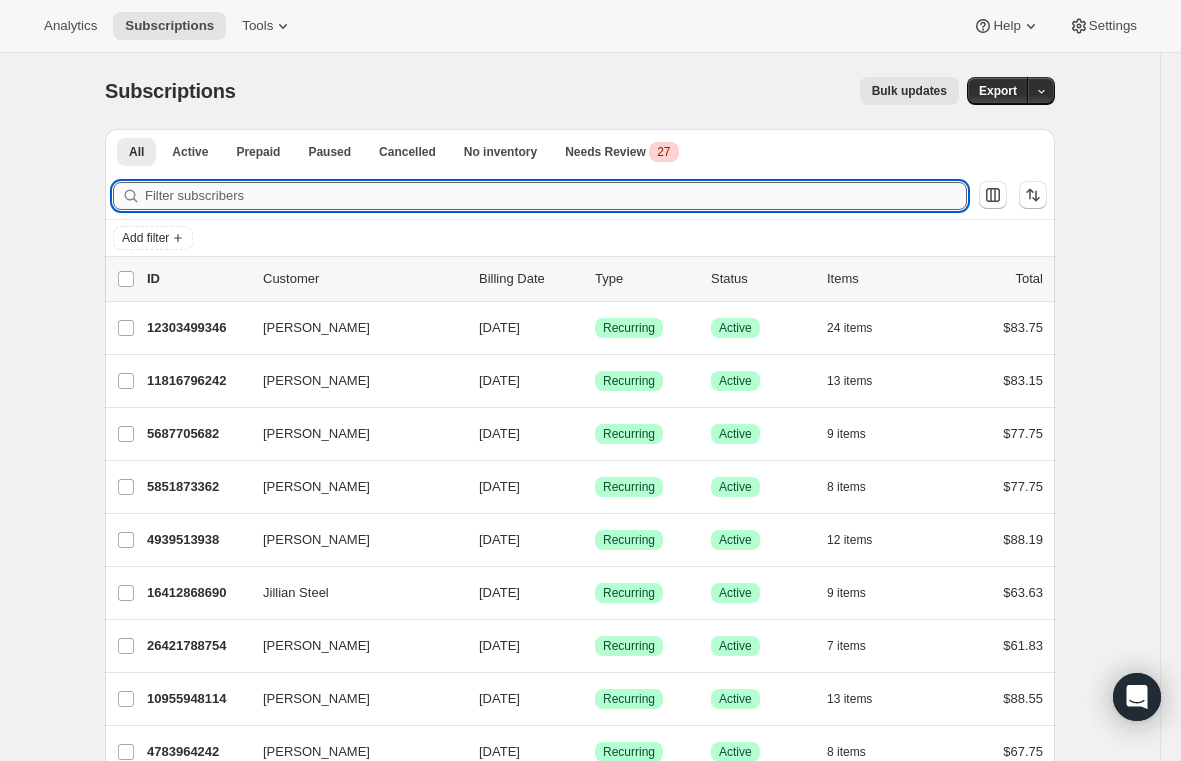 click on "Filter subscribers" at bounding box center (556, 196) 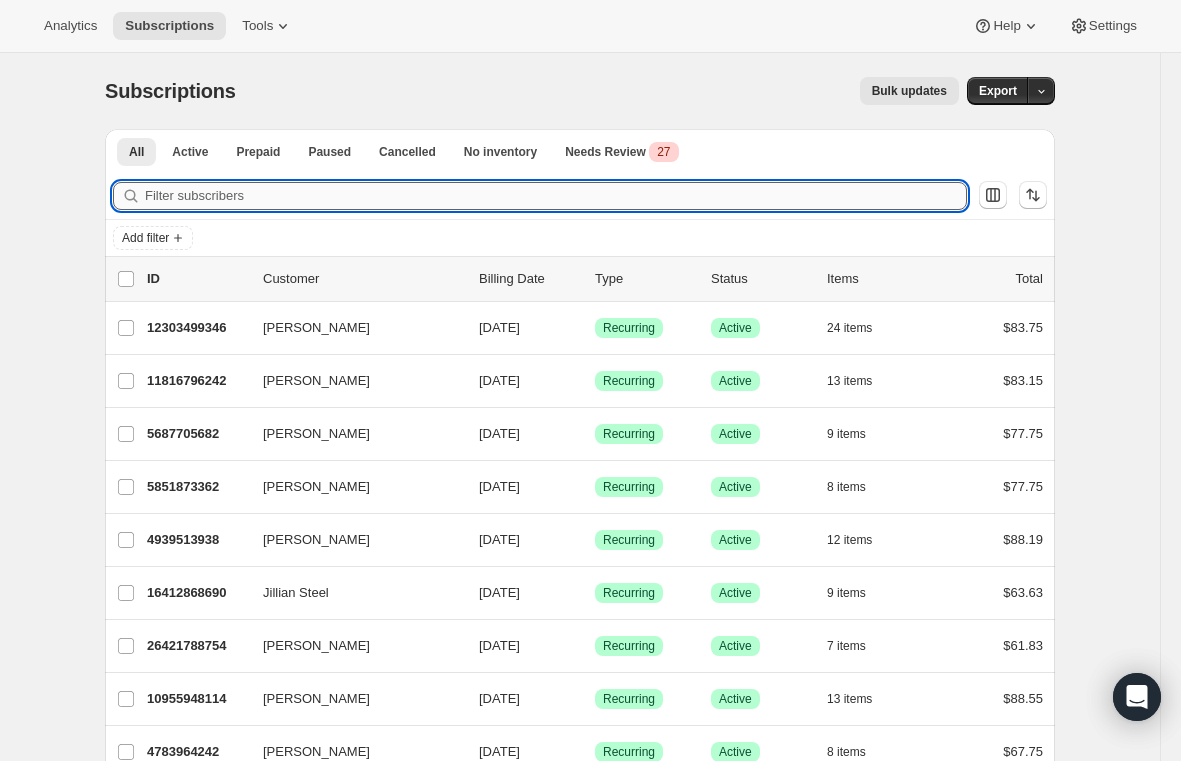 paste on "[EMAIL_ADDRESS][DOMAIN_NAME]" 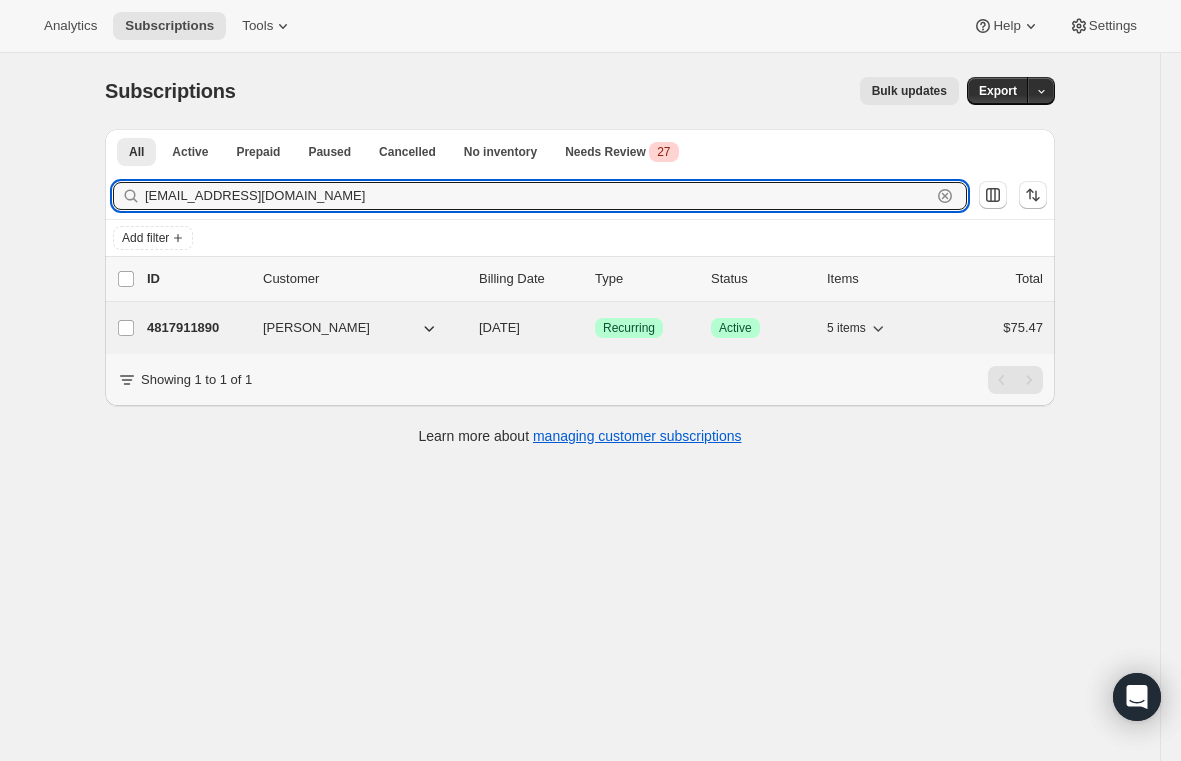 type on "[EMAIL_ADDRESS][DOMAIN_NAME]" 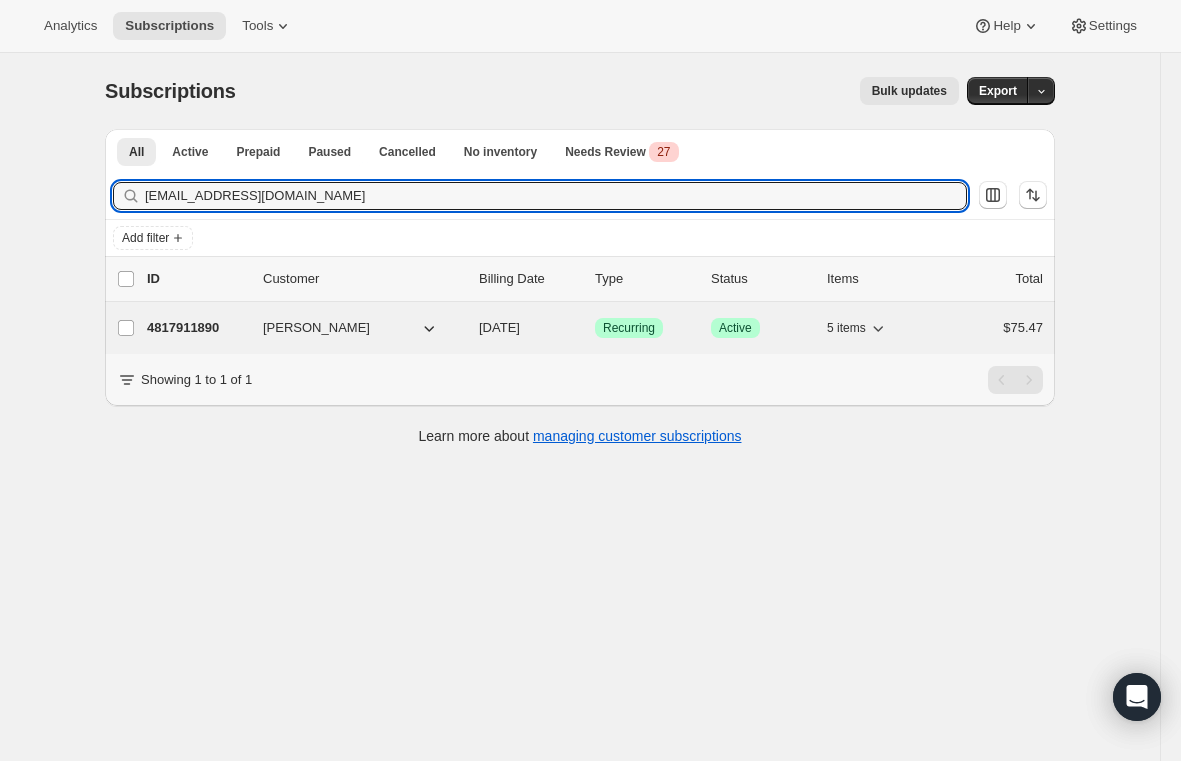 click on "4817911890" at bounding box center (197, 328) 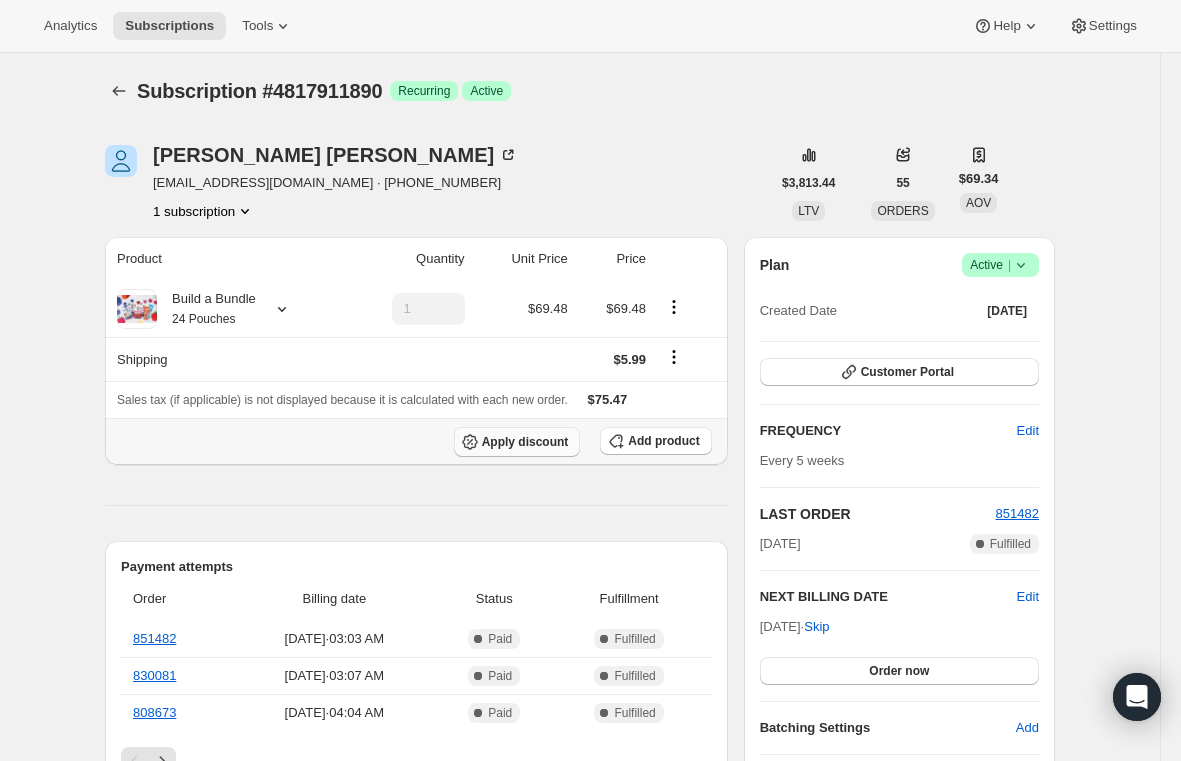 click on "Apply discount" at bounding box center (525, 442) 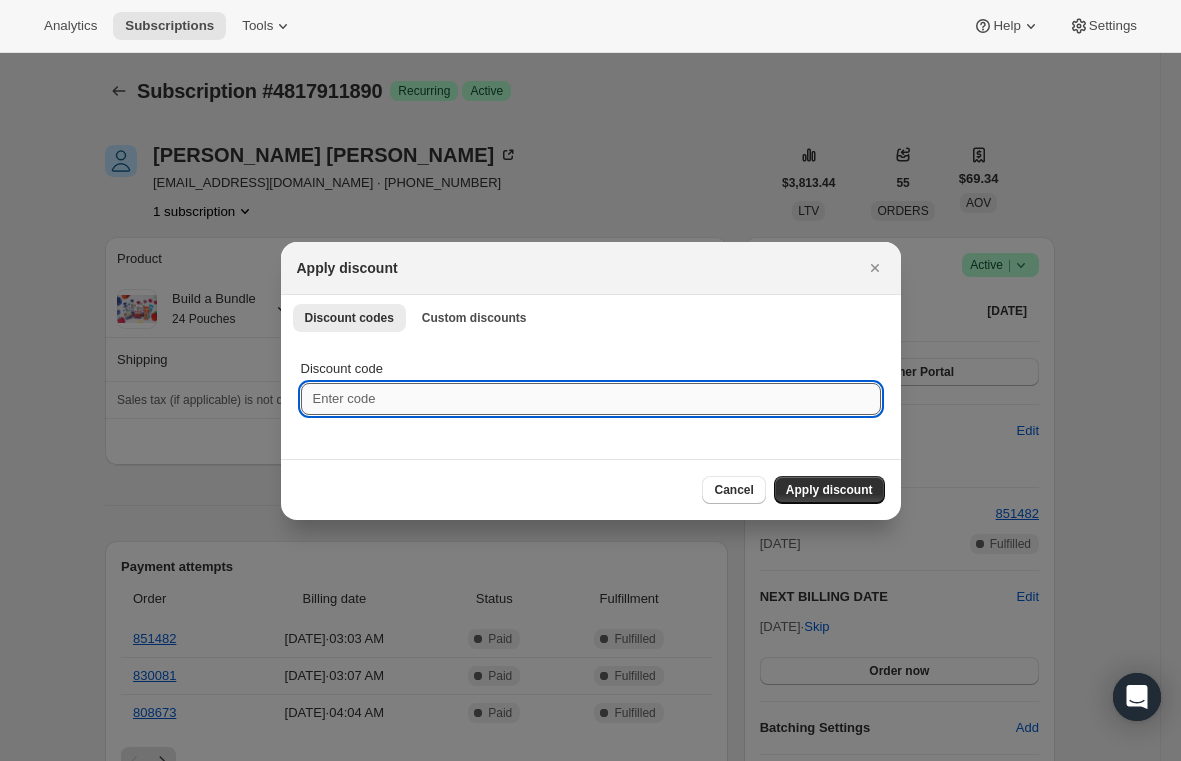 click on "Discount code" at bounding box center [591, 399] 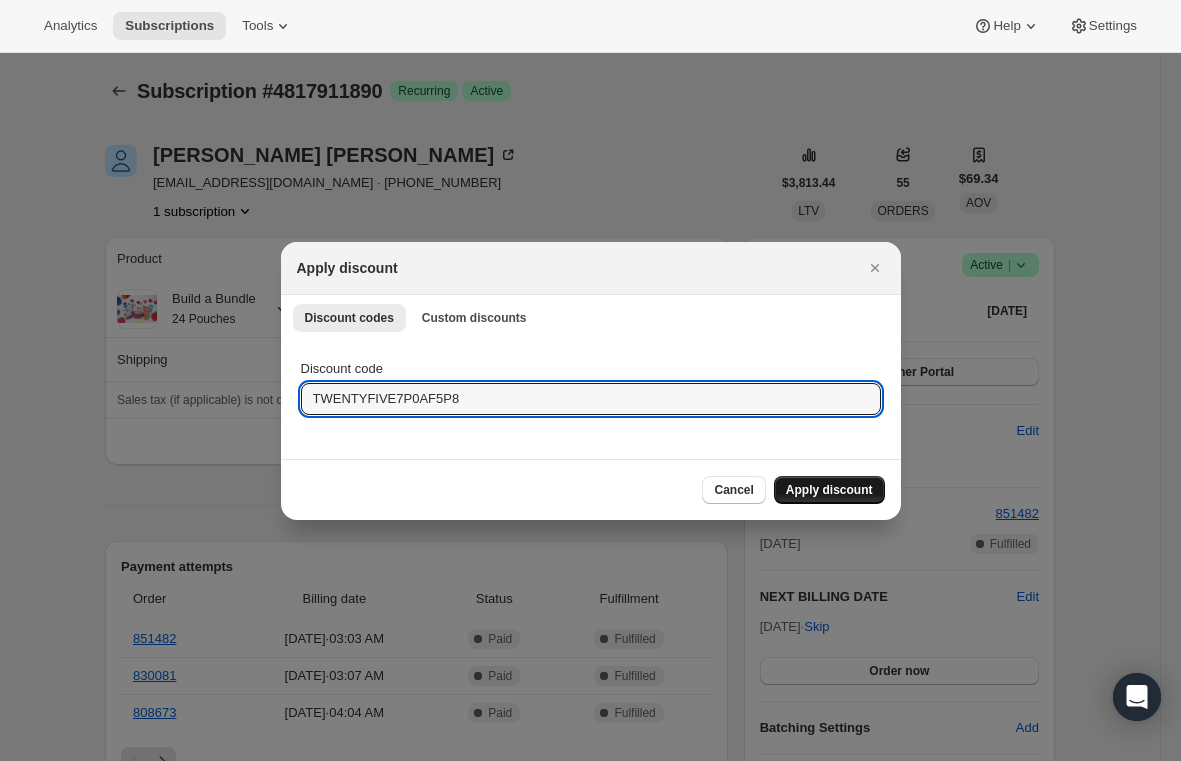 type on "TWENTYFIVE7P0AF5P8" 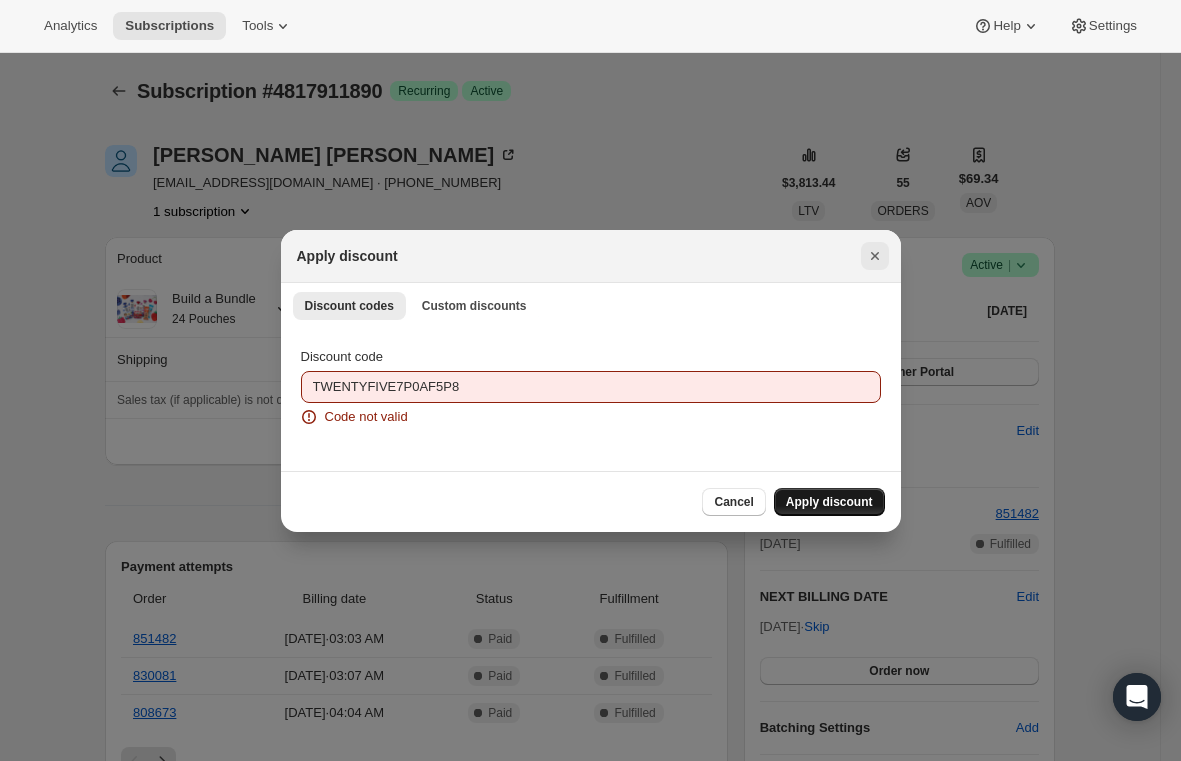 click 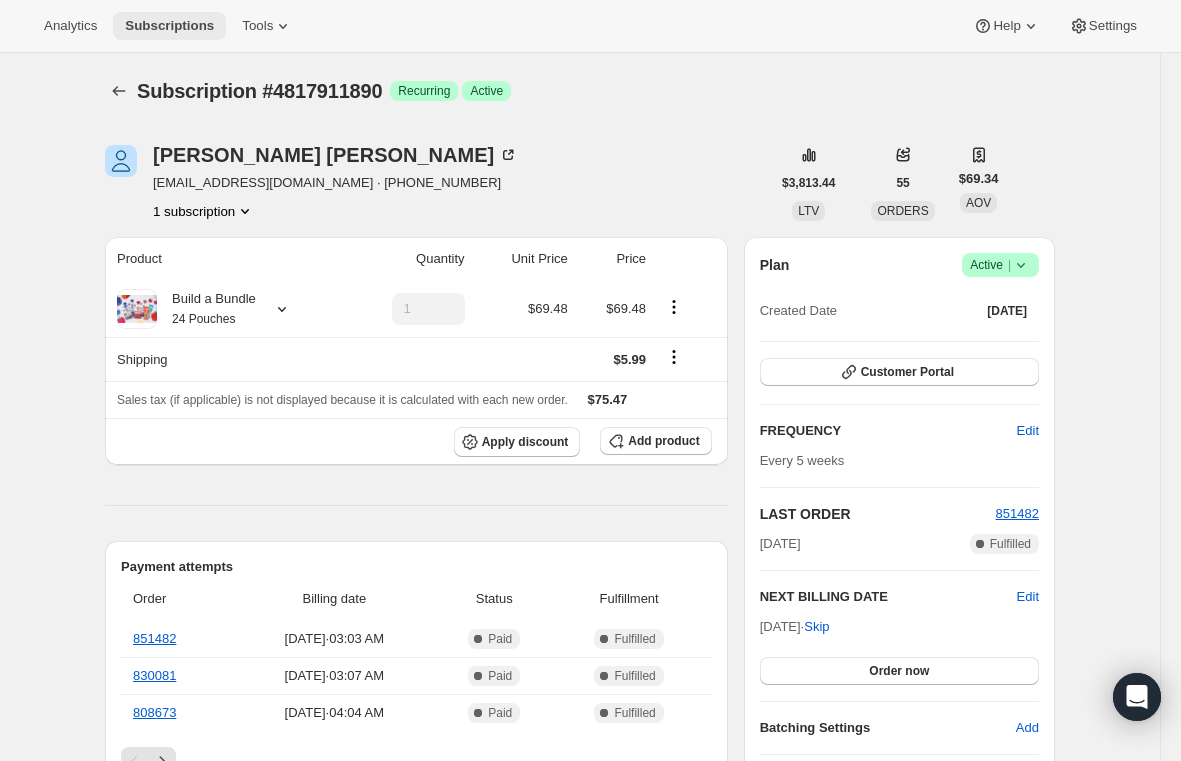 click on "Subscriptions" at bounding box center [169, 26] 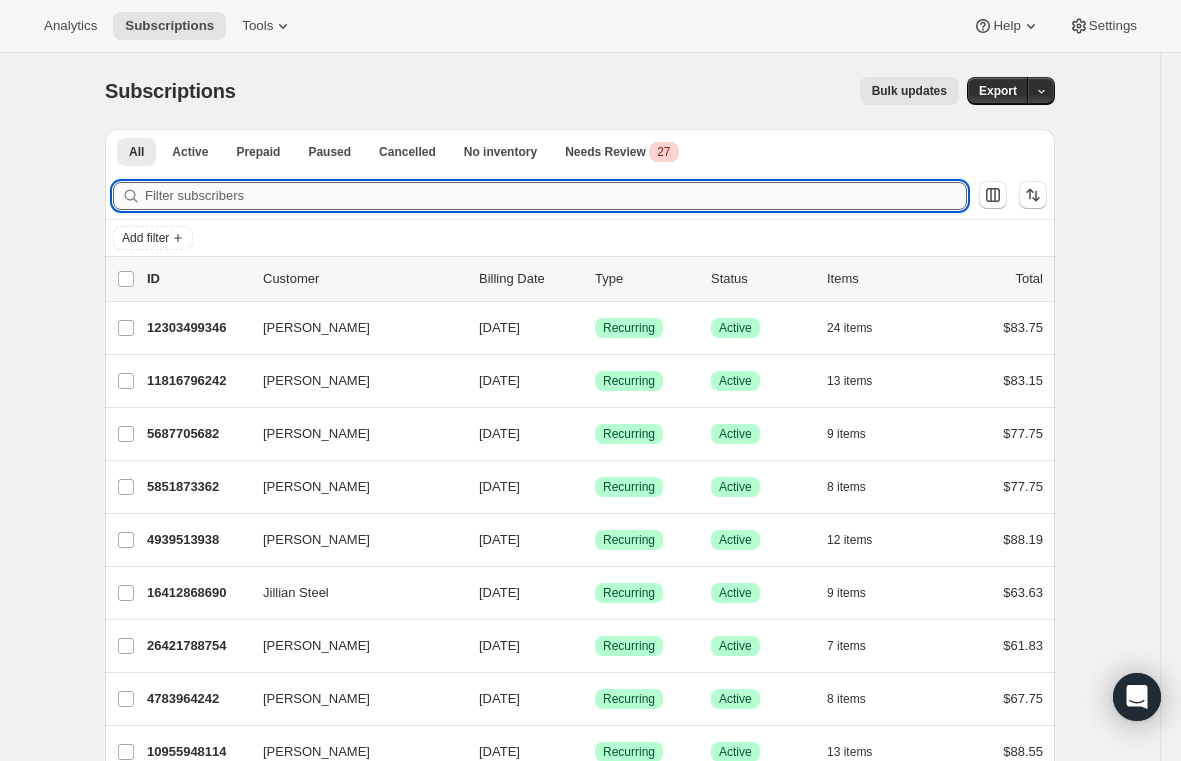 click on "Filter subscribers" at bounding box center (556, 196) 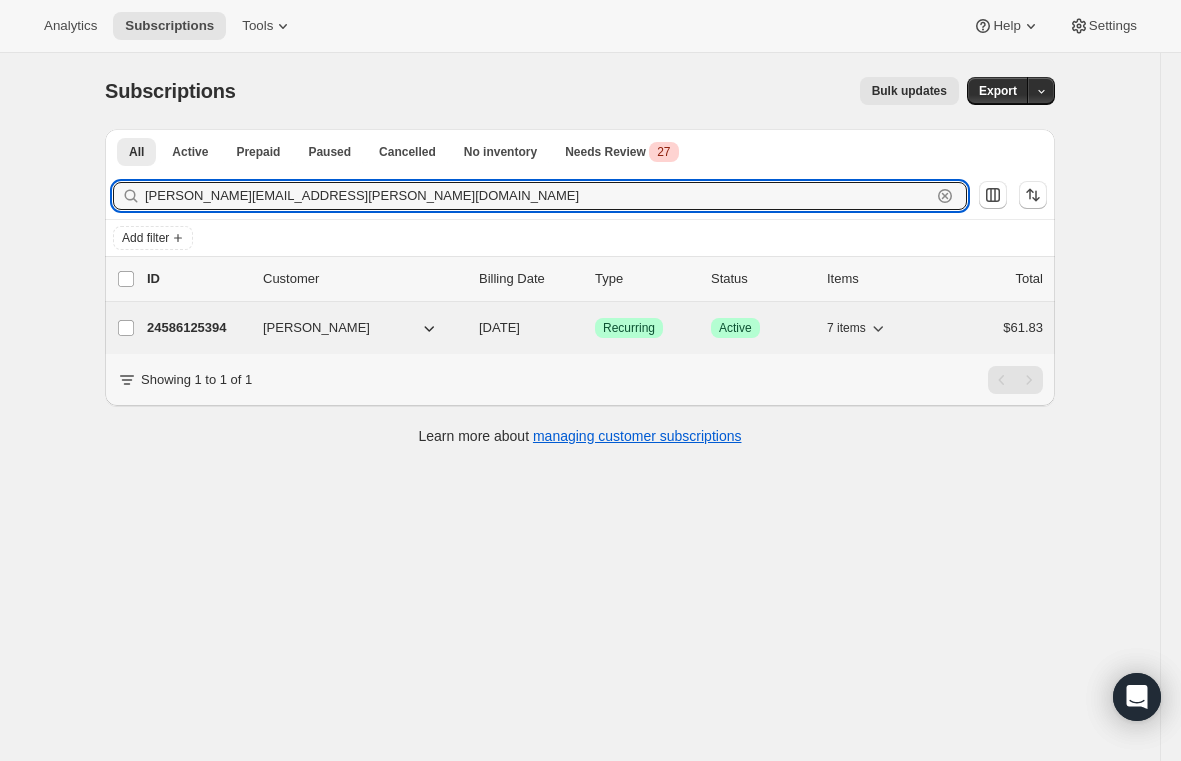 type on "[PERSON_NAME][EMAIL_ADDRESS][PERSON_NAME][DOMAIN_NAME]" 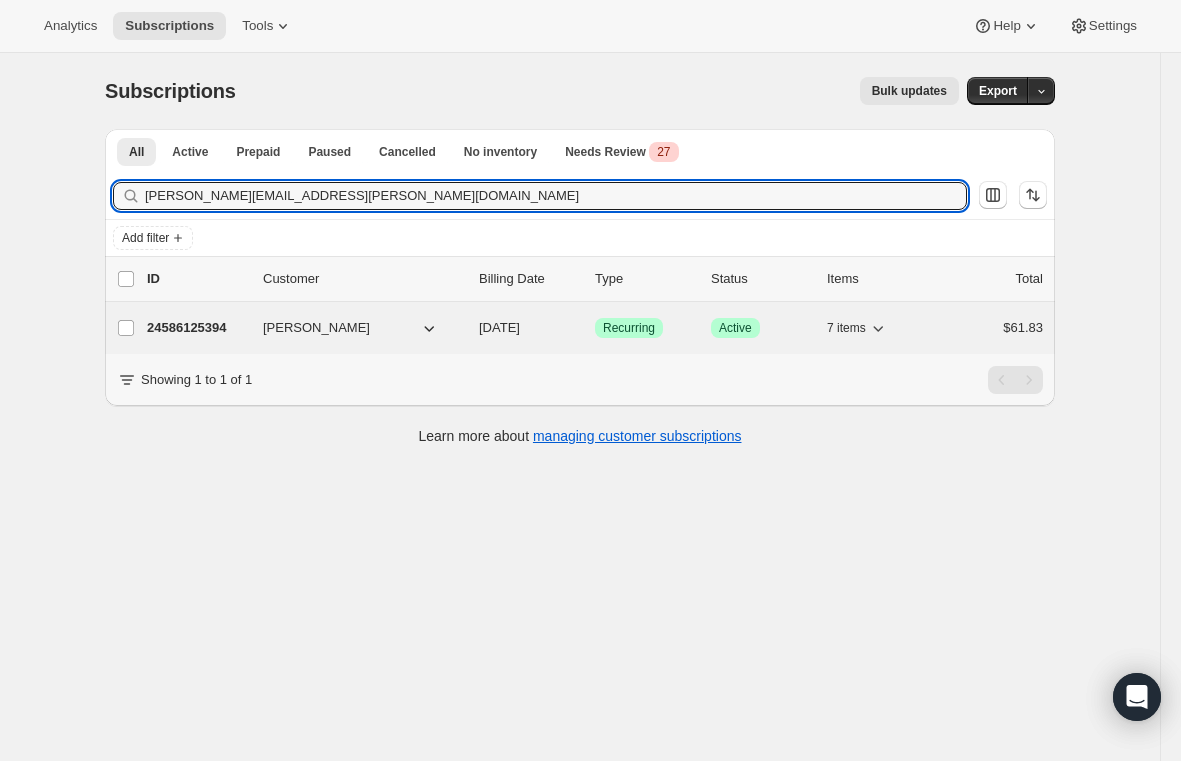 click on "24586125394" at bounding box center [197, 328] 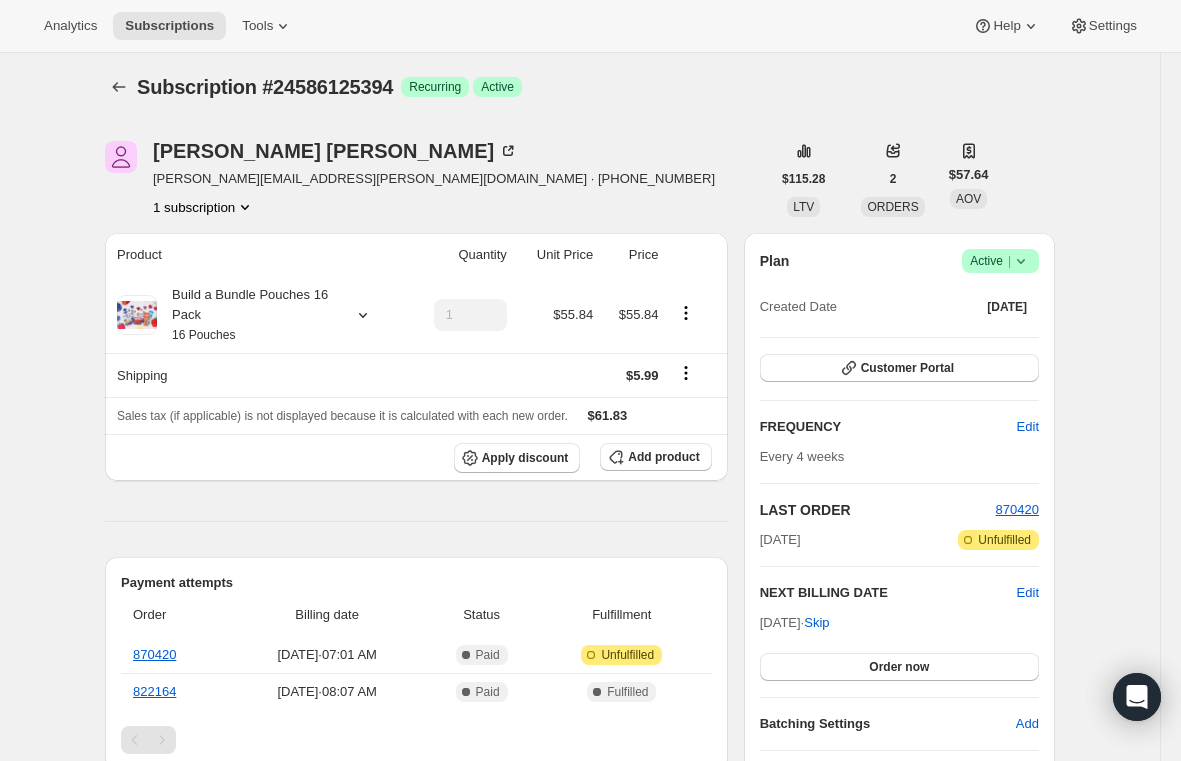 scroll, scrollTop: 0, scrollLeft: 0, axis: both 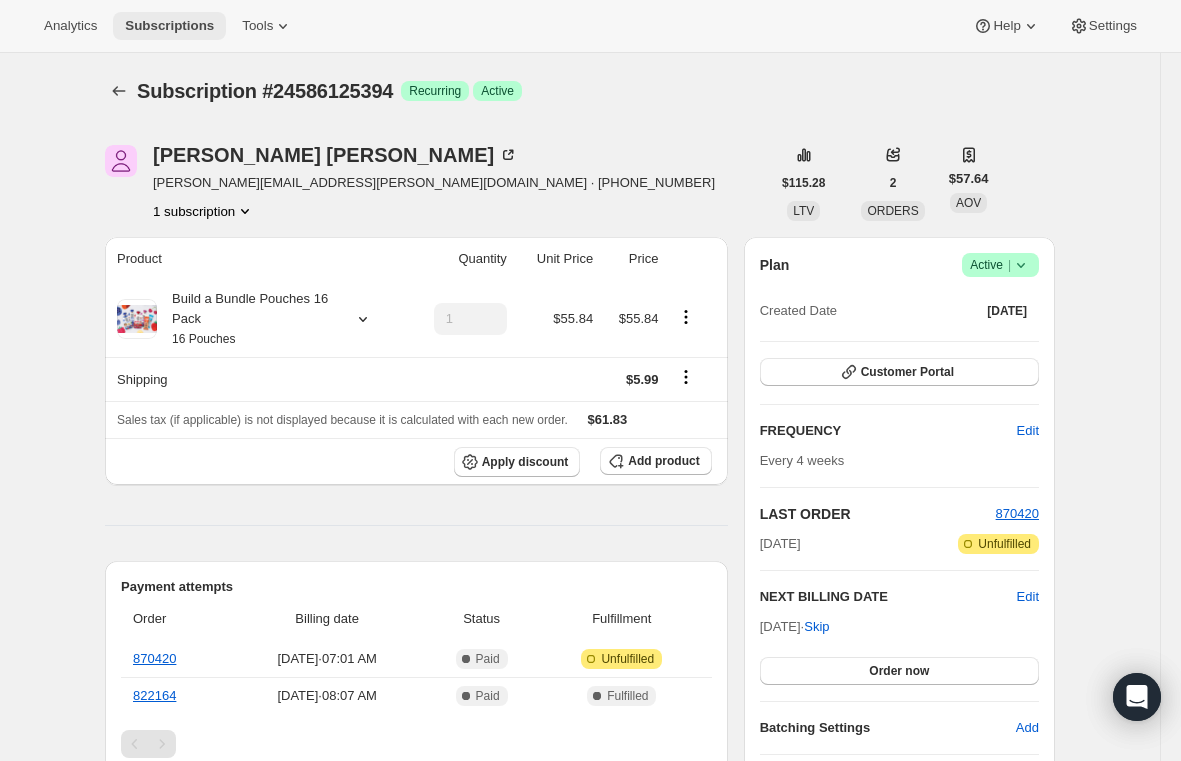 click on "Subscriptions" at bounding box center [169, 26] 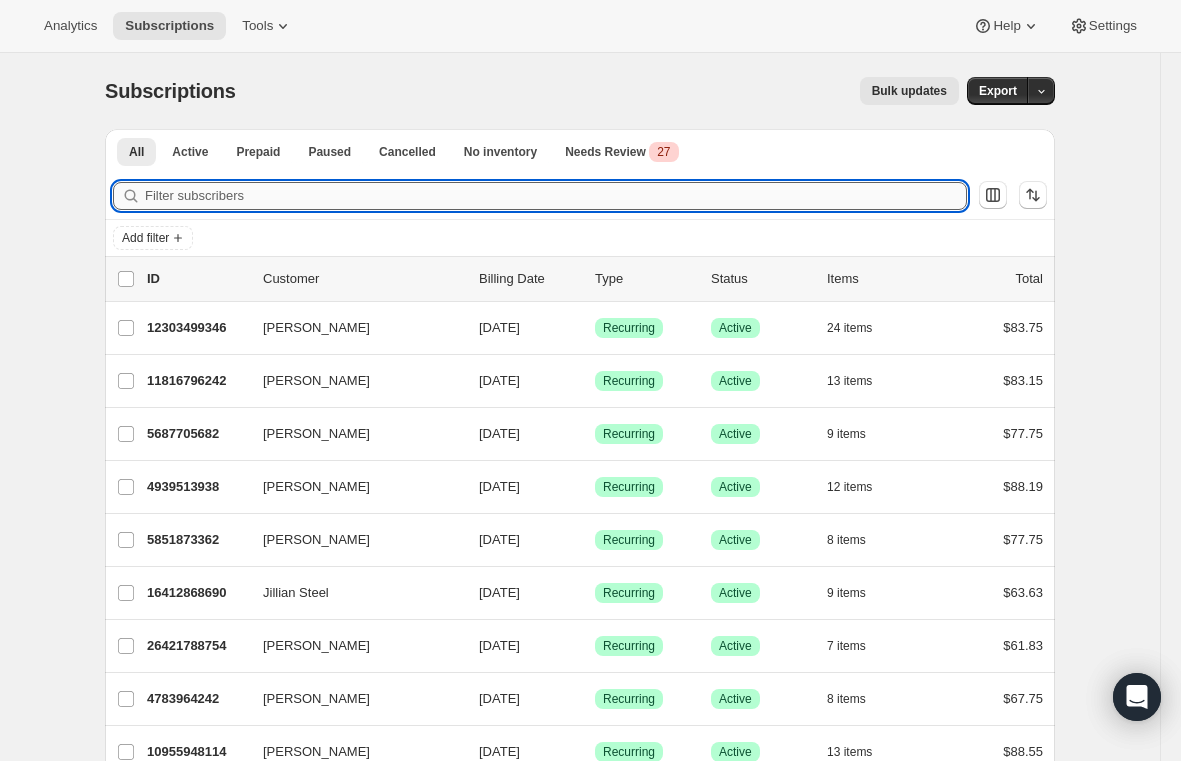 click on "Filter subscribers" at bounding box center [556, 196] 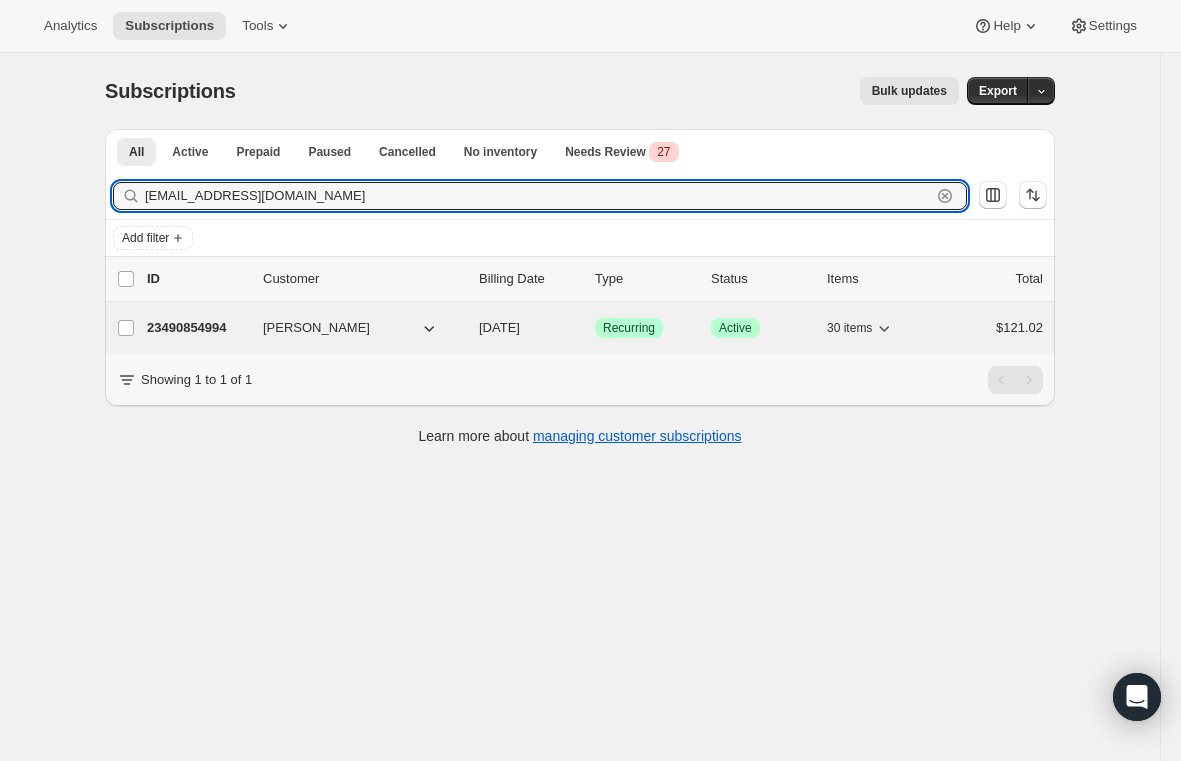 type on "[EMAIL_ADDRESS][DOMAIN_NAME]" 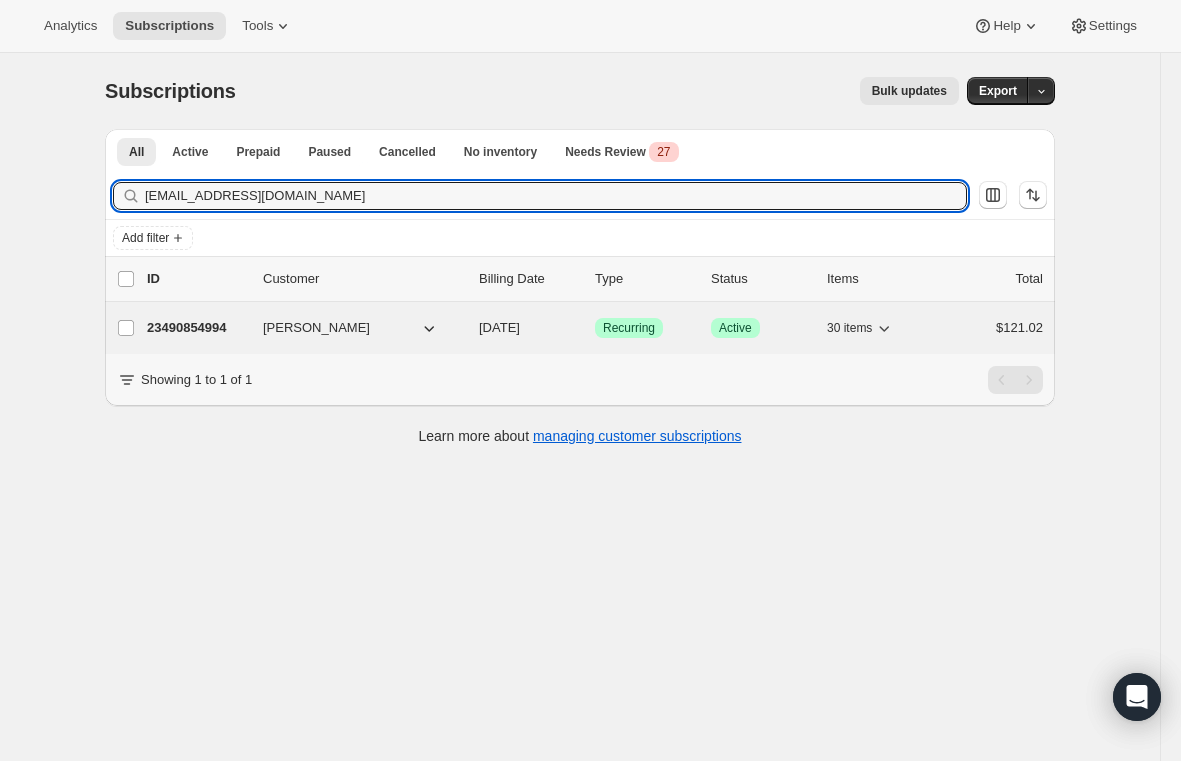 click on "23490854994" at bounding box center (197, 328) 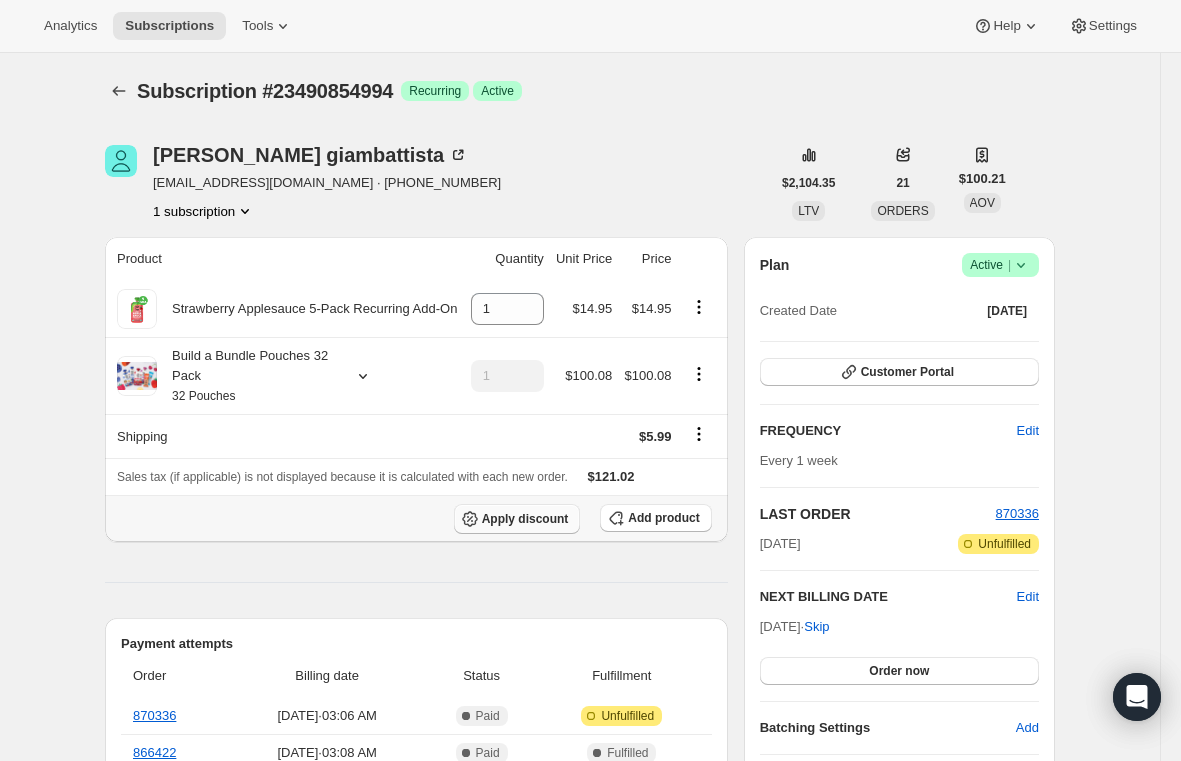 click 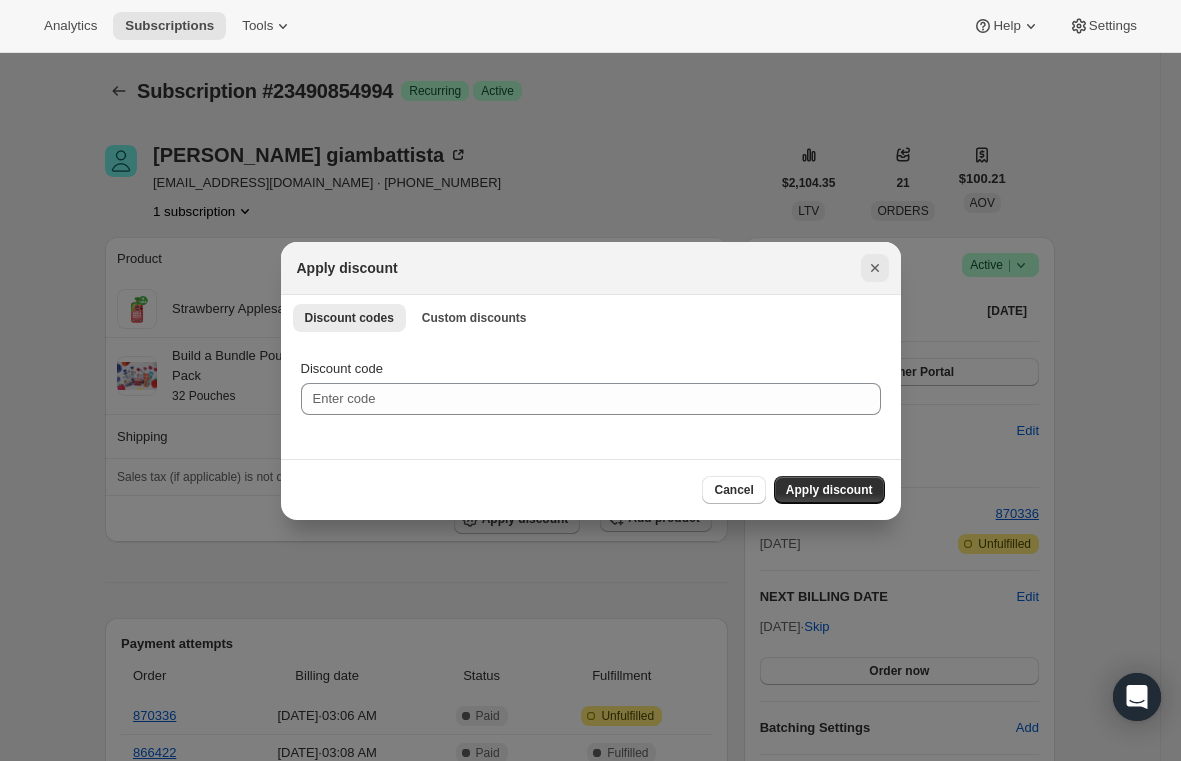 click at bounding box center (875, 268) 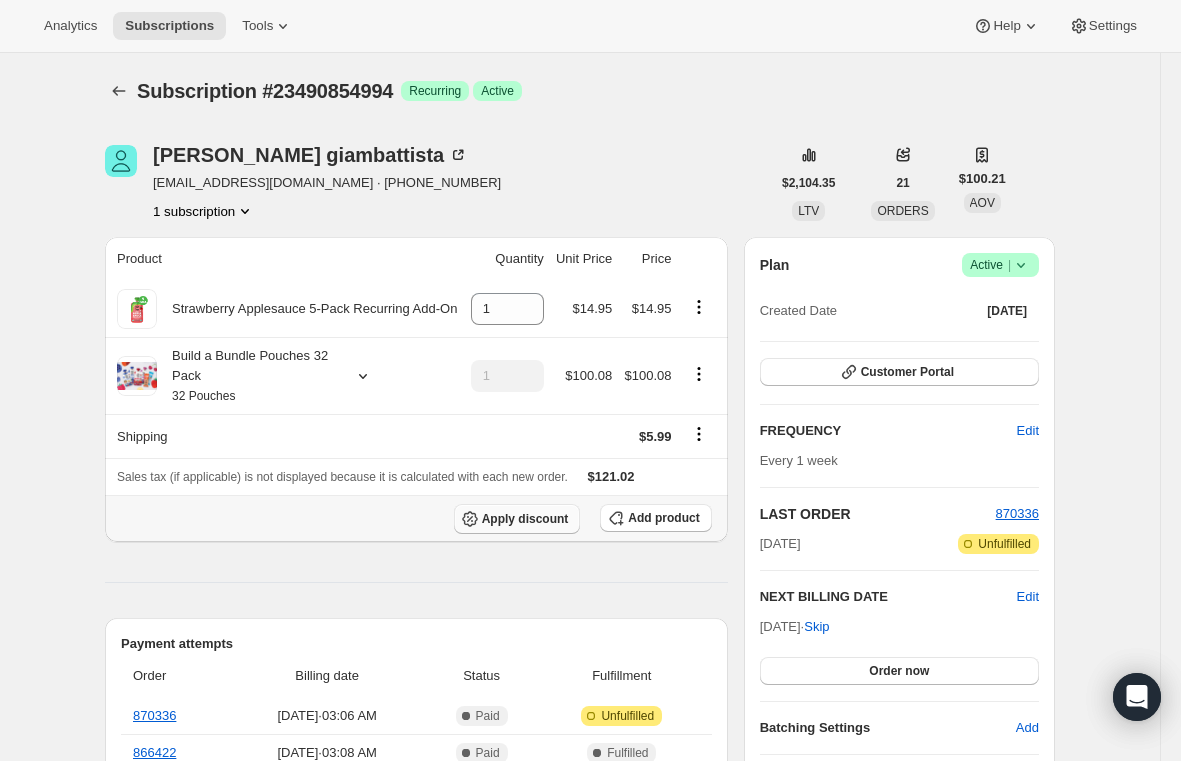 click on "Apply discount" at bounding box center [517, 519] 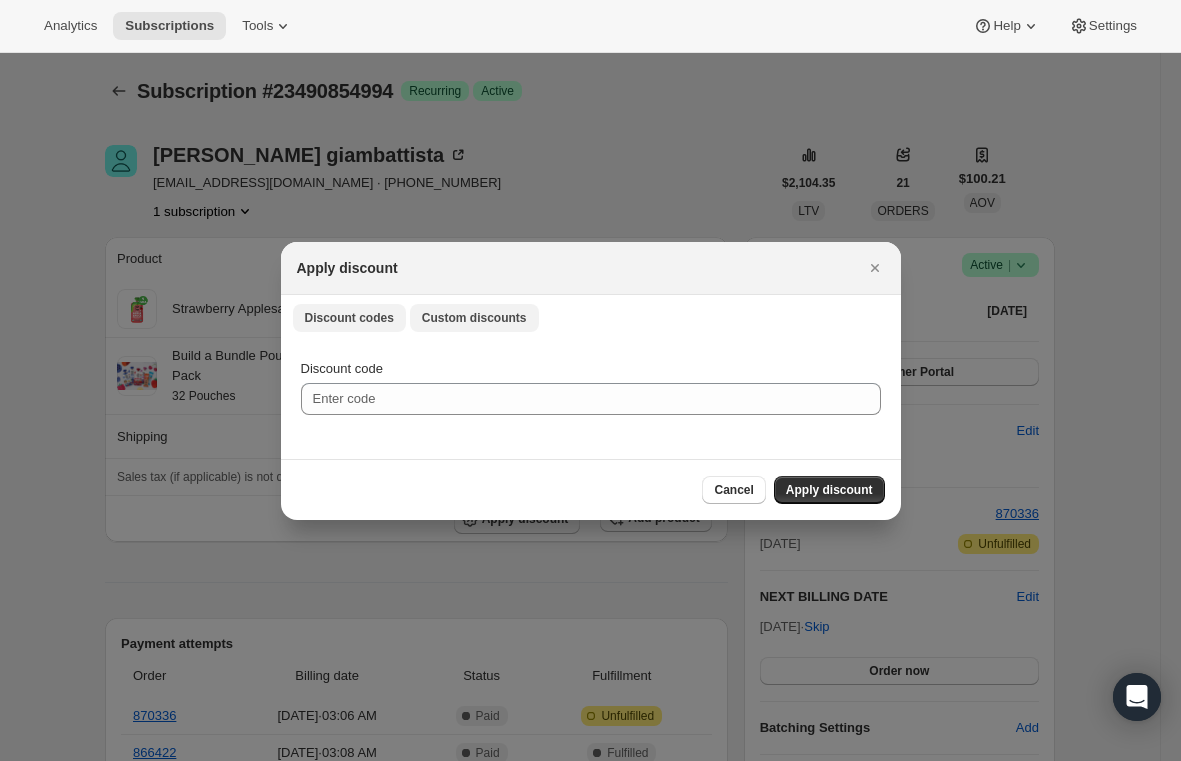 click on "Custom discounts" at bounding box center (474, 318) 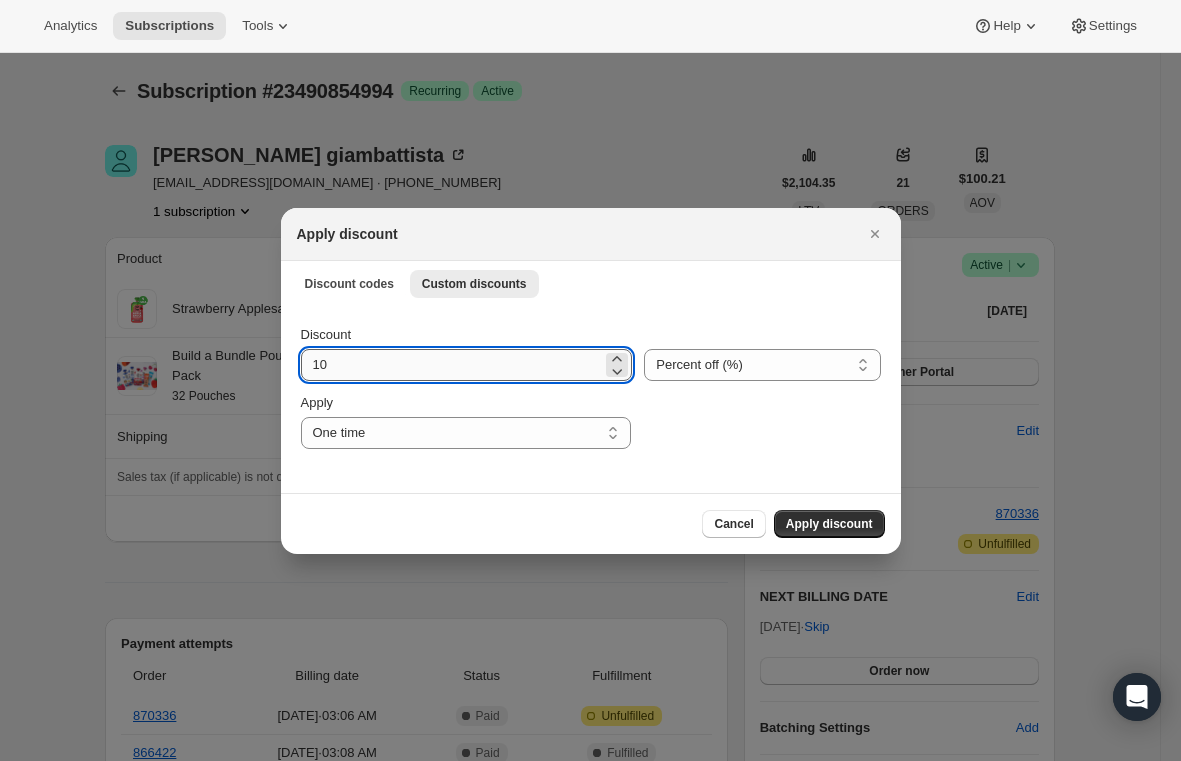 click on "10" at bounding box center [452, 365] 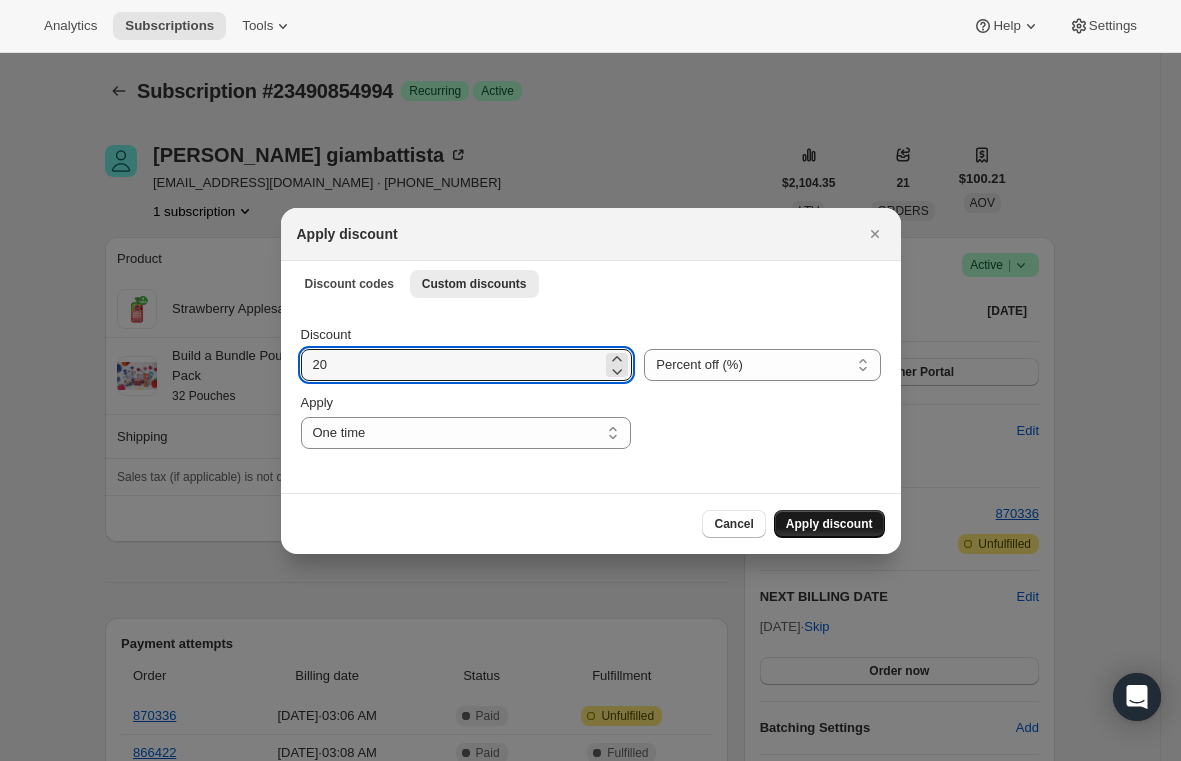 type on "20" 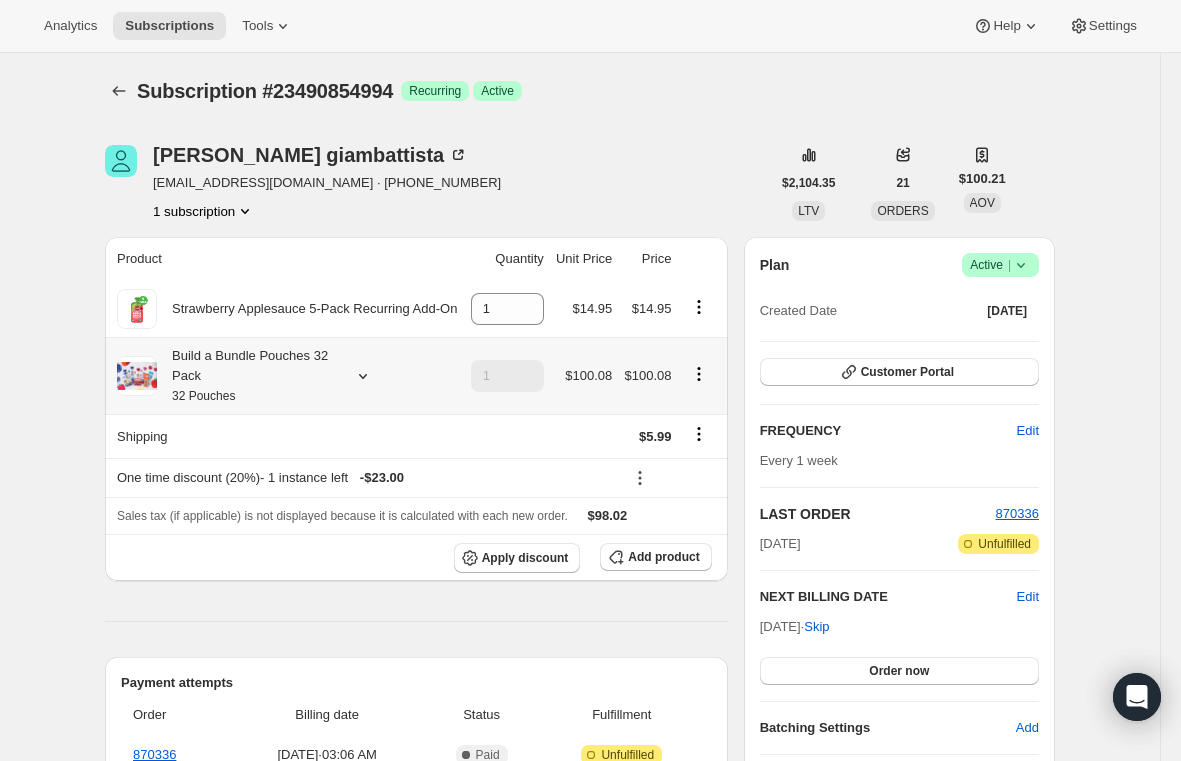 click on "Build a Bundle Pouches 32 Pack 32 Pouches" at bounding box center [247, 376] 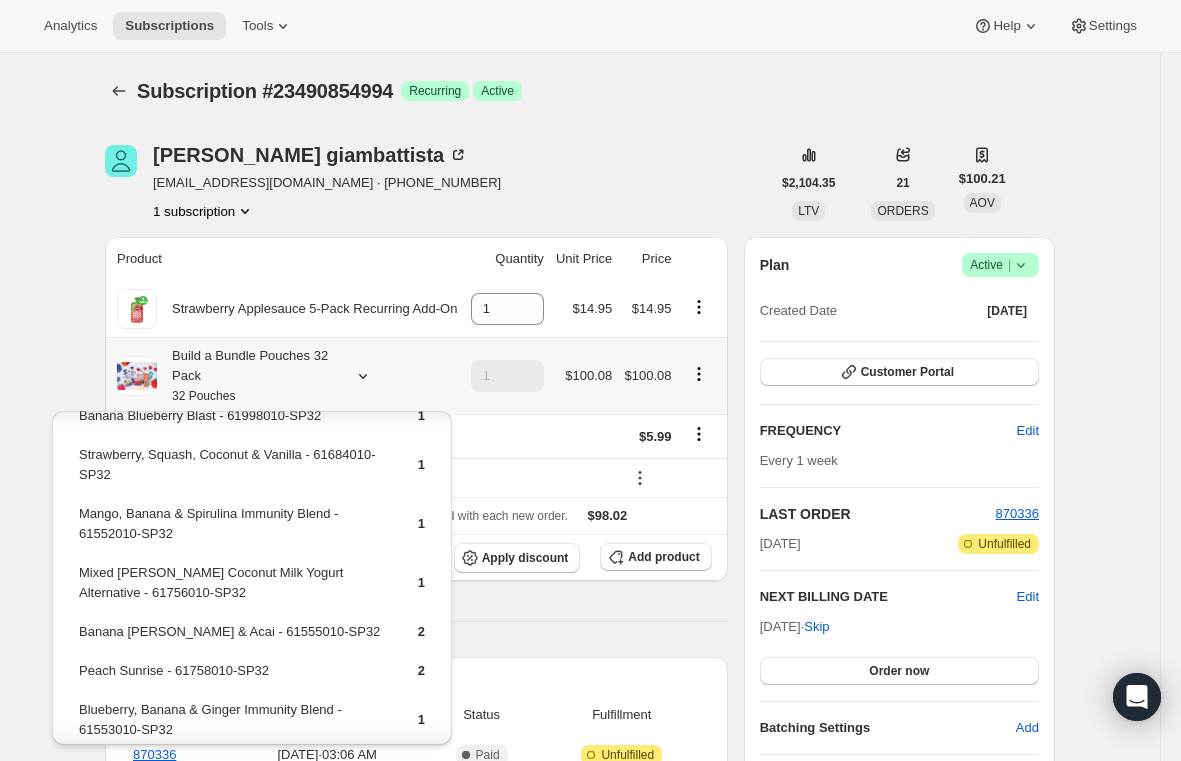 scroll, scrollTop: 700, scrollLeft: 0, axis: vertical 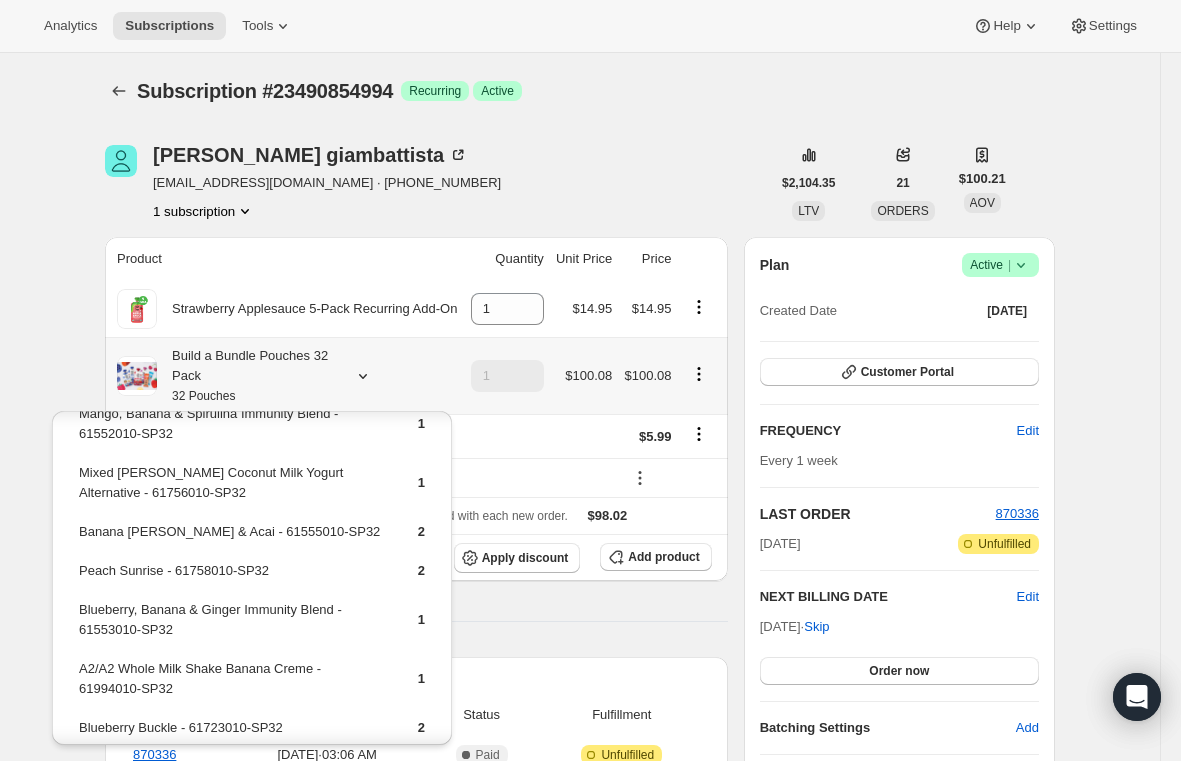 click on "Peach Sunrise - 61758010-SP32" at bounding box center [231, 578] 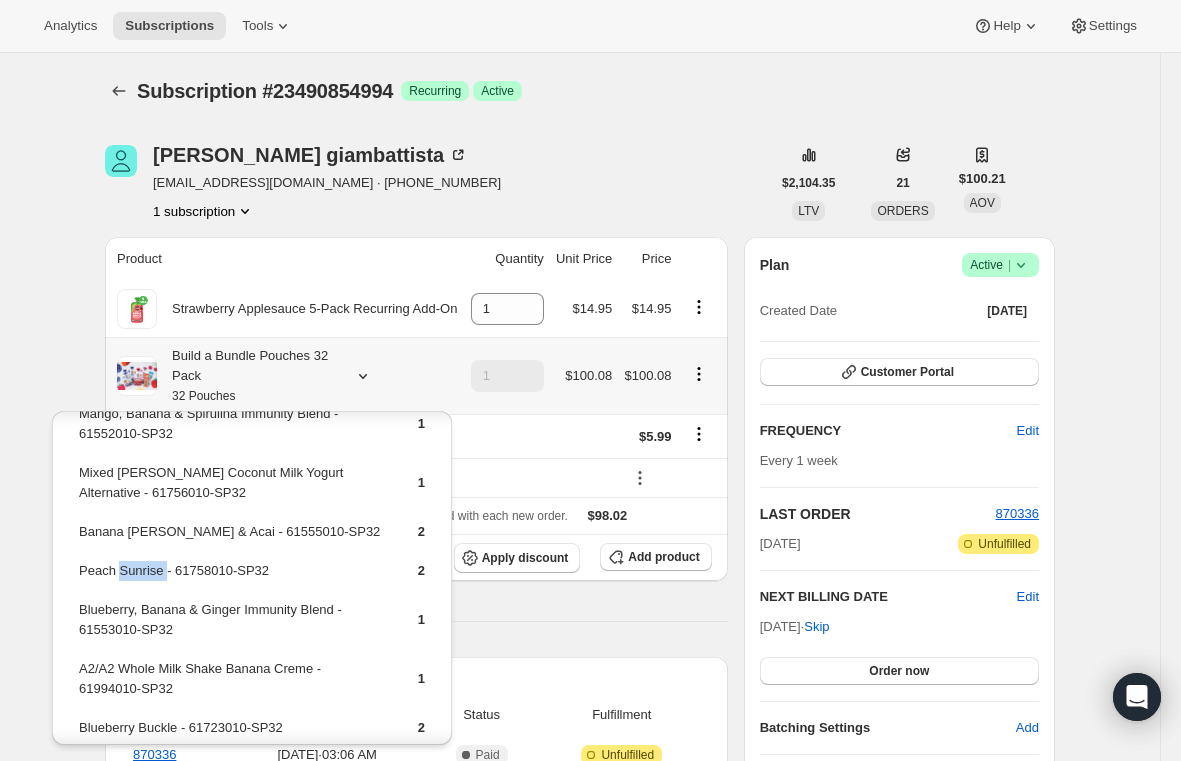 click on "Peach Sunrise - 61758010-SP32" at bounding box center [231, 578] 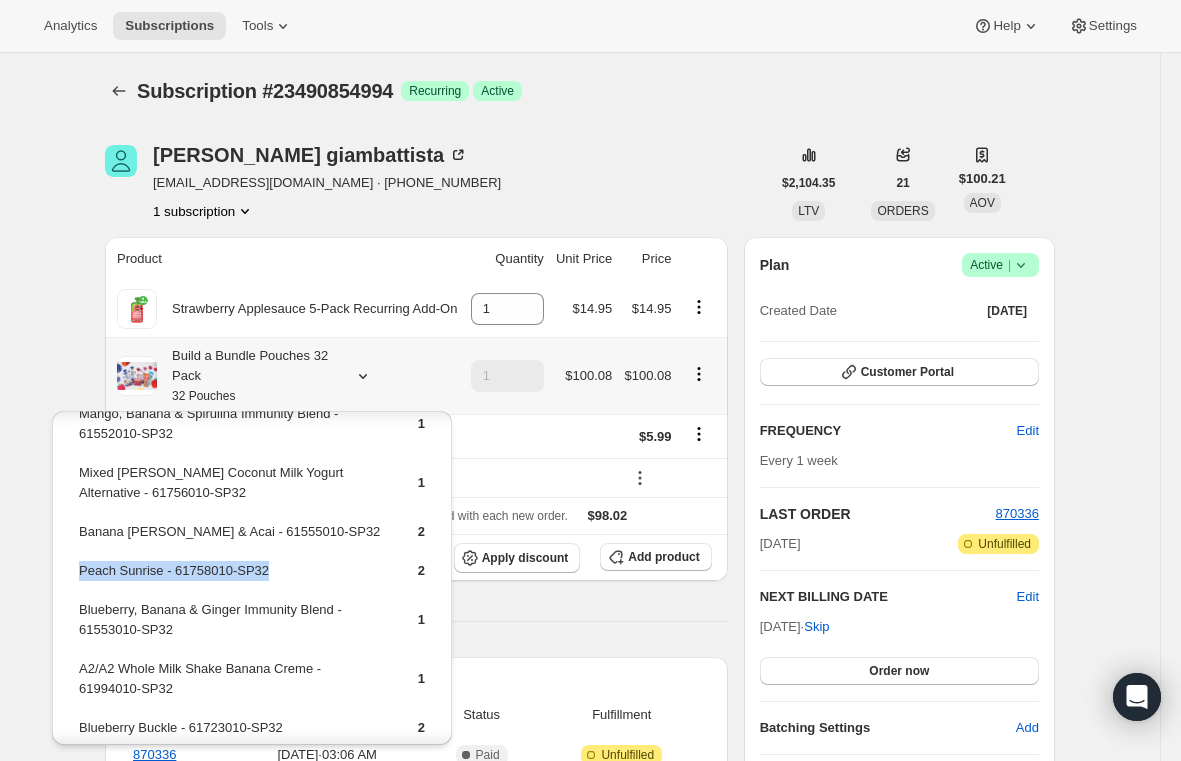 click on "Peach Sunrise - 61758010-SP32" at bounding box center (231, 578) 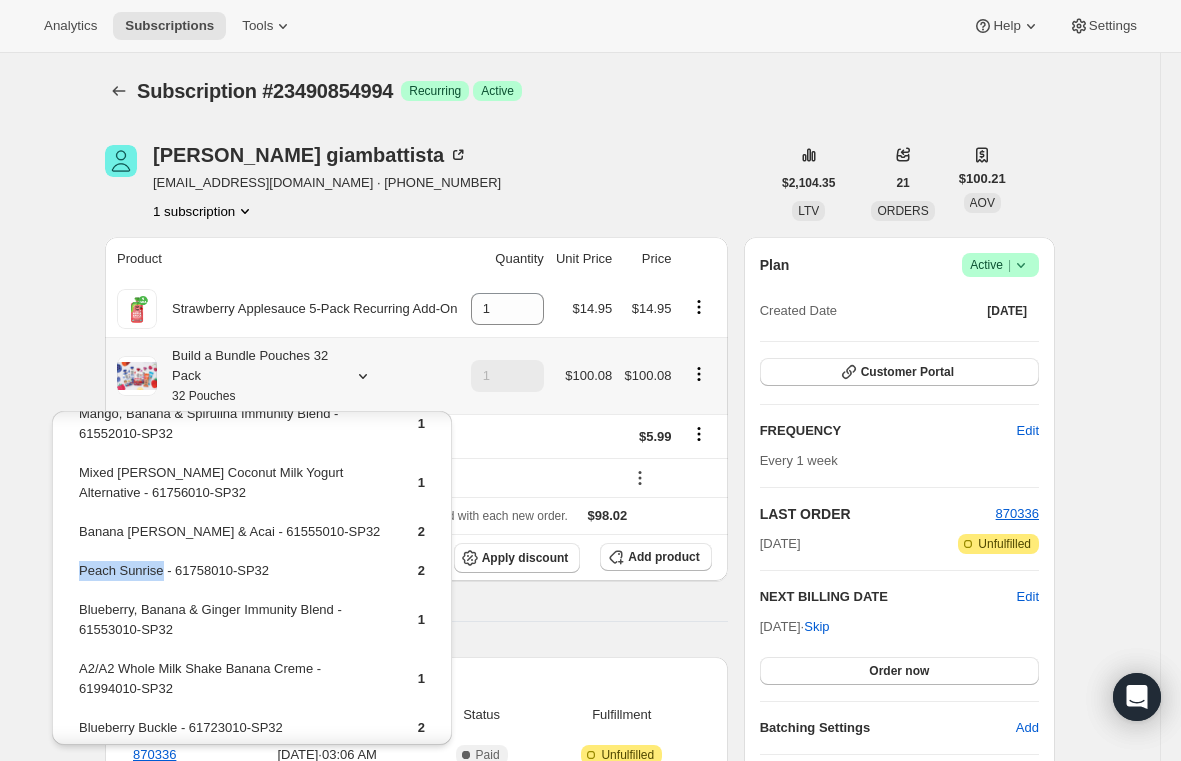 drag, startPoint x: 158, startPoint y: 573, endPoint x: 81, endPoint y: 577, distance: 77.10383 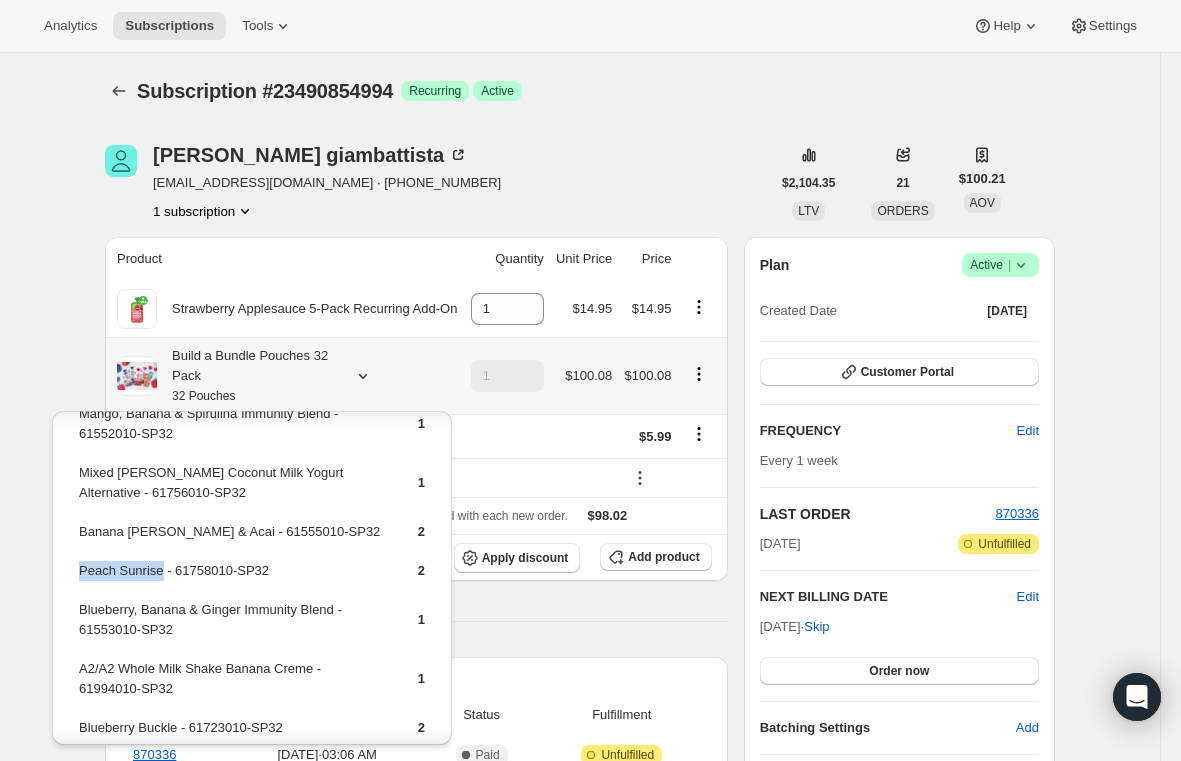 copy on "Peach Sunrise" 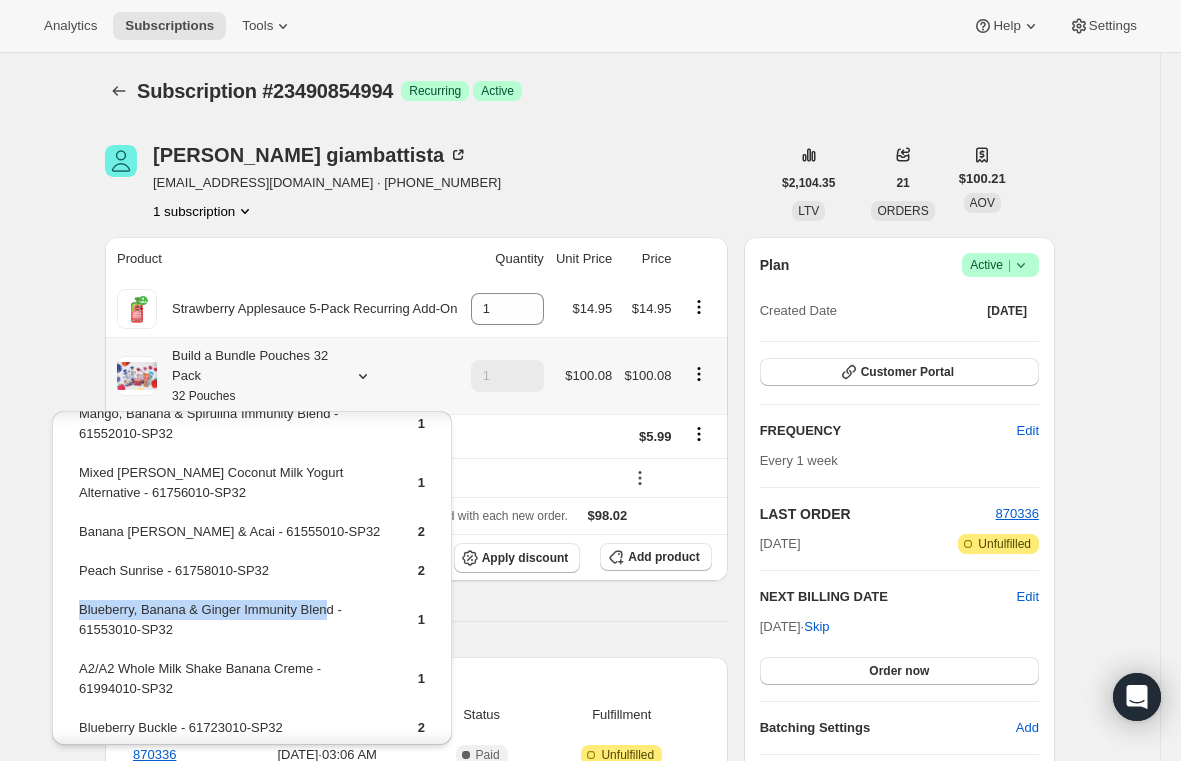 drag, startPoint x: 327, startPoint y: 613, endPoint x: 82, endPoint y: 612, distance: 245.00204 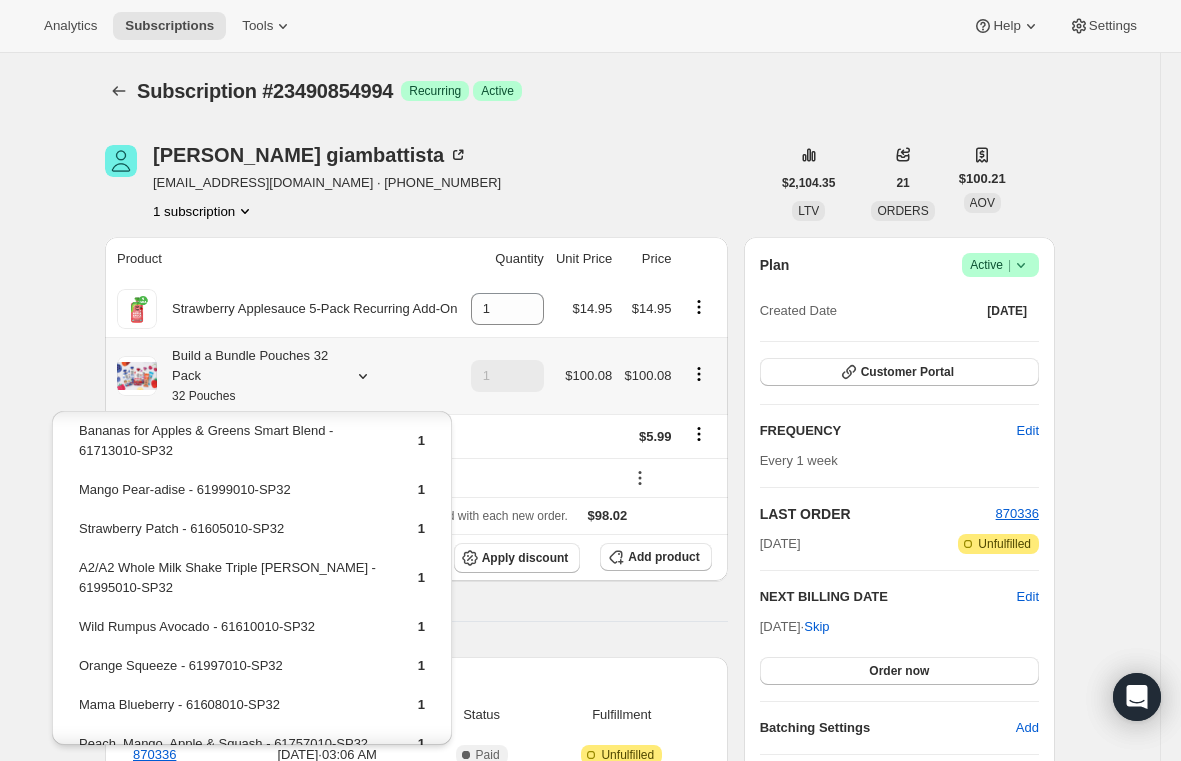 scroll, scrollTop: 200, scrollLeft: 0, axis: vertical 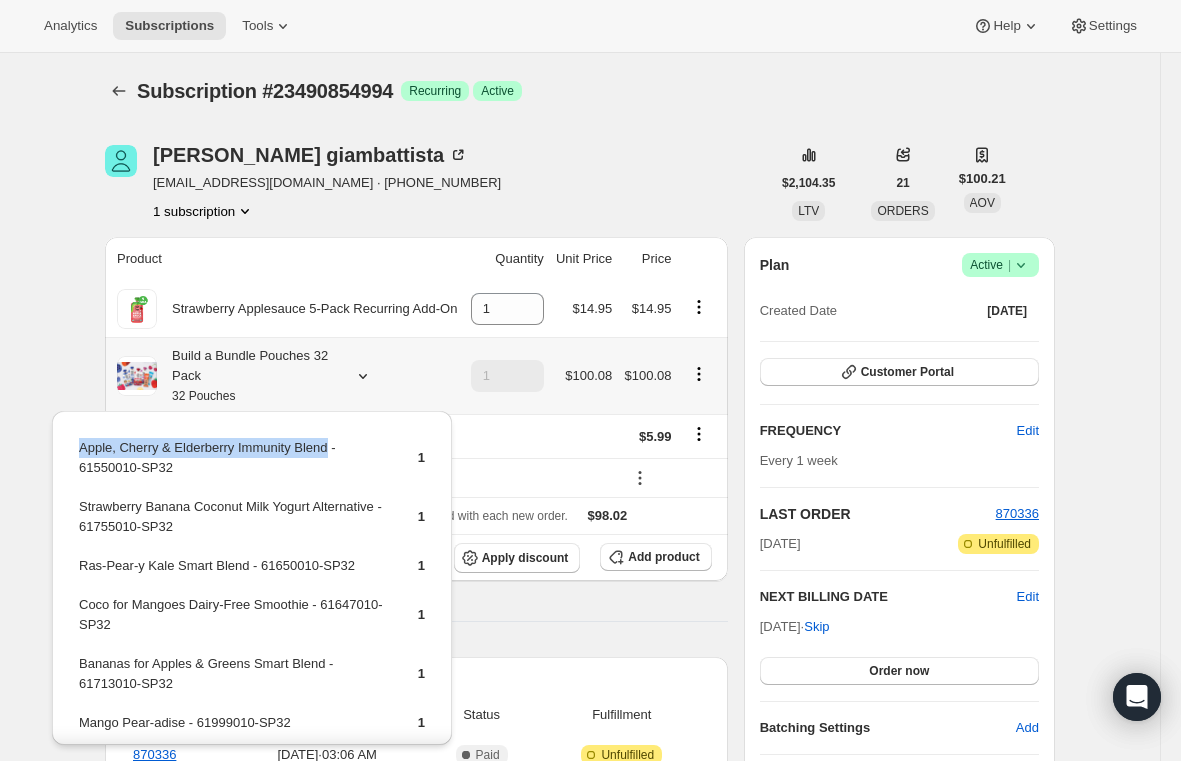 drag, startPoint x: 328, startPoint y: 454, endPoint x: 60, endPoint y: 454, distance: 268 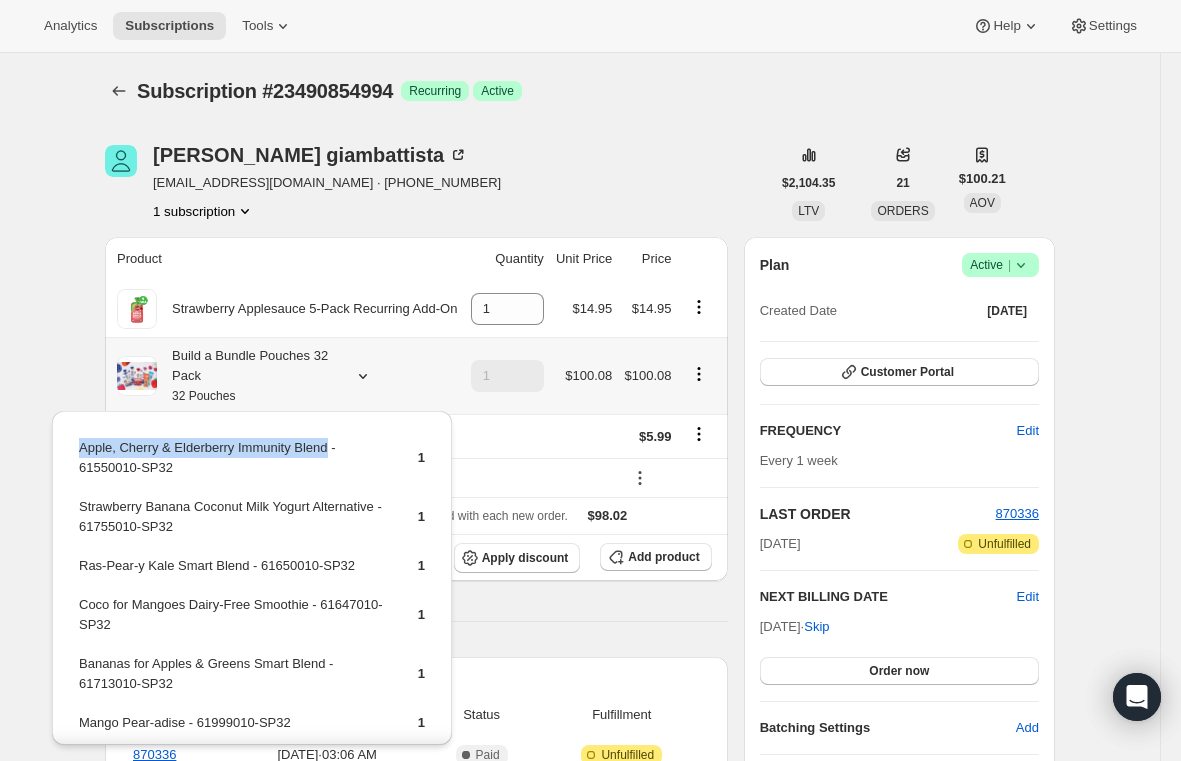 copy on "Apple, Cherry & Elderberry Immunity Blend" 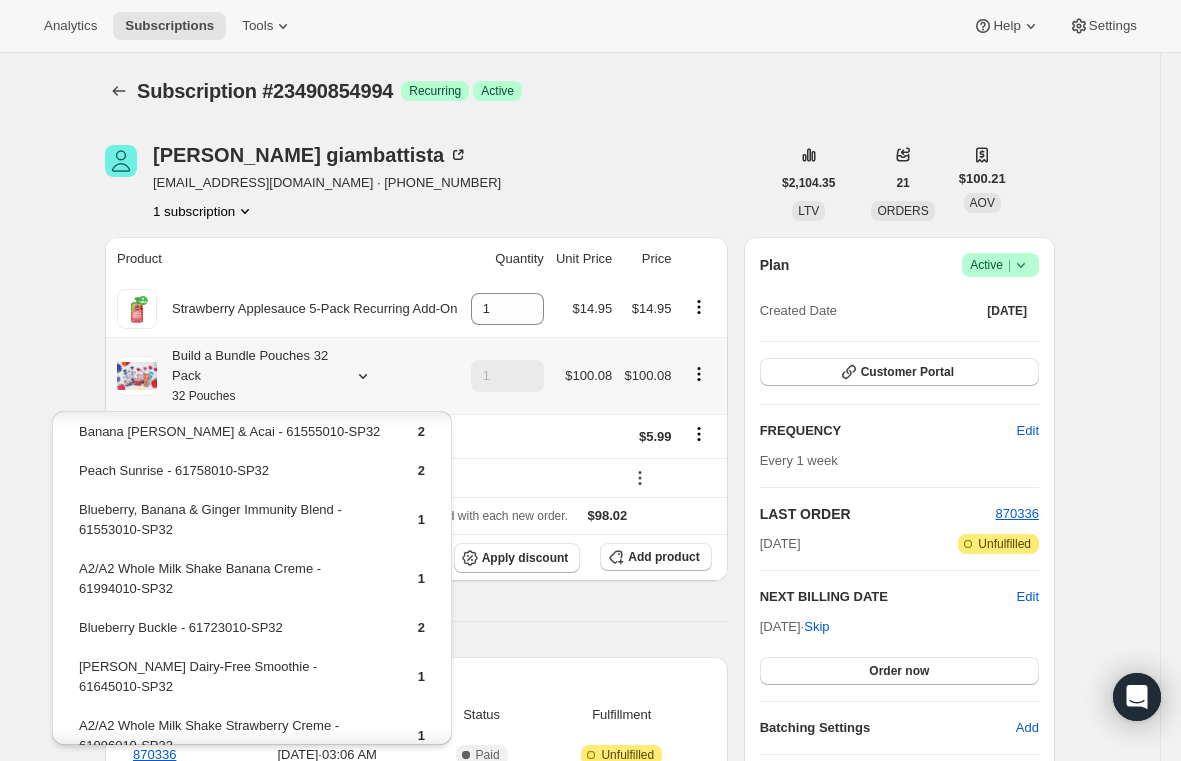 scroll, scrollTop: 900, scrollLeft: 0, axis: vertical 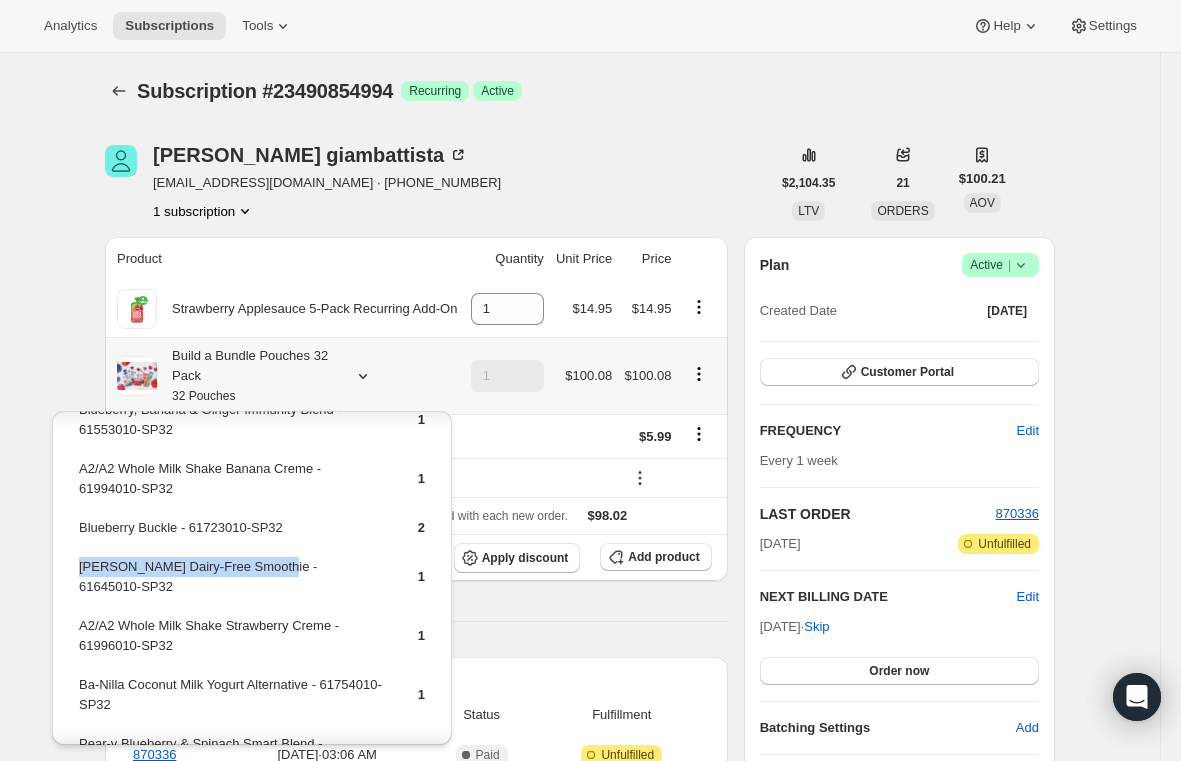 drag, startPoint x: 262, startPoint y: 568, endPoint x: 82, endPoint y: 566, distance: 180.01111 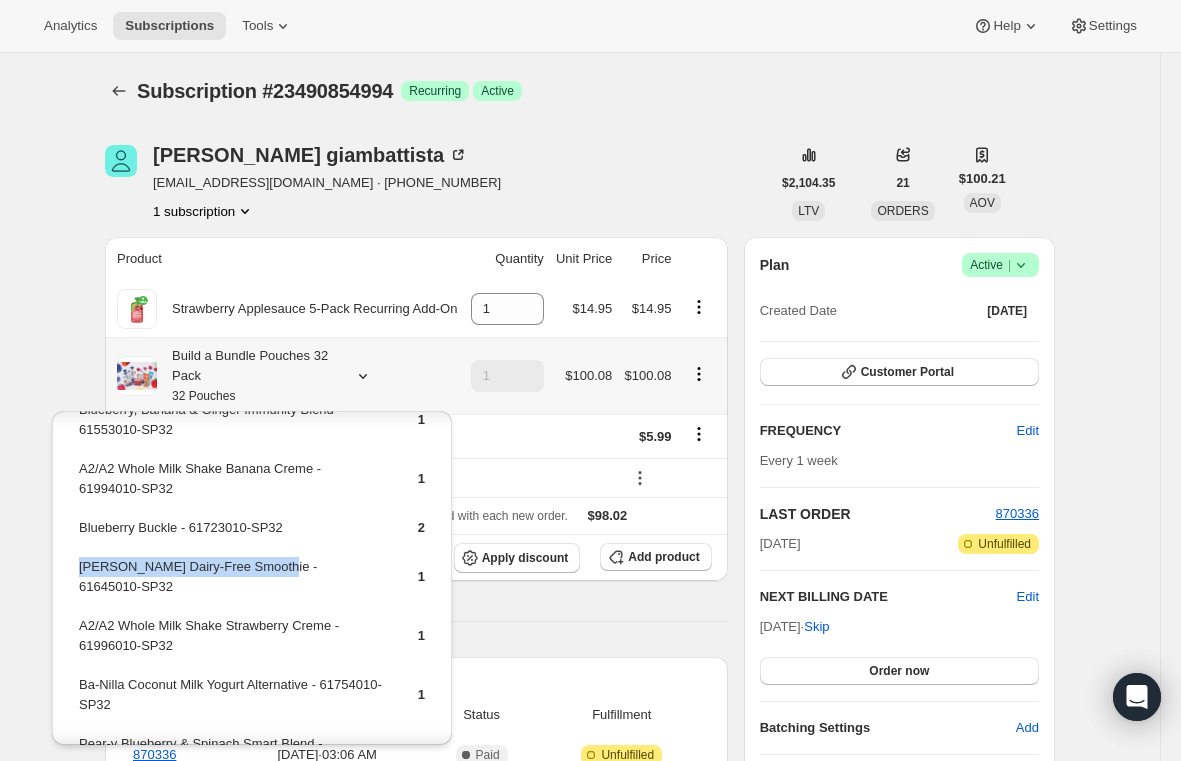 copy on "[PERSON_NAME] Dairy-Free Smoothie" 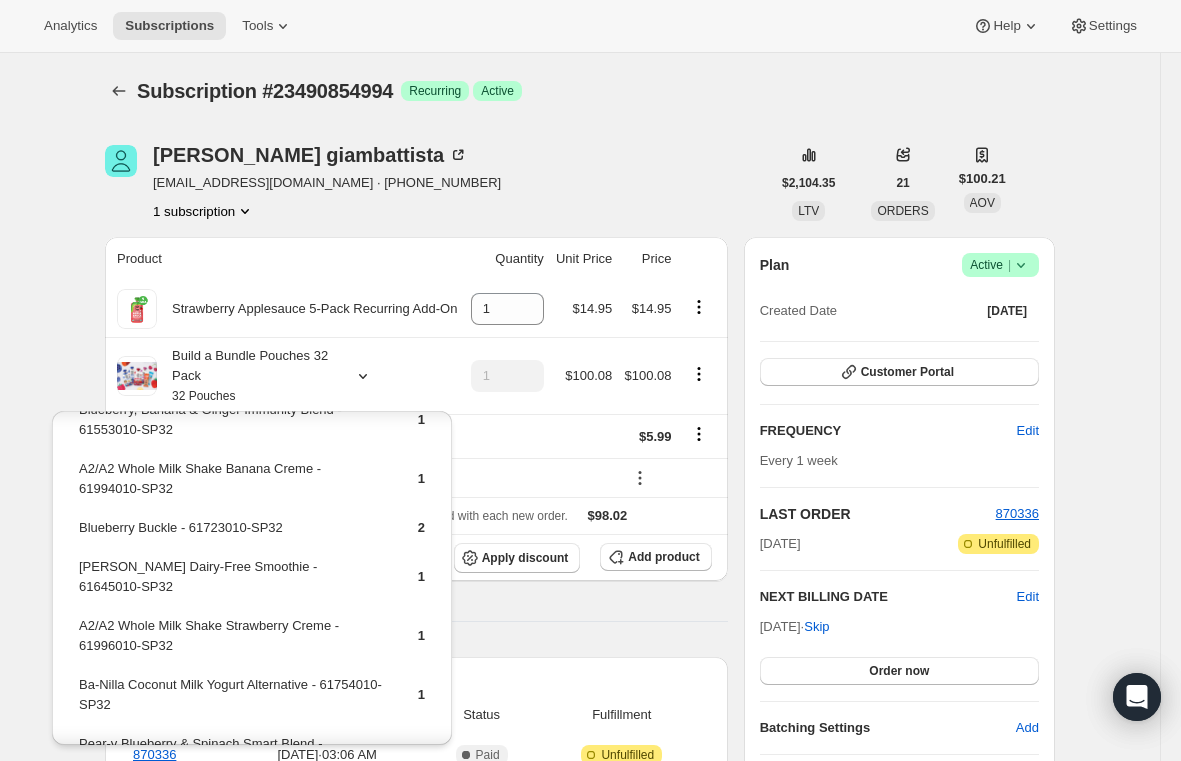 click on "Subscription #23490854994. This page is ready Subscription #23490854994 Success Recurring Success Active [PERSON_NAME] [EMAIL_ADDRESS][DOMAIN_NAME] · [PHONE_NUMBER] 1 subscription $2,104.35 LTV 21 ORDERS $100.21 AOV Product Quantity Unit Price Price Strawberry Applesauce 5-Pack Recurring Add-On 1 $14.95 $14.95 Build a Bundle Pouches 32 Pack 32 Pouches 1 $100.08 $100.08 Shipping $5.99 One time discount (20%)  - 1 instance left   - $23.00 Sales tax (if applicable) is not displayed because it is calculated with each new order.   $98.02 Apply discount Add product Payment attempts Order Billing date Status Fulfillment 870336 [DATE]  ·  03:06 AM  Complete Paid Attention Incomplete Unfulfilled 866422 [DATE]  ·  03:08 AM  Complete Paid  Complete Fulfilled 862629 [DATE]  ·  03:08 AM  Complete Paid  Complete Fulfilled Timeline [DATE] [PERSON_NAME] added 20% discount via Admin, which will apply to the next order.  12:54 PM Order processed successfully.  View order 03:06 AM [DATE] |" at bounding box center (580, 943) 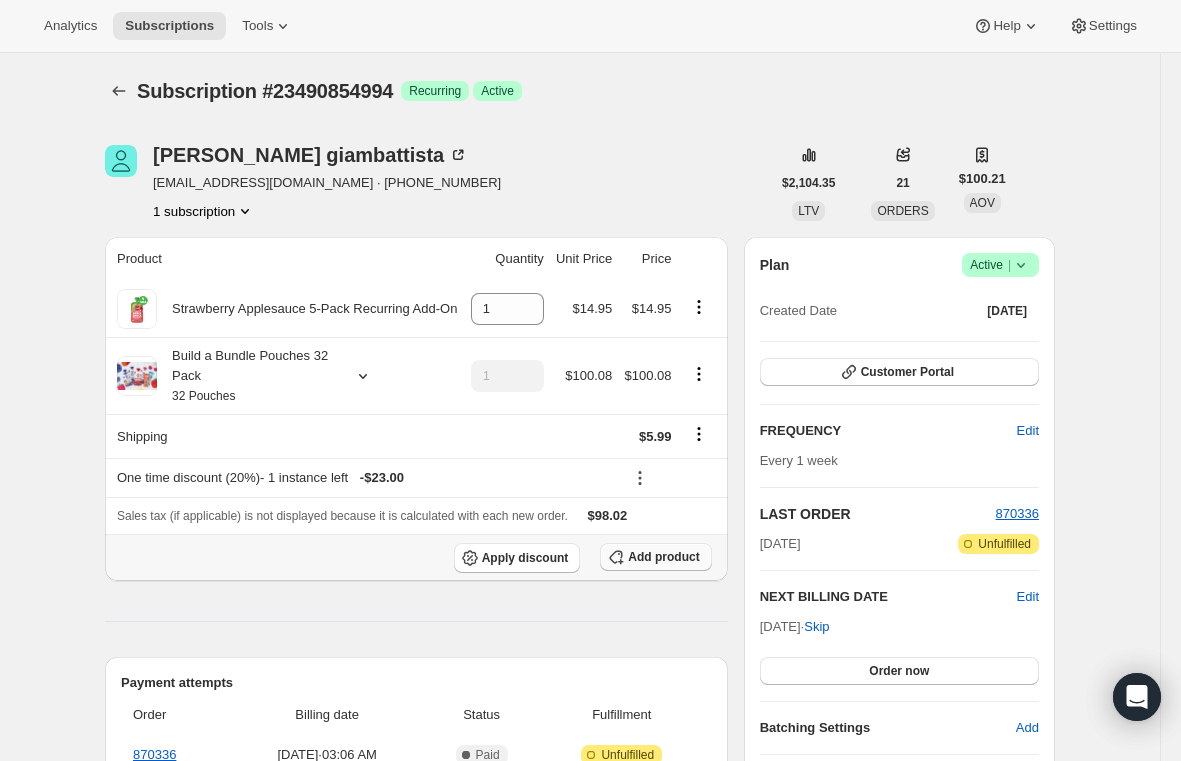 click on "Add product" at bounding box center (663, 557) 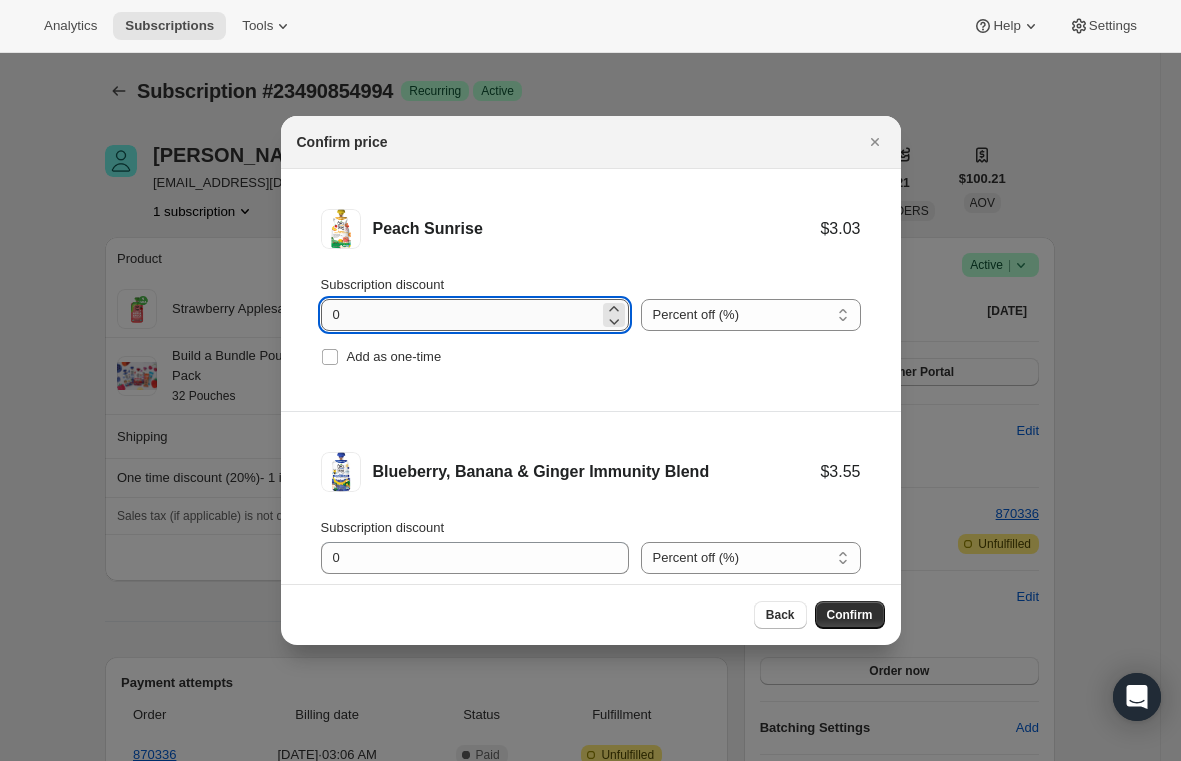 click on "0" at bounding box center [460, 315] 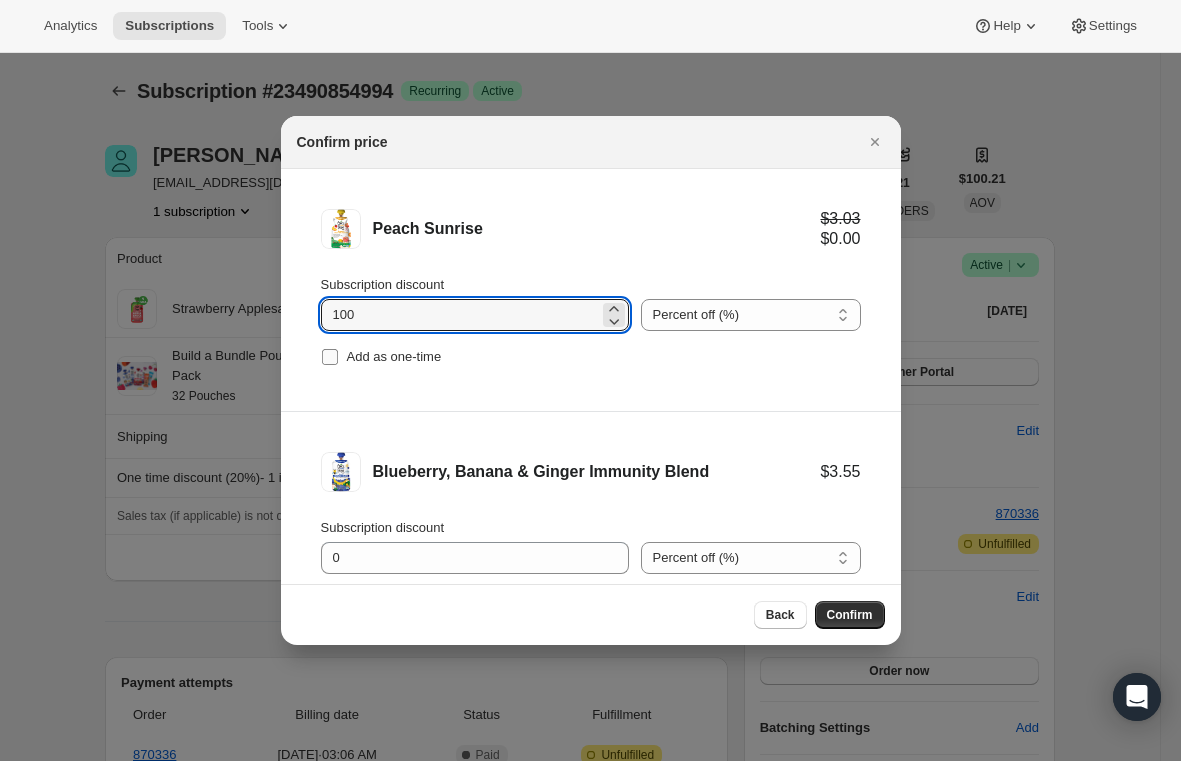 type on "100" 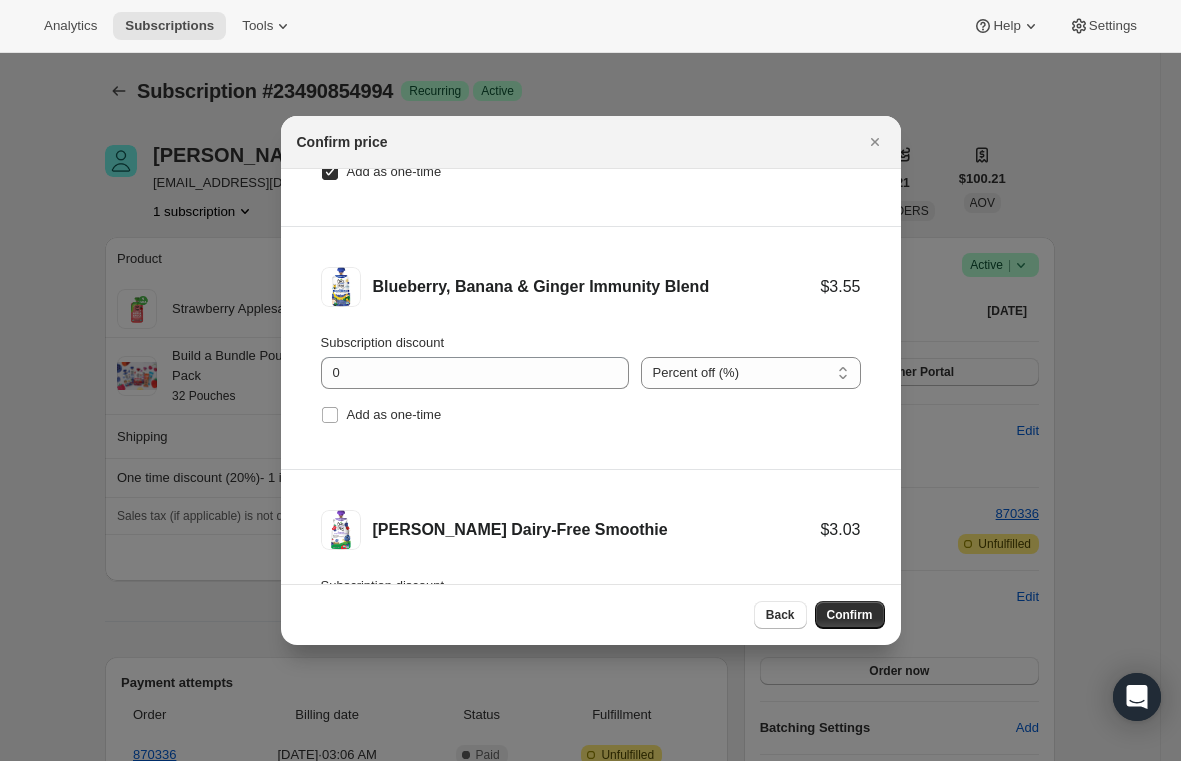 scroll, scrollTop: 200, scrollLeft: 0, axis: vertical 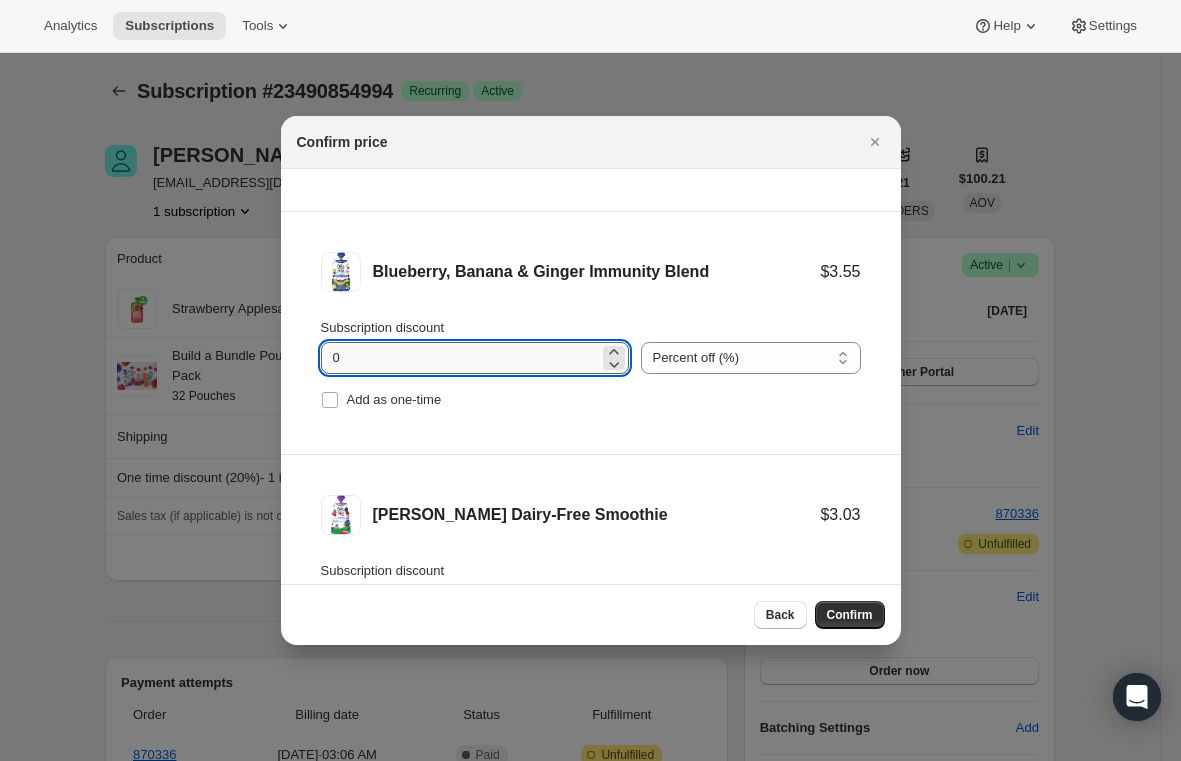 click on "0" at bounding box center [460, 358] 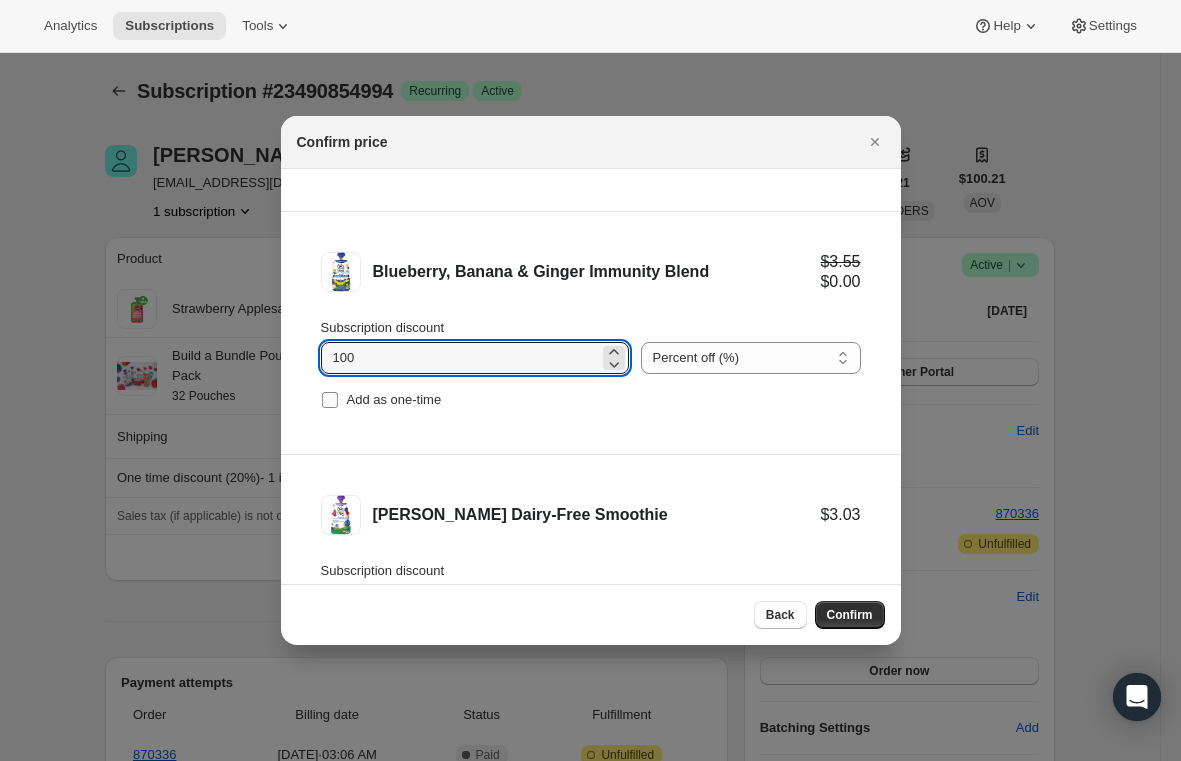 type on "100" 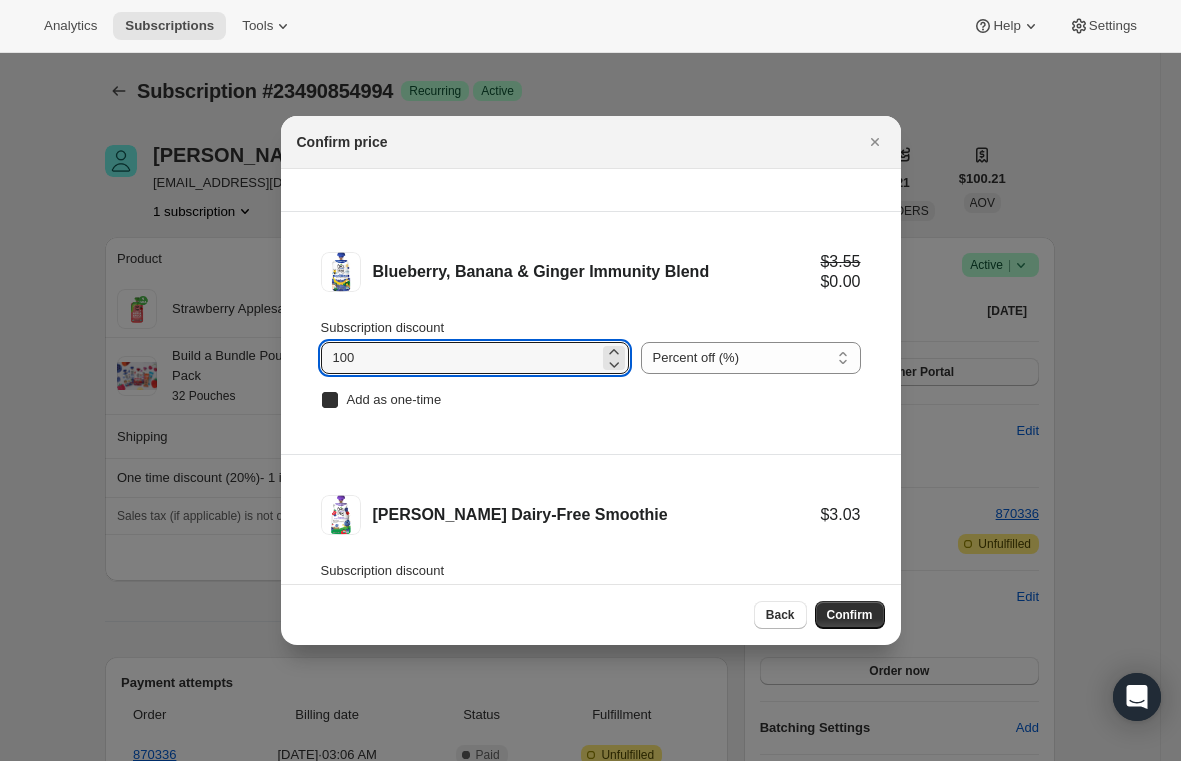 checkbox on "true" 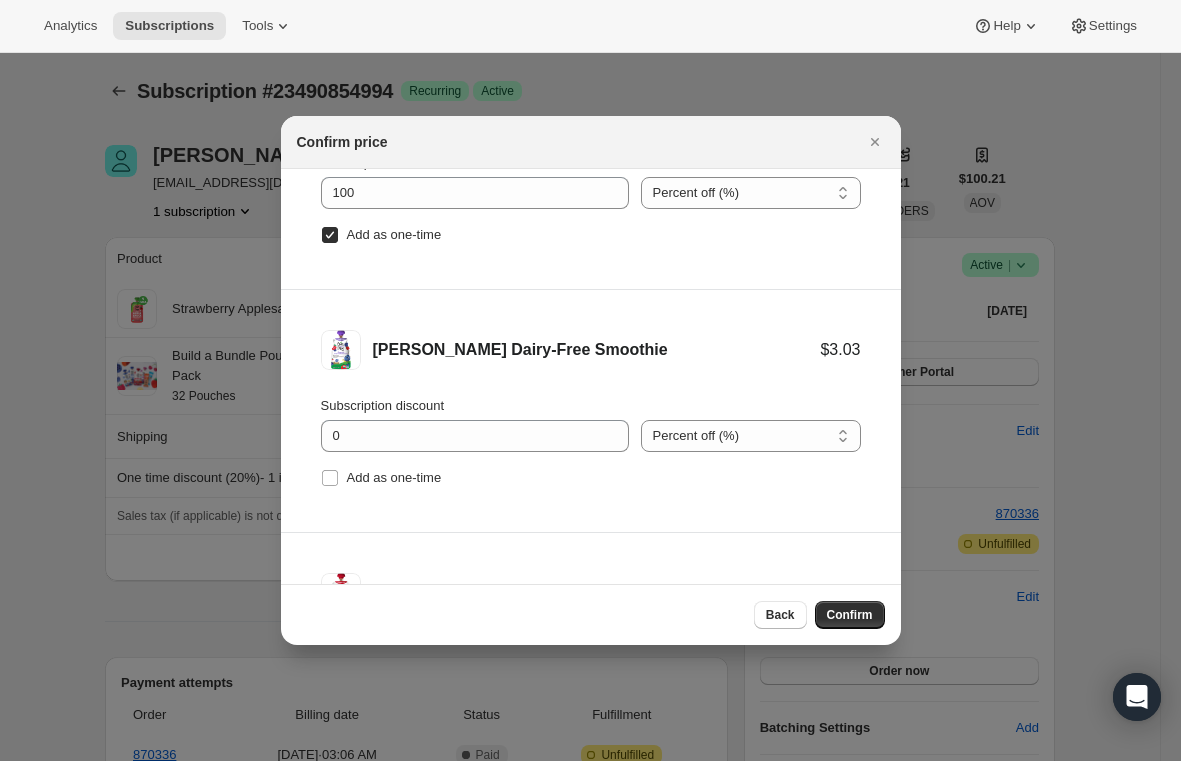 scroll, scrollTop: 400, scrollLeft: 0, axis: vertical 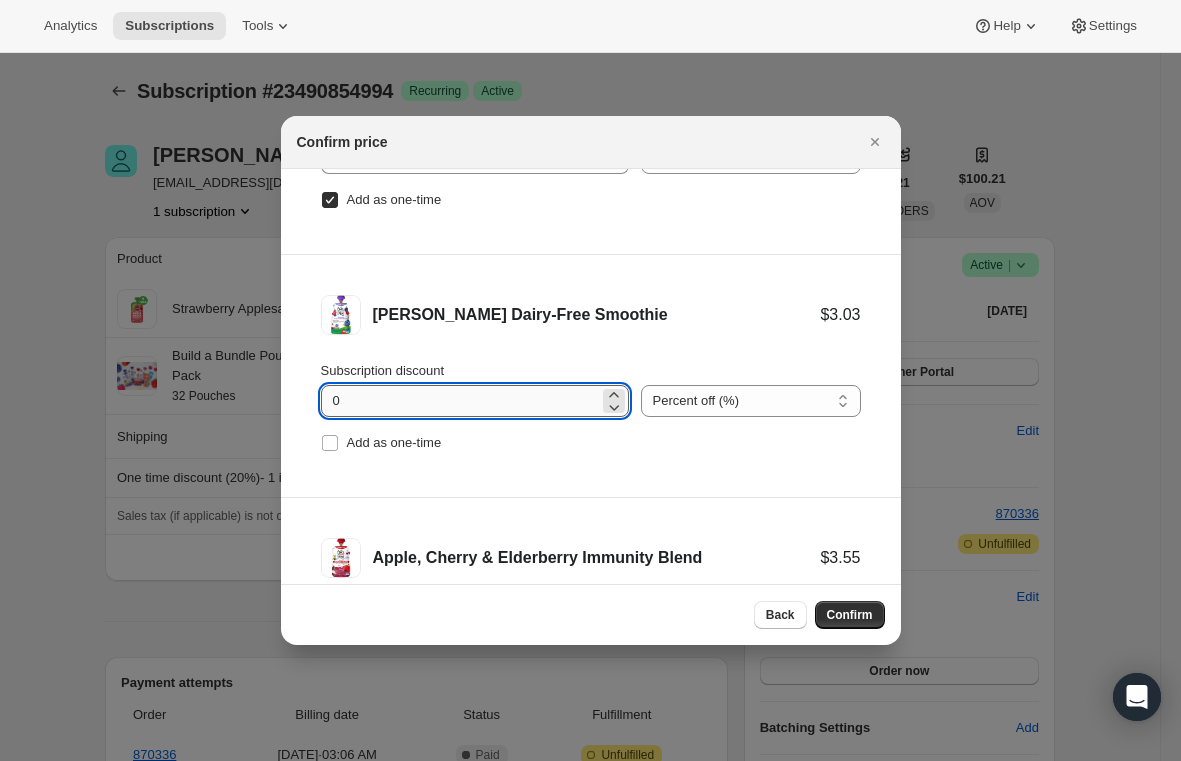 click on "0" at bounding box center [460, 401] 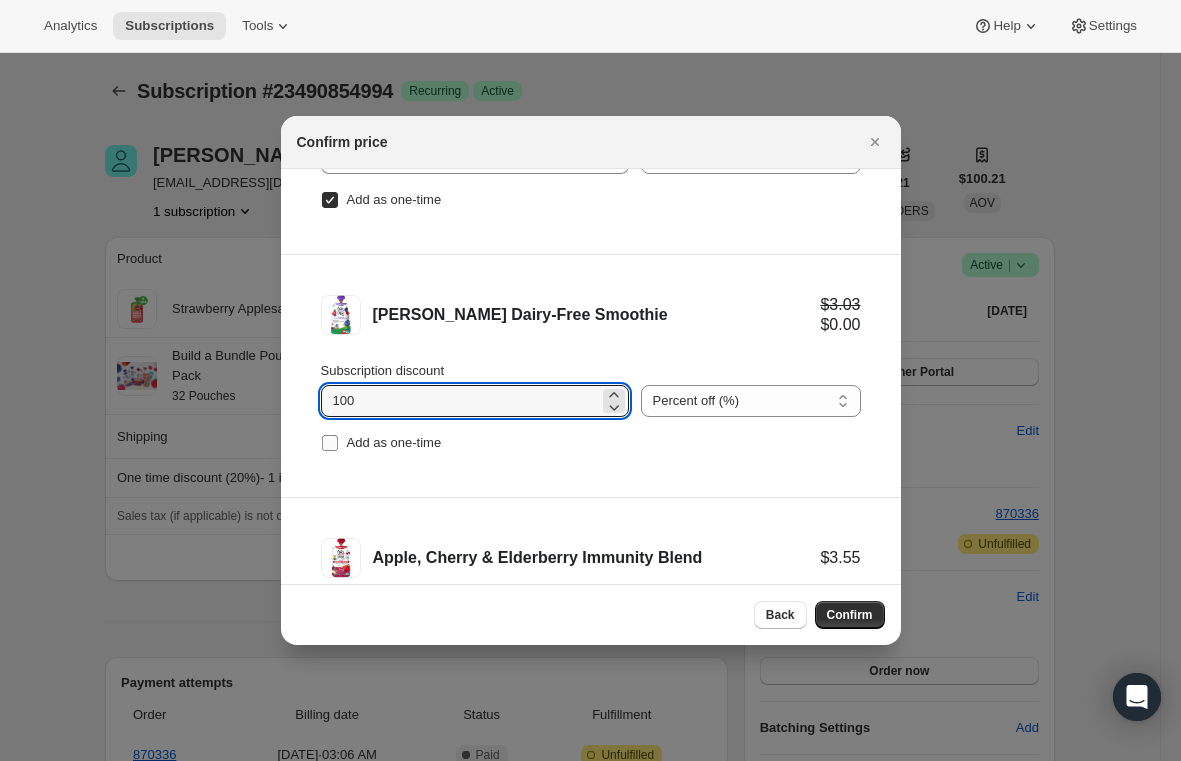type on "100" 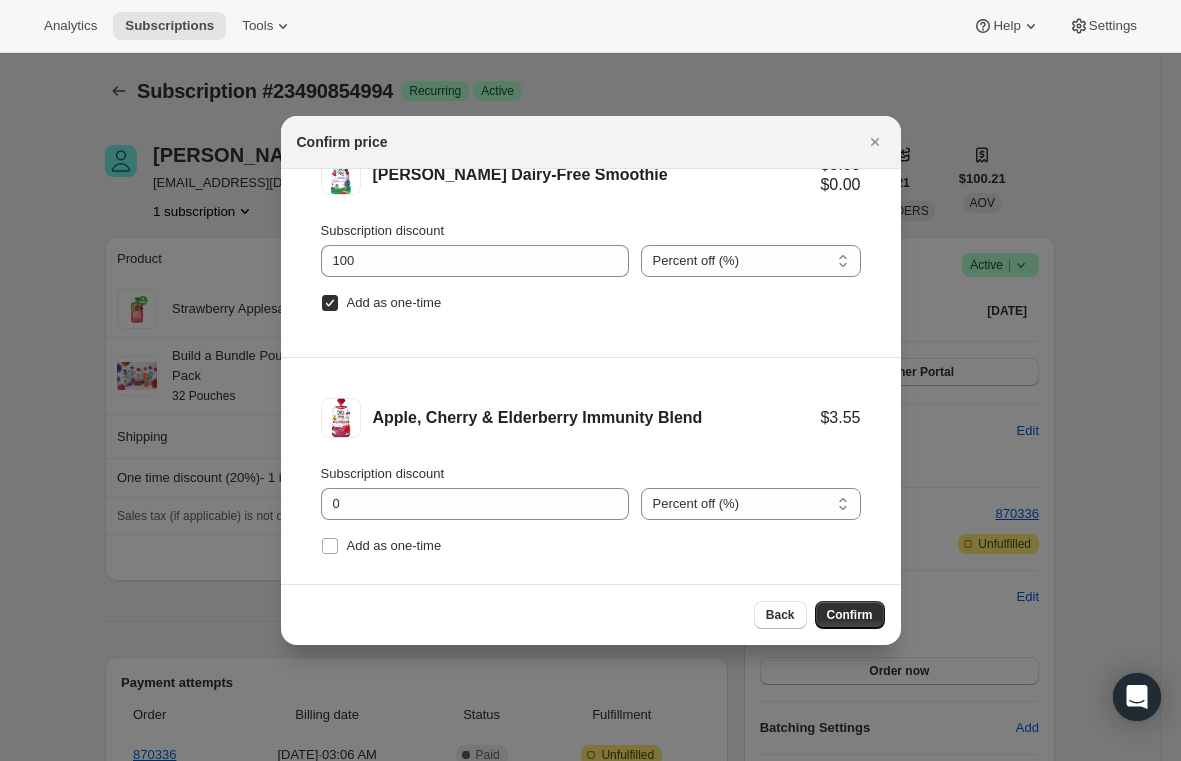 scroll, scrollTop: 569, scrollLeft: 0, axis: vertical 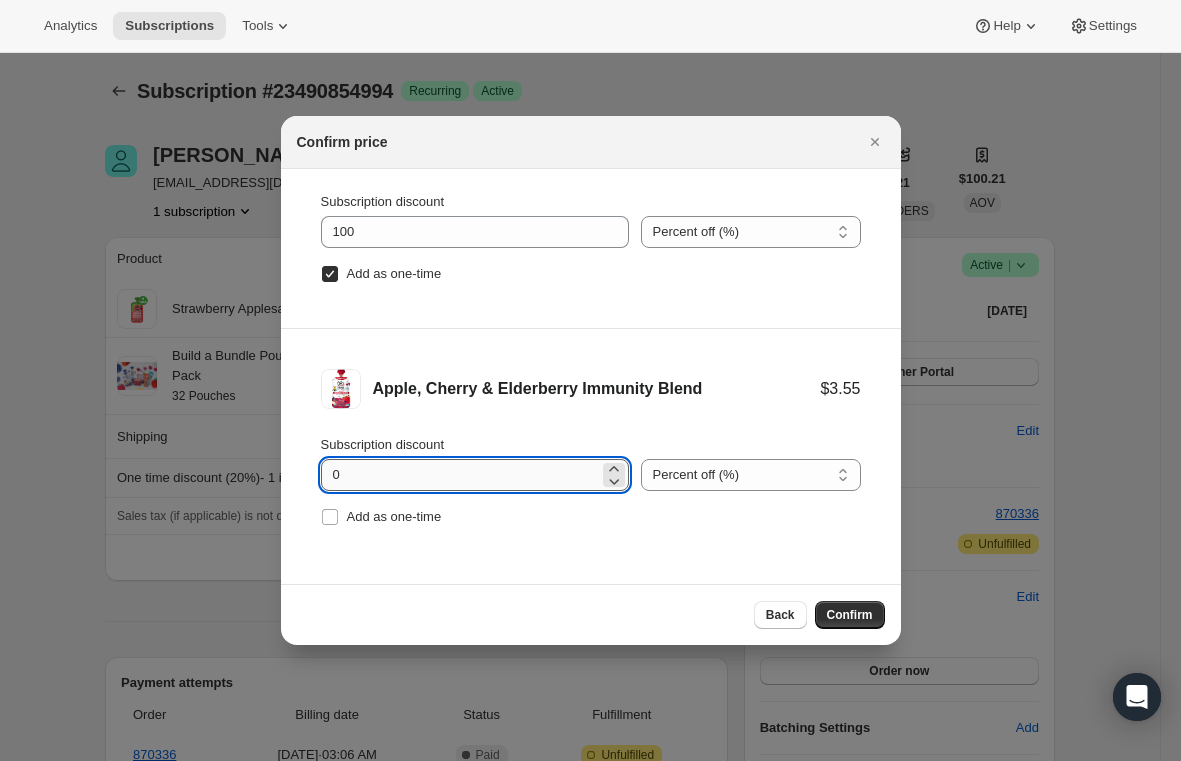click on "0" at bounding box center [460, 475] 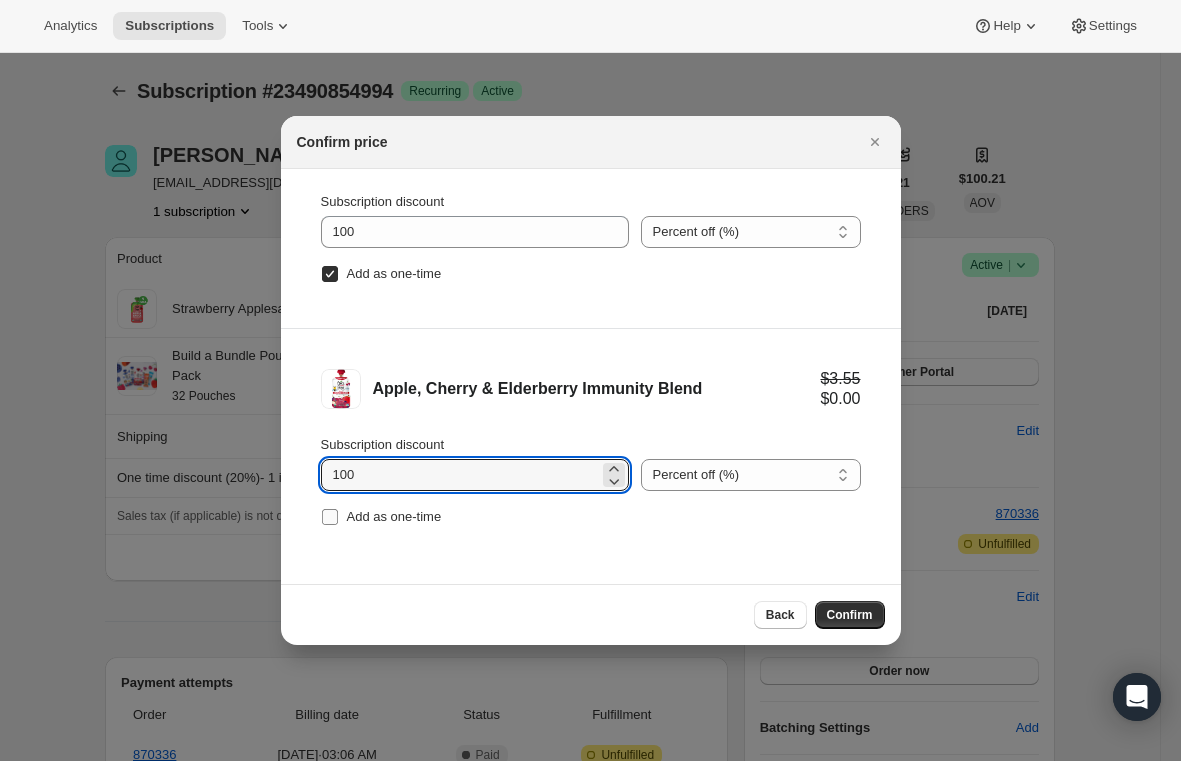 type on "100" 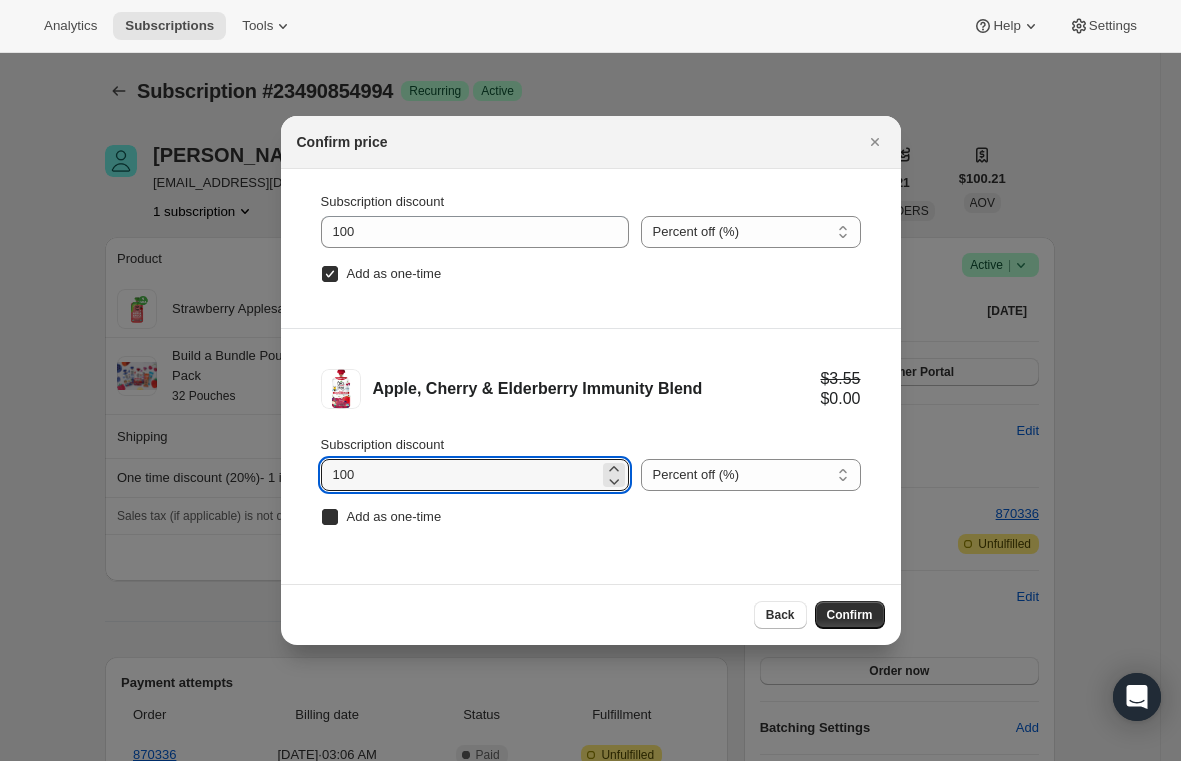 checkbox on "true" 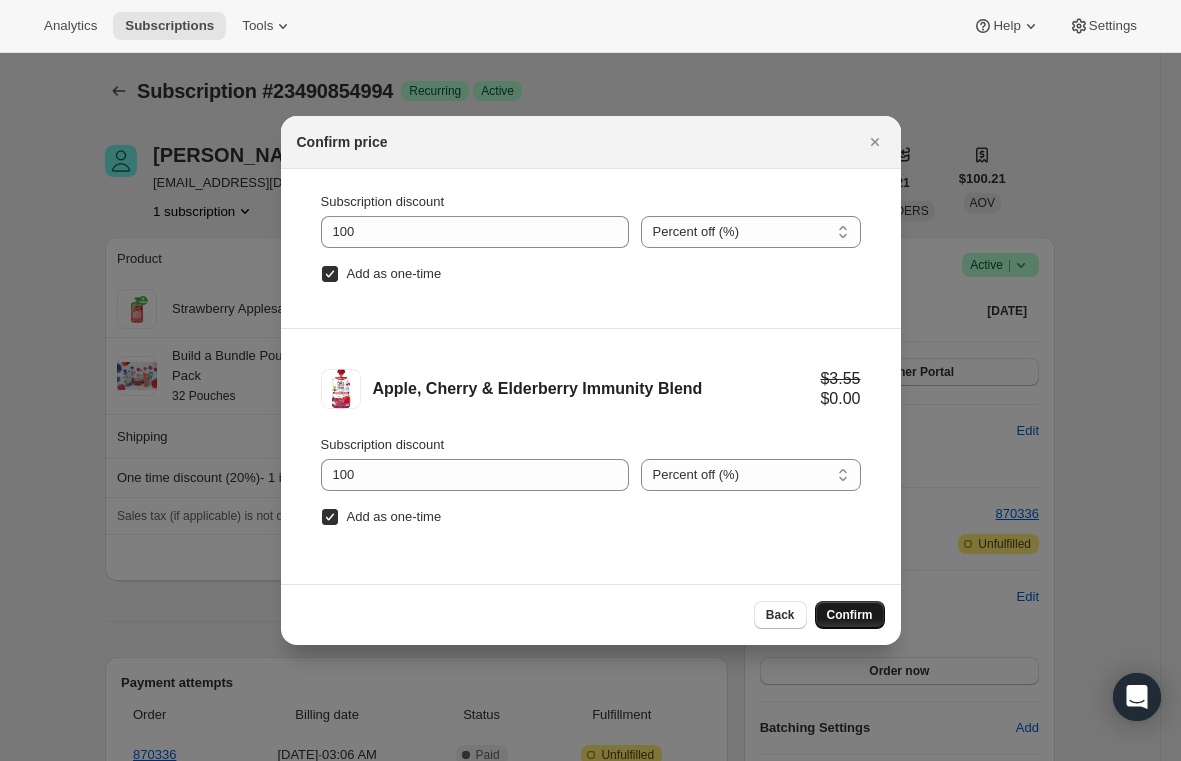 click on "Confirm" at bounding box center [850, 615] 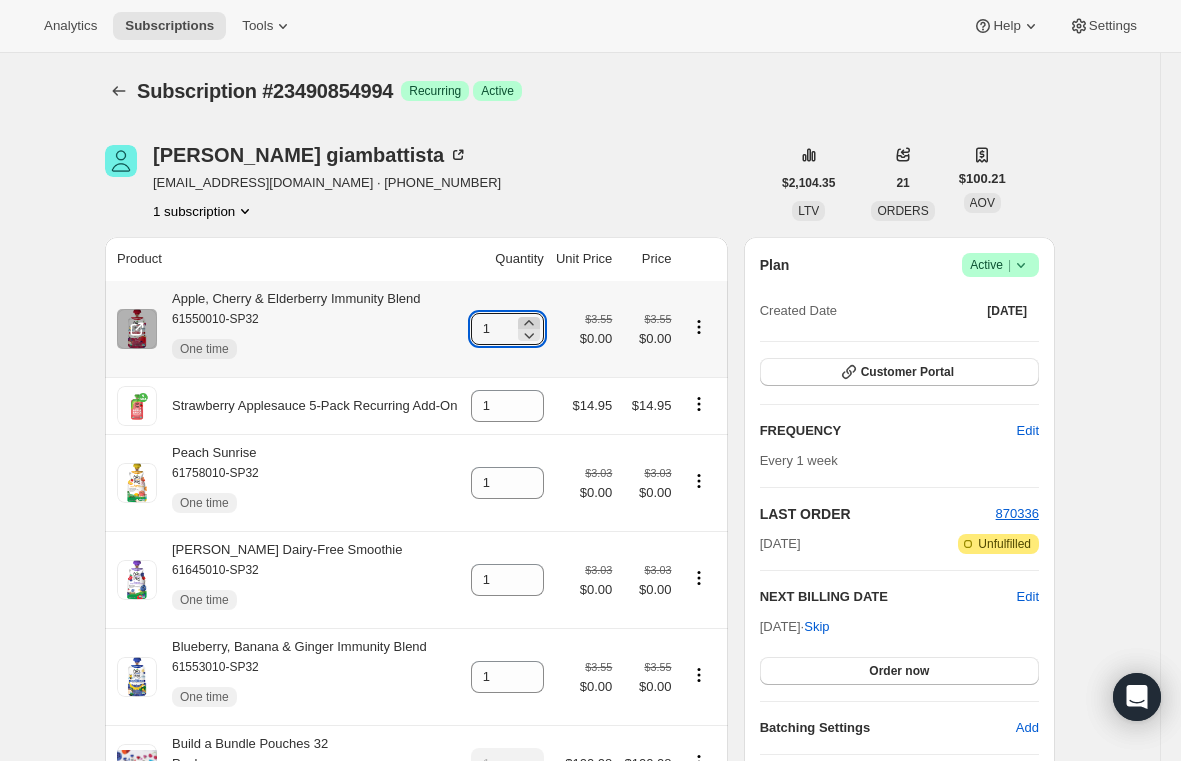 click 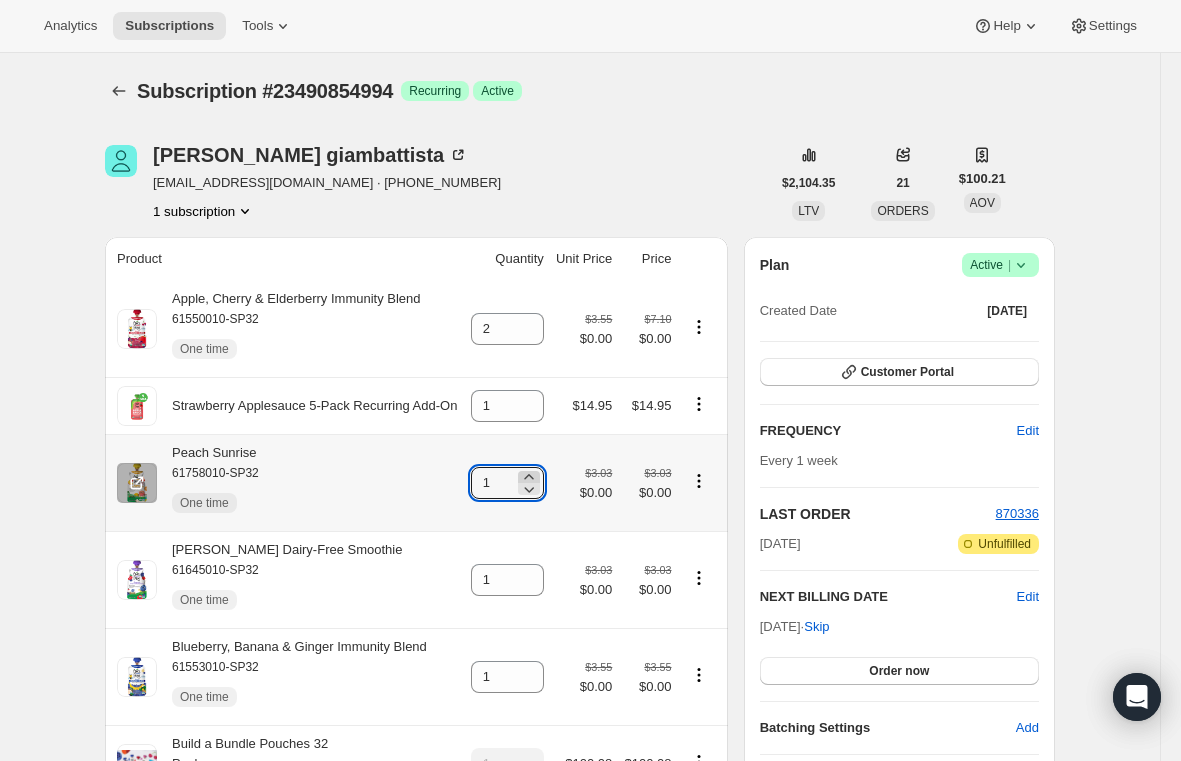 click 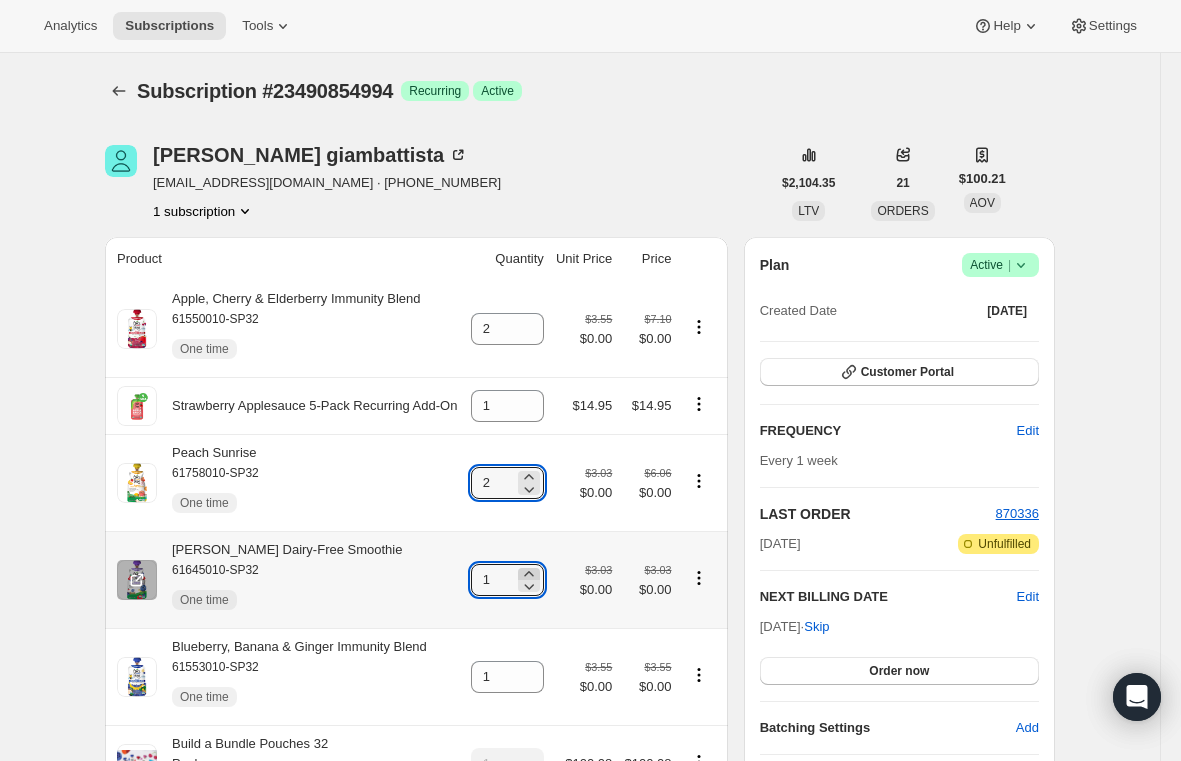 click 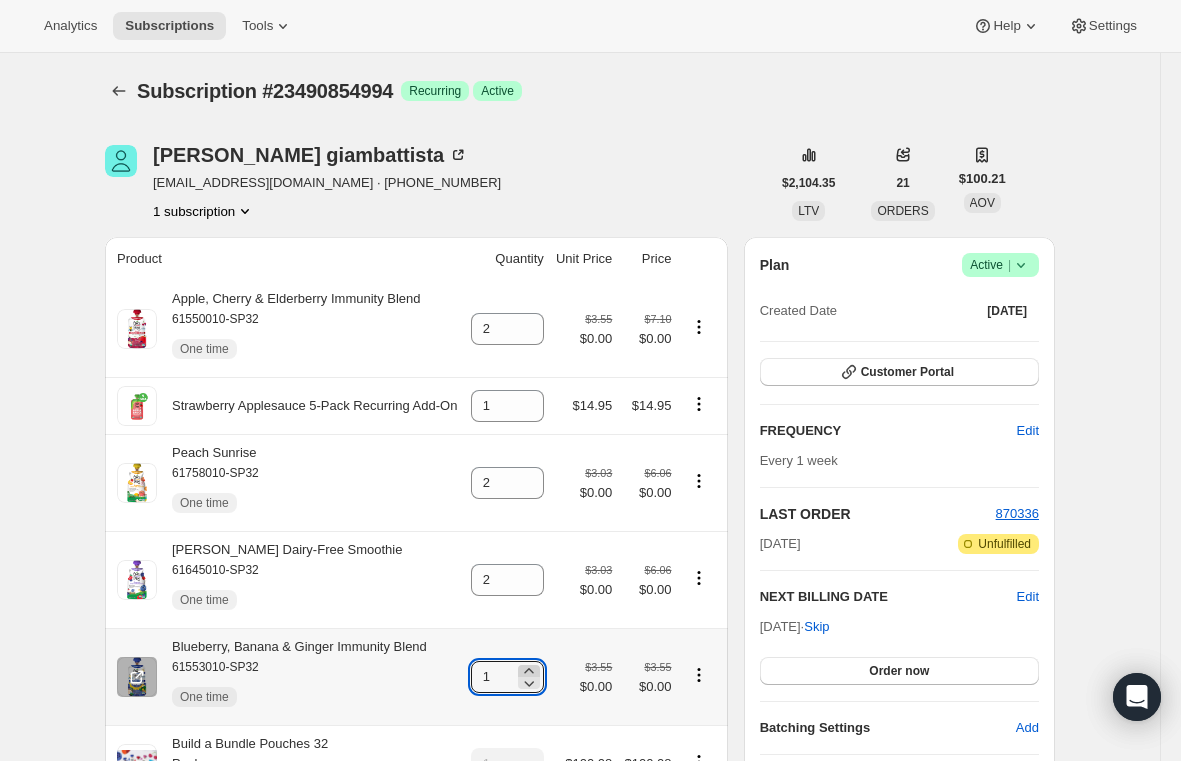 click 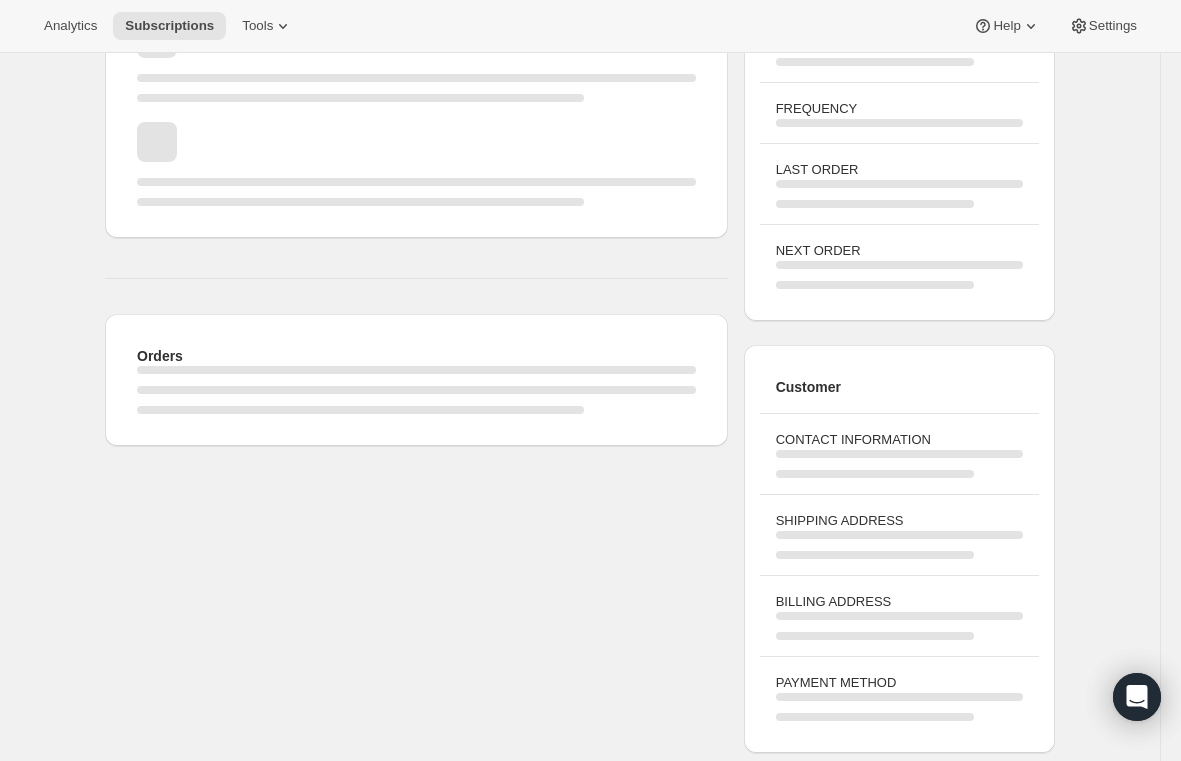 scroll, scrollTop: 143, scrollLeft: 0, axis: vertical 